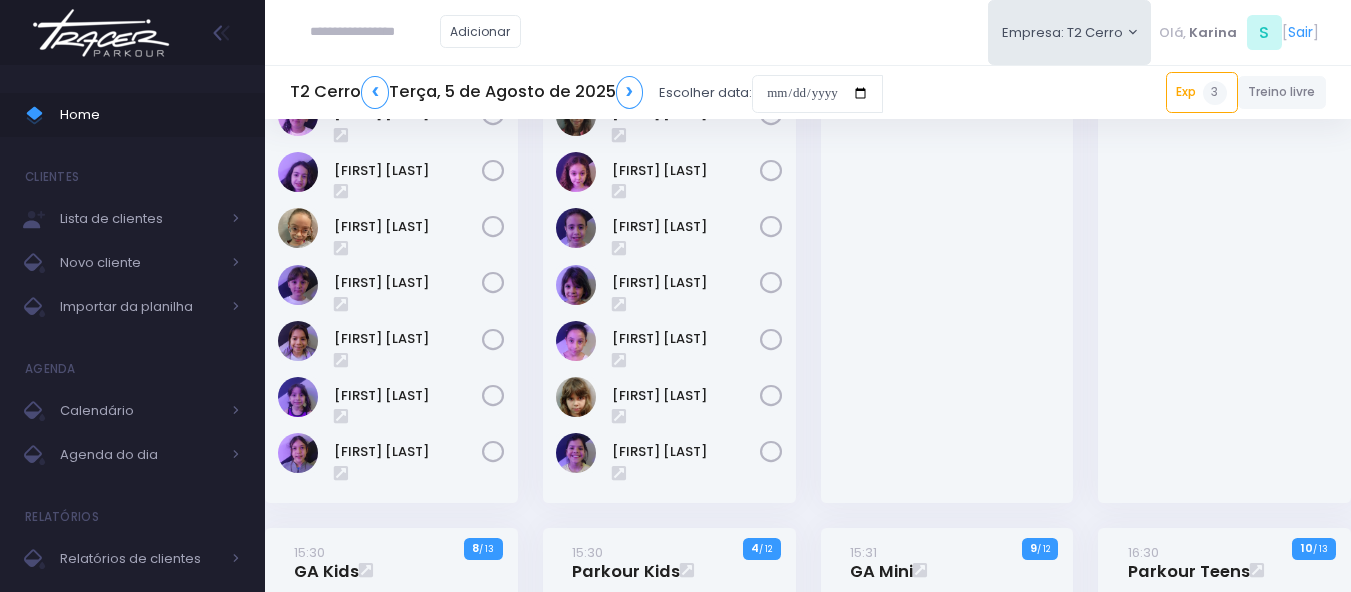 scroll, scrollTop: 300, scrollLeft: 0, axis: vertical 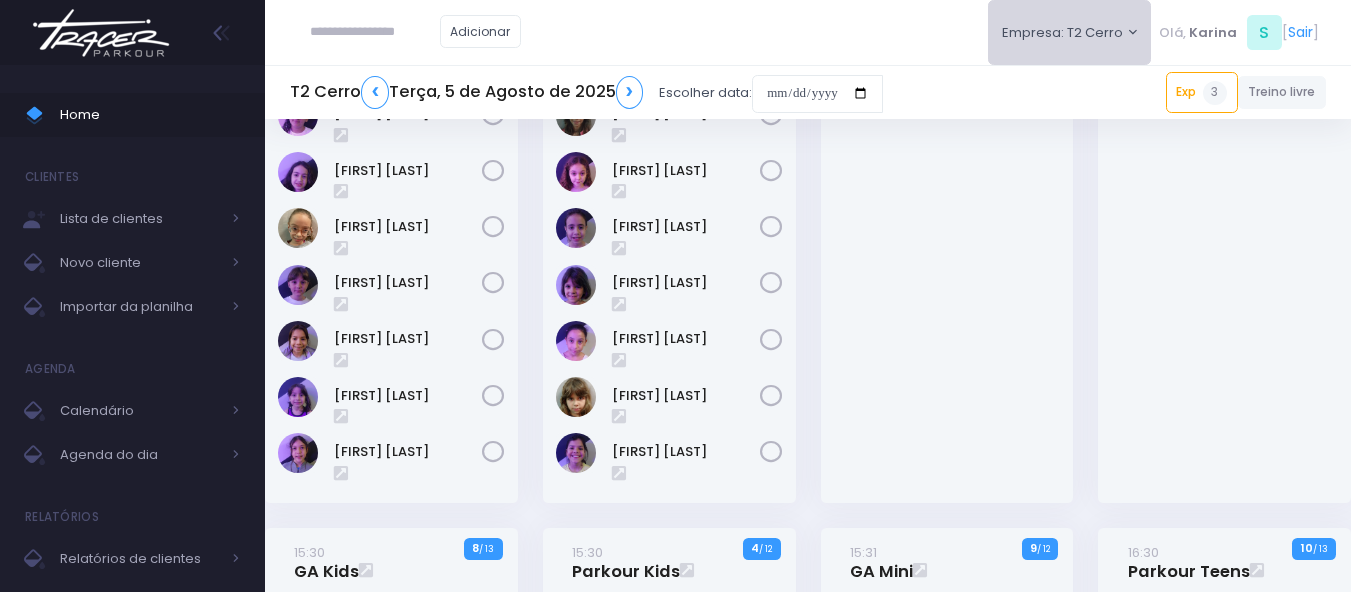 click on "Empresa: T2 Cerro" at bounding box center [1070, 32] 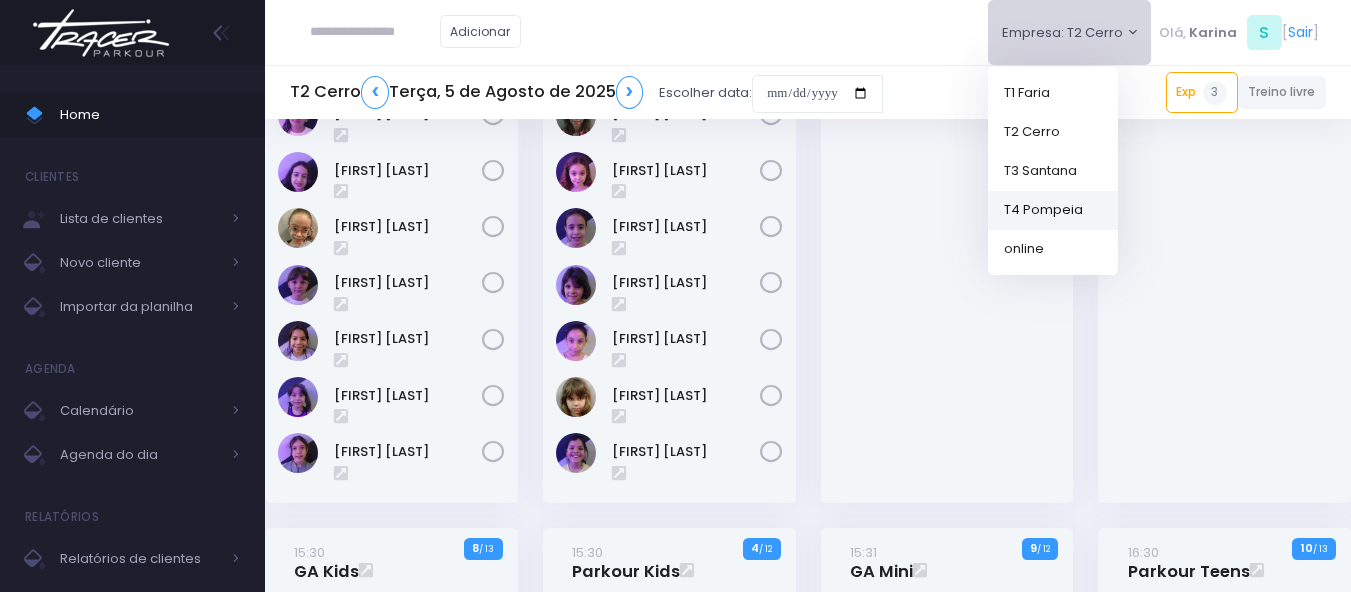 click on "T4 Pompeia" at bounding box center (1053, 209) 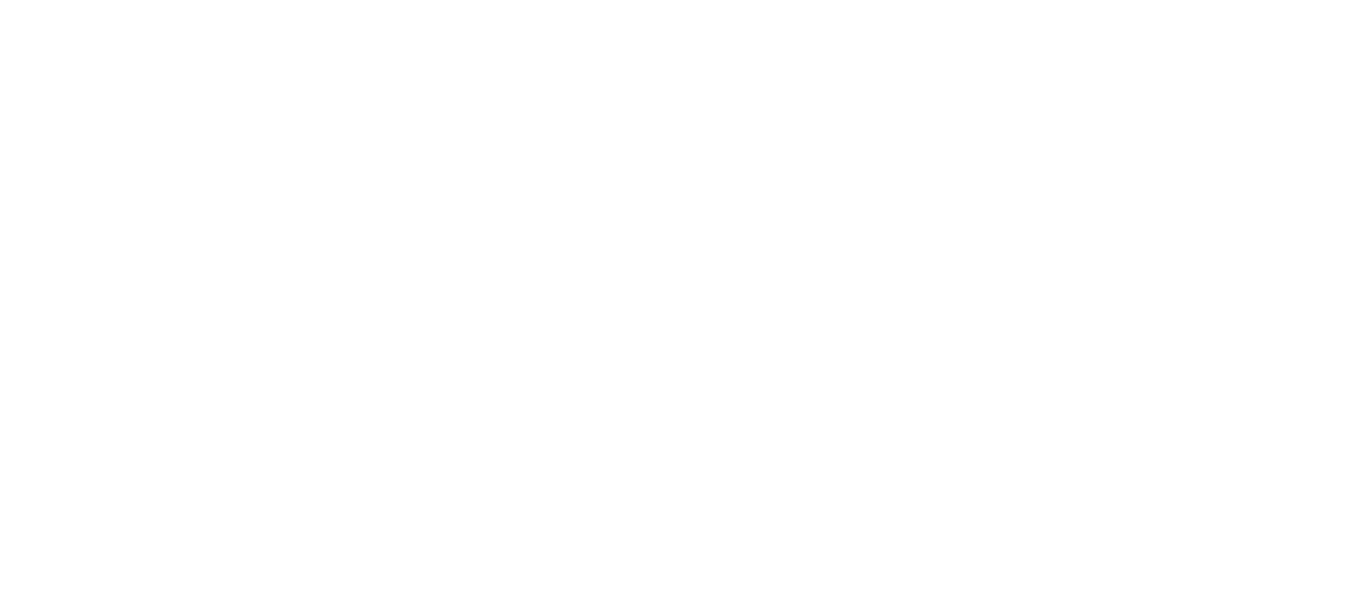 scroll, scrollTop: 0, scrollLeft: 0, axis: both 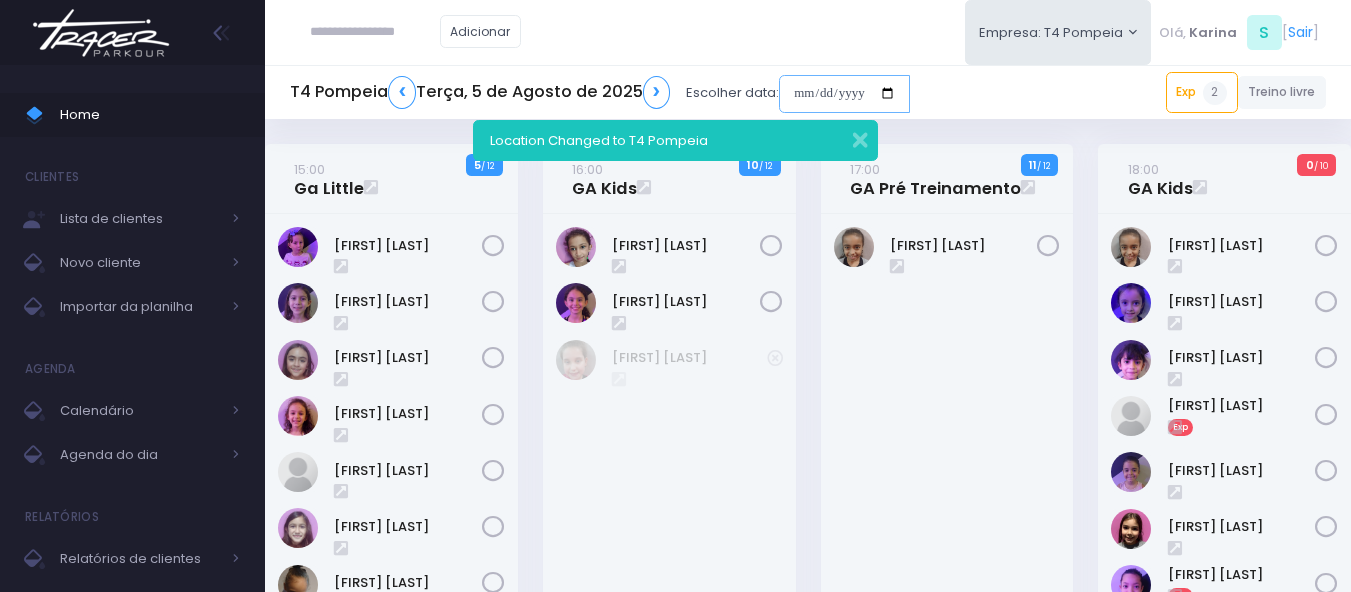 click at bounding box center [844, 94] 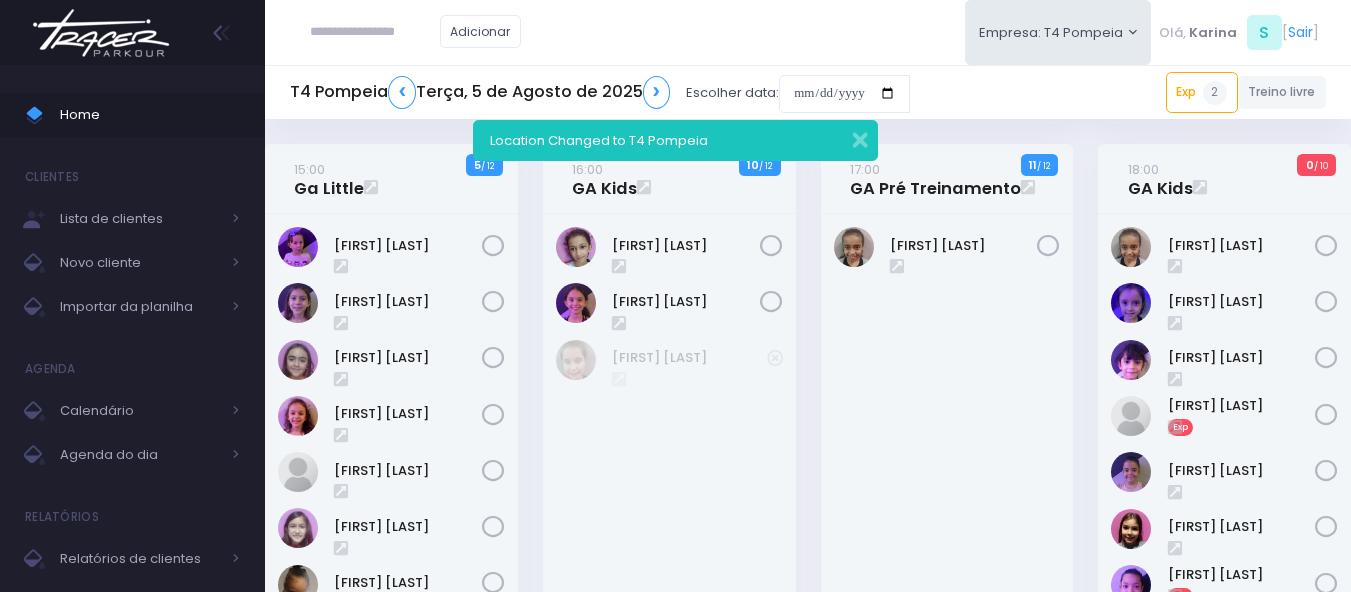 click on "Adicionar
Empresa: T4 Pompeia
T1 Faria T2 Cerro T3 Santana online S" at bounding box center (808, 32) 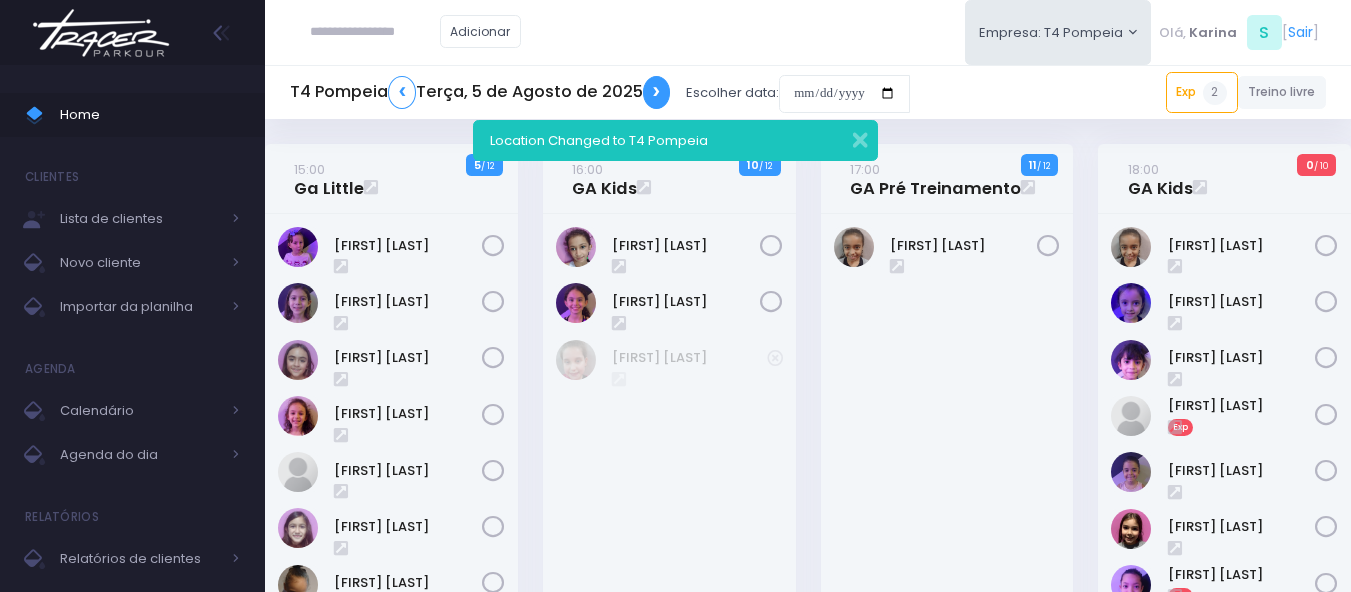 click on "❯" at bounding box center (657, 92) 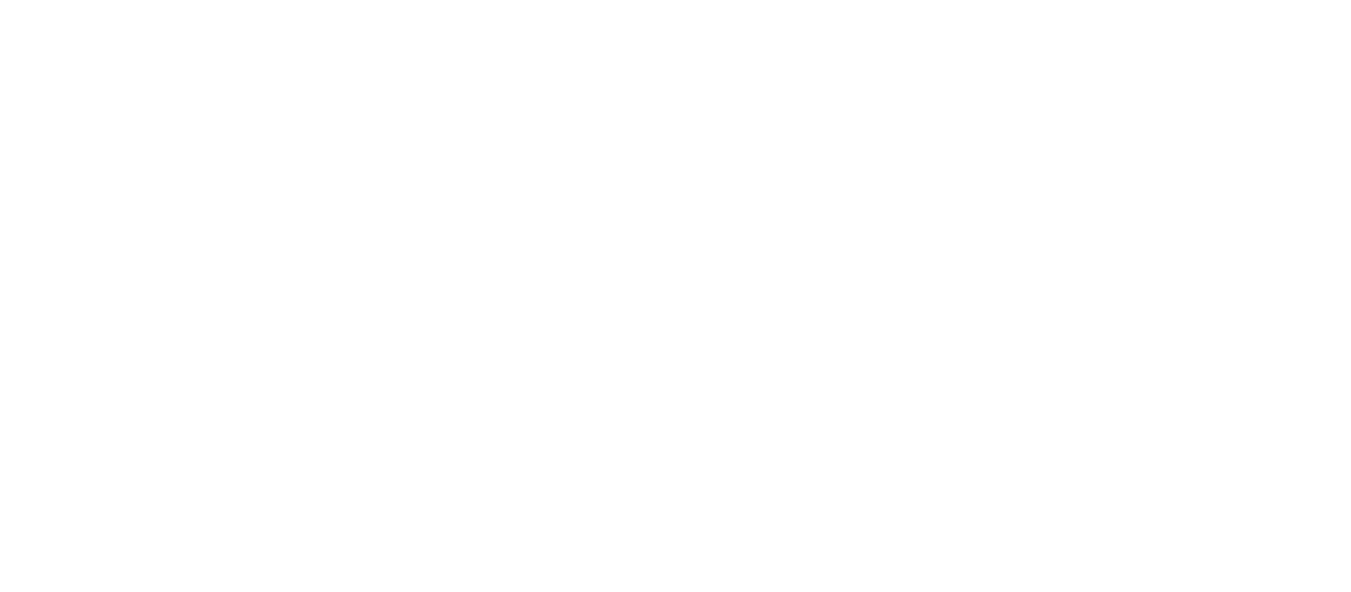 scroll, scrollTop: 0, scrollLeft: 0, axis: both 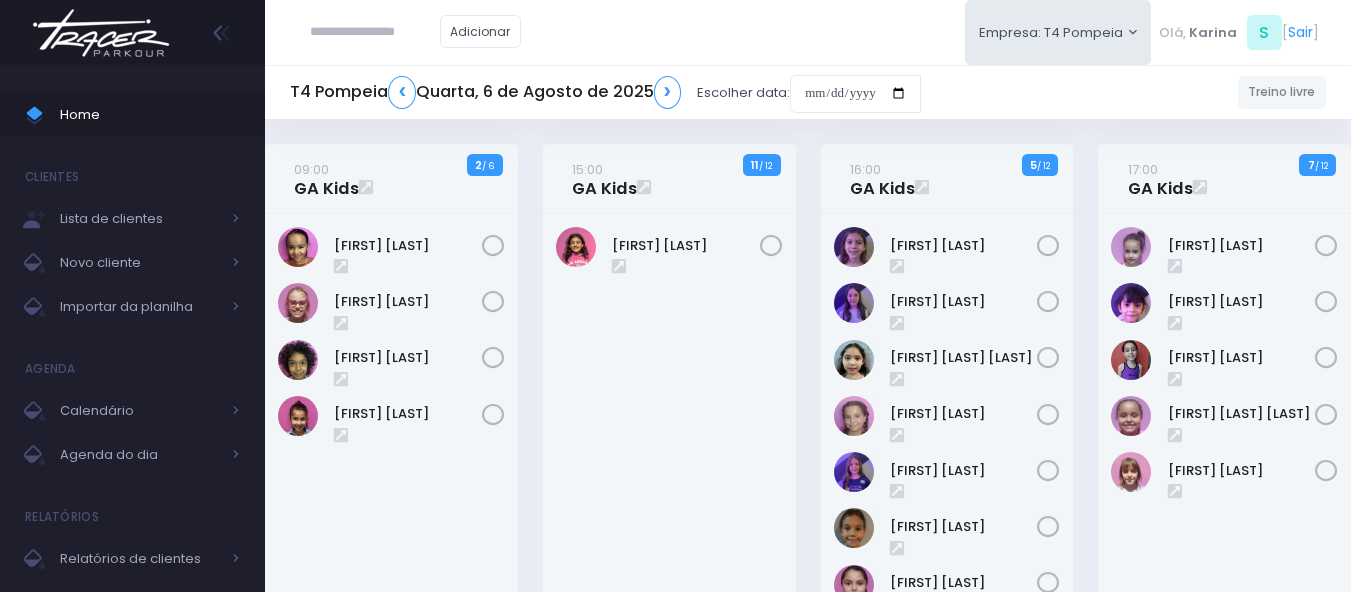 click on "[FIRST] [LAST]" at bounding box center (669, 452) 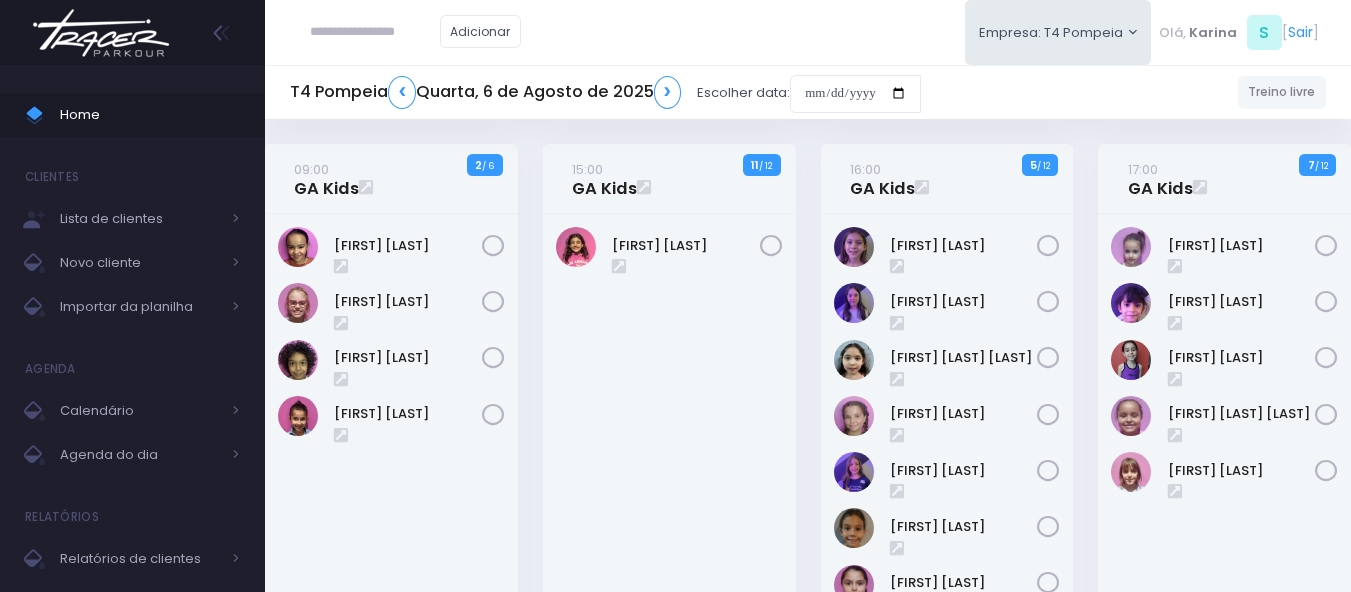 click on "Maria Orpheu" at bounding box center (669, 452) 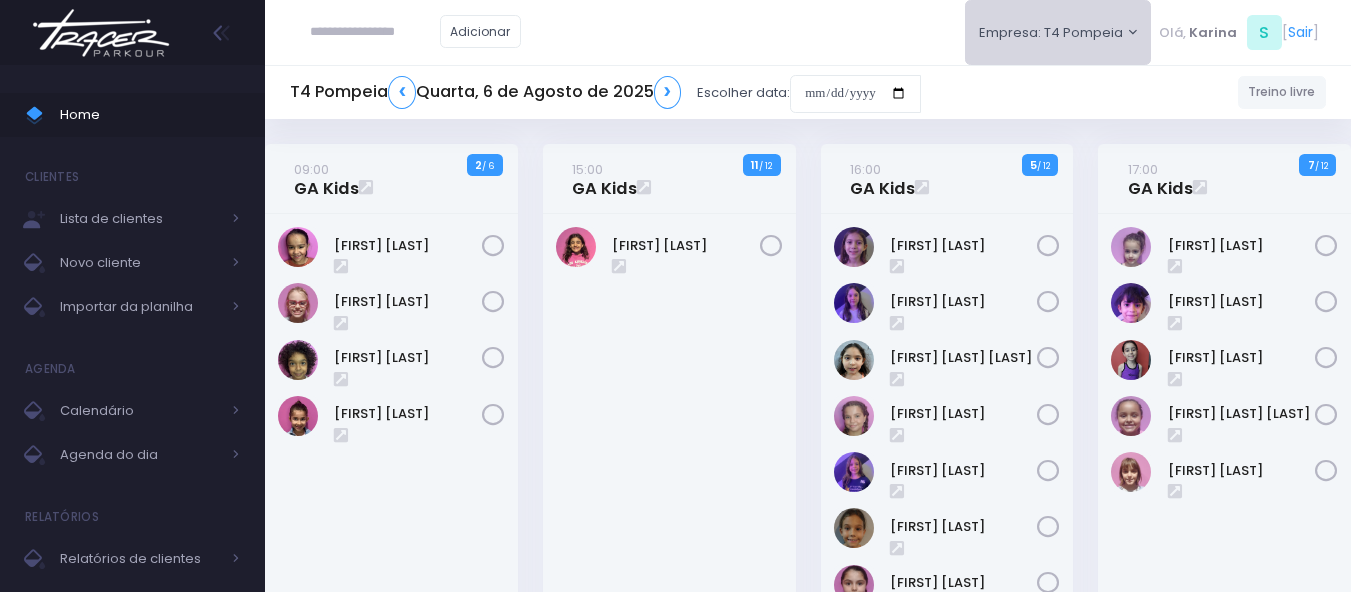 click on "Empresa: T4 Pompeia" at bounding box center [1058, 32] 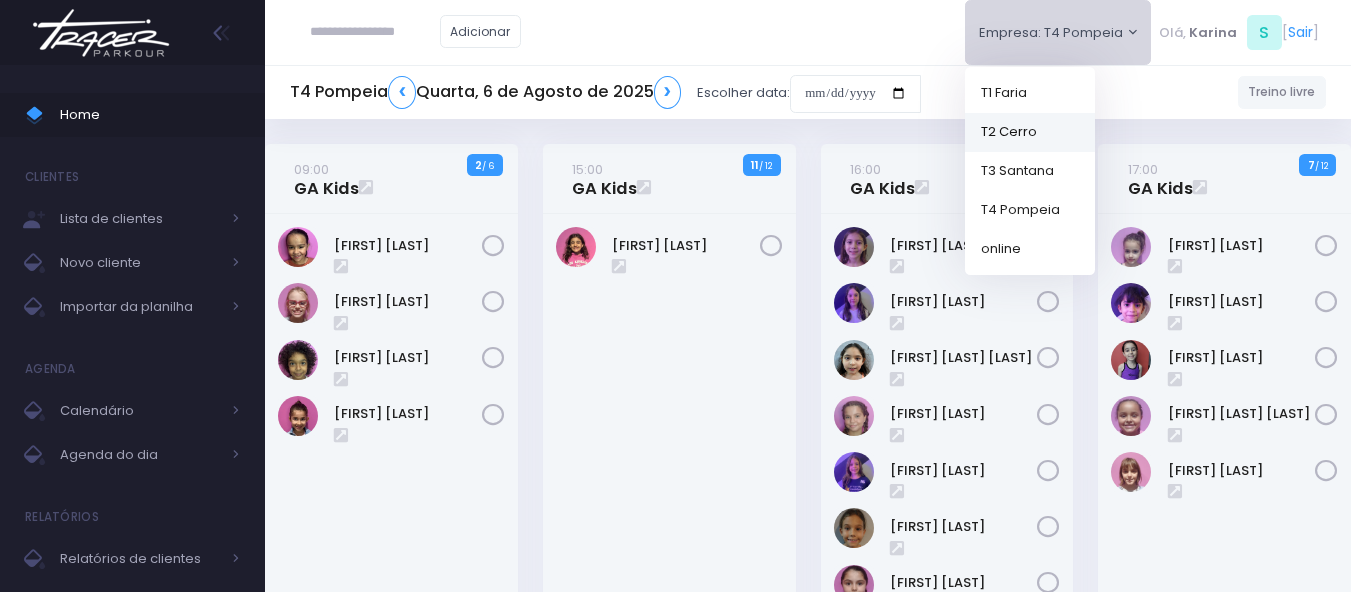 click on "T2 Cerro" at bounding box center [1030, 131] 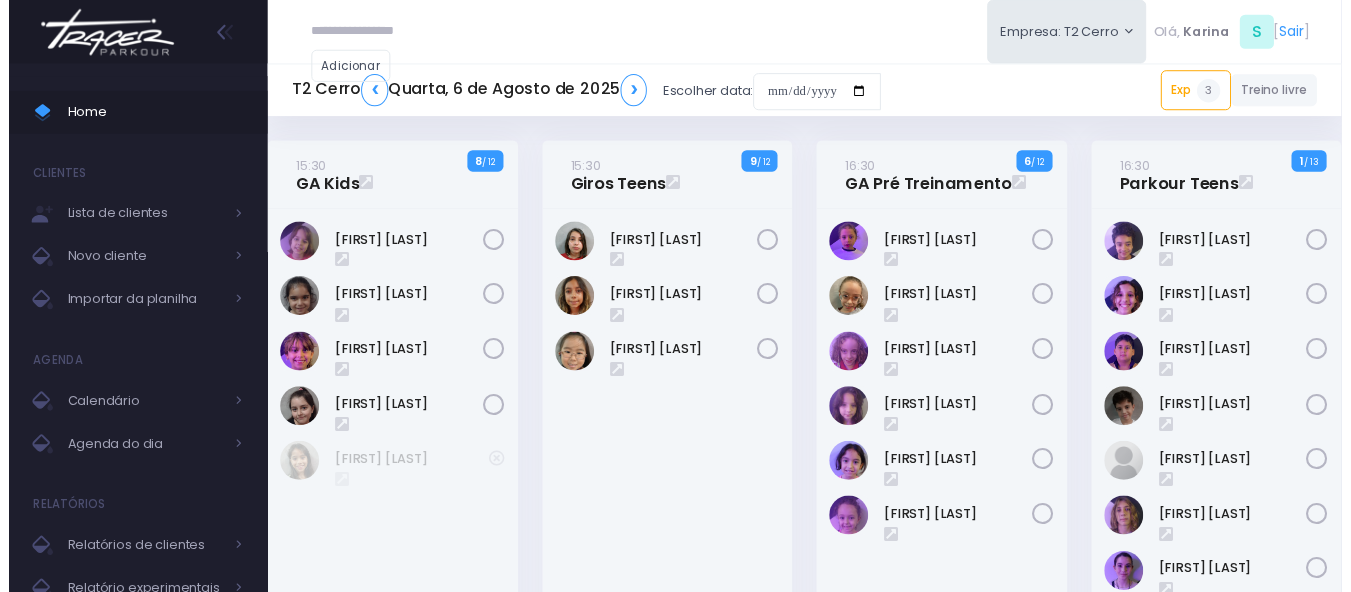 scroll, scrollTop: 0, scrollLeft: 0, axis: both 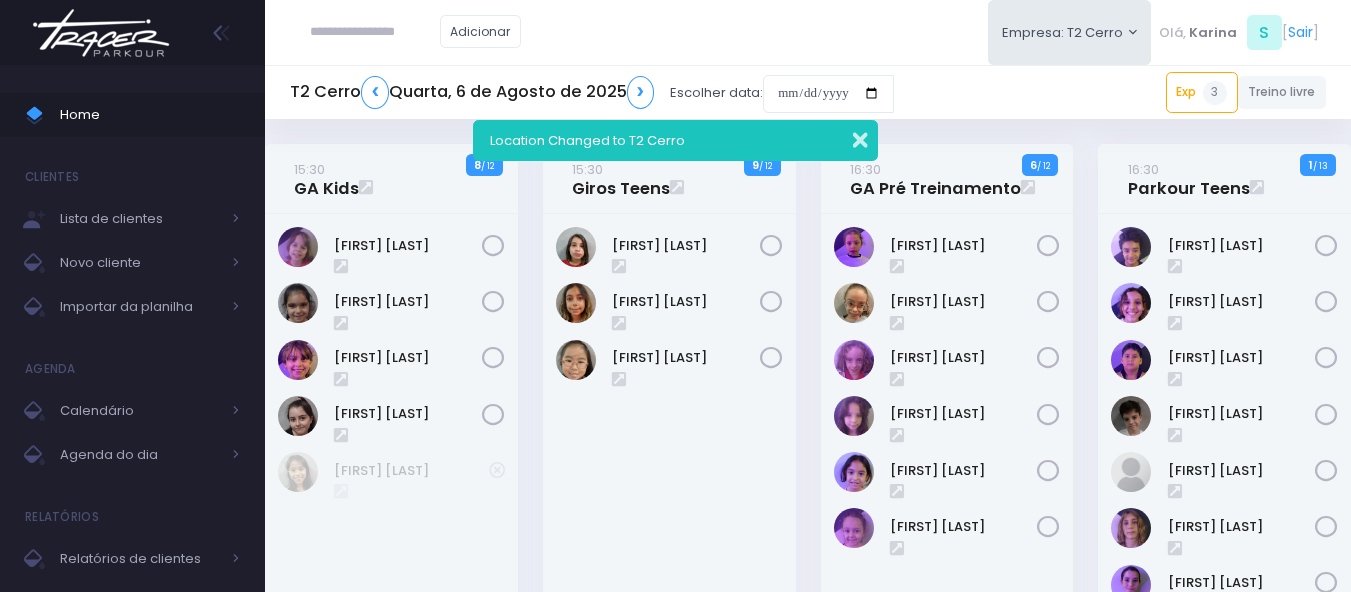 click at bounding box center [847, 137] 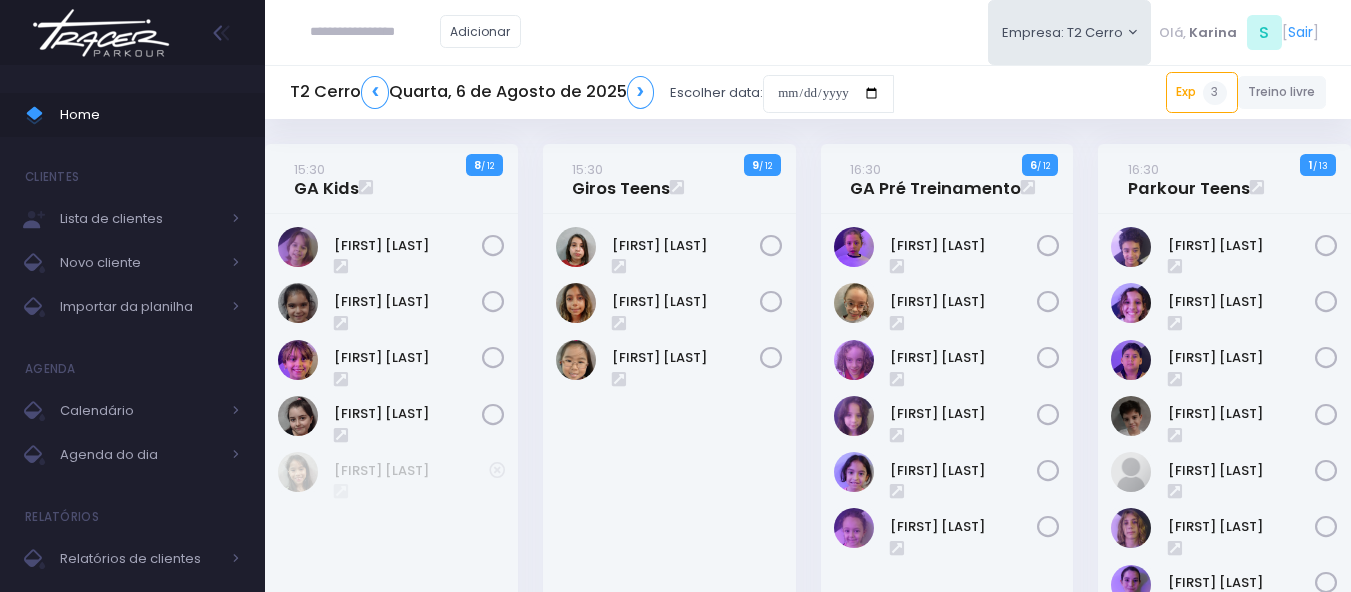 click at bounding box center (101, 33) 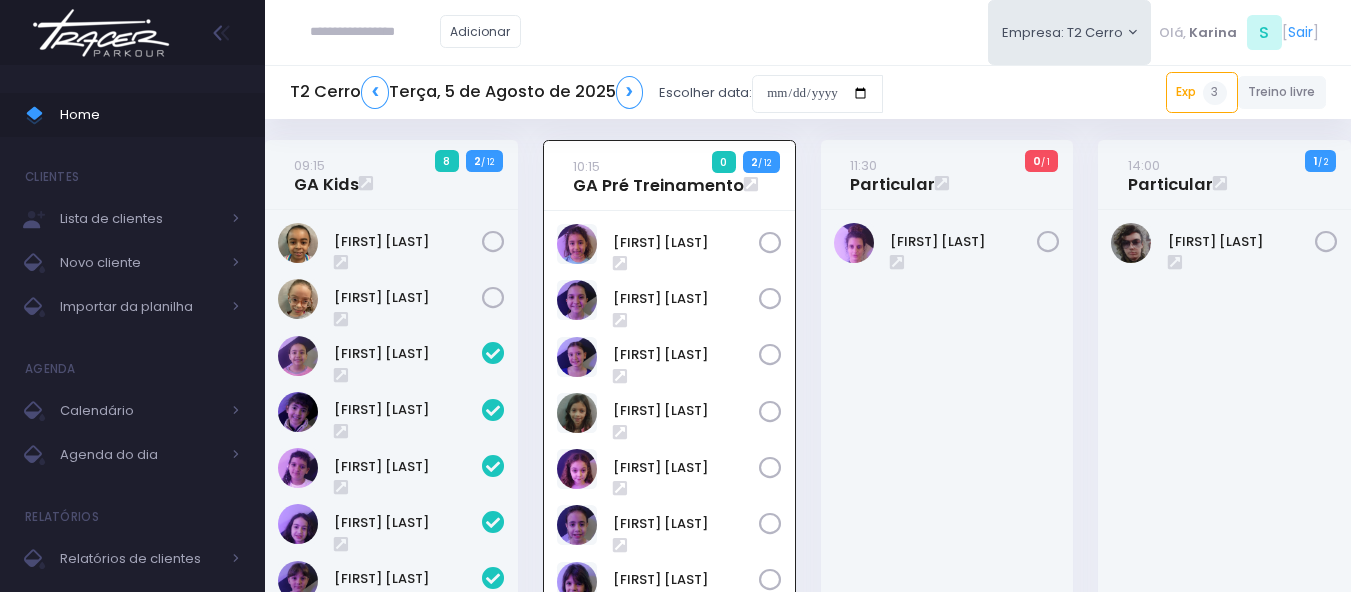 scroll, scrollTop: 0, scrollLeft: 0, axis: both 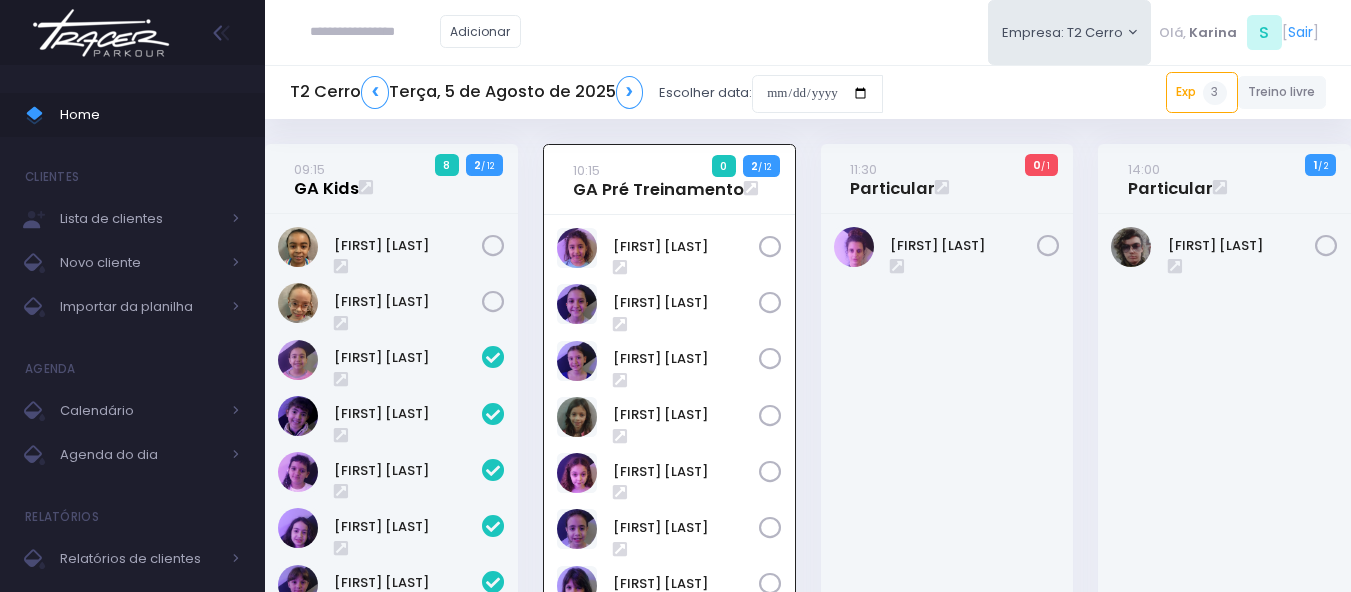 click on "09:15 GA Kids" at bounding box center [326, 179] 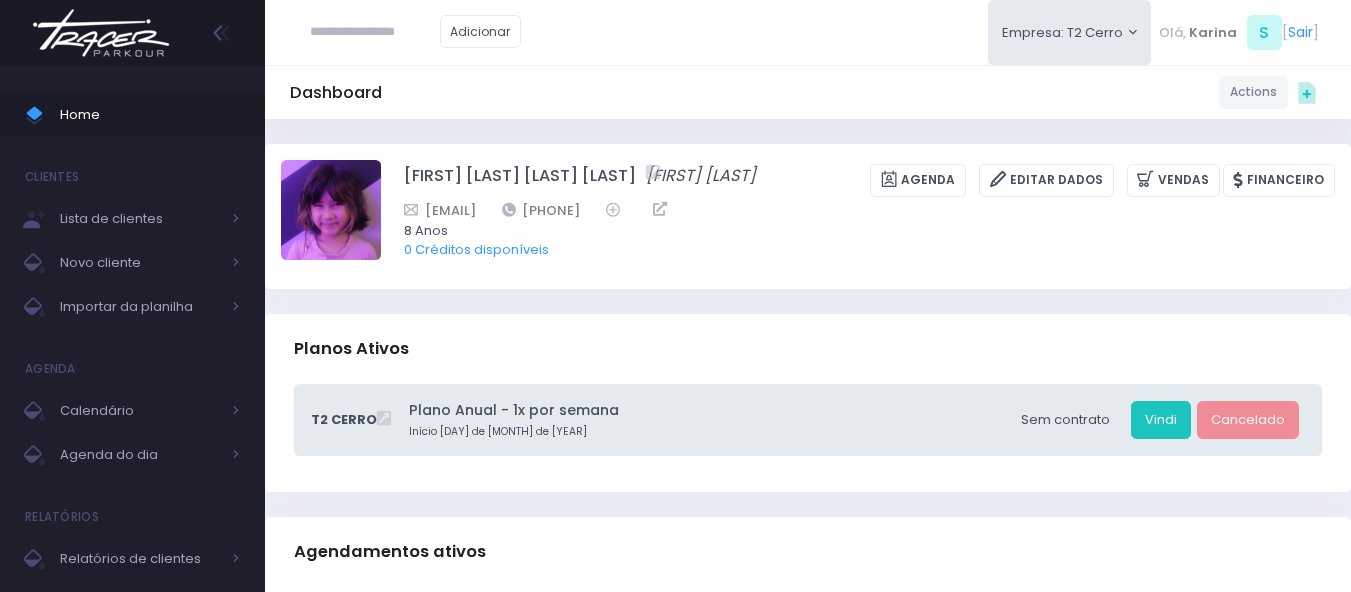 scroll, scrollTop: 0, scrollLeft: 0, axis: both 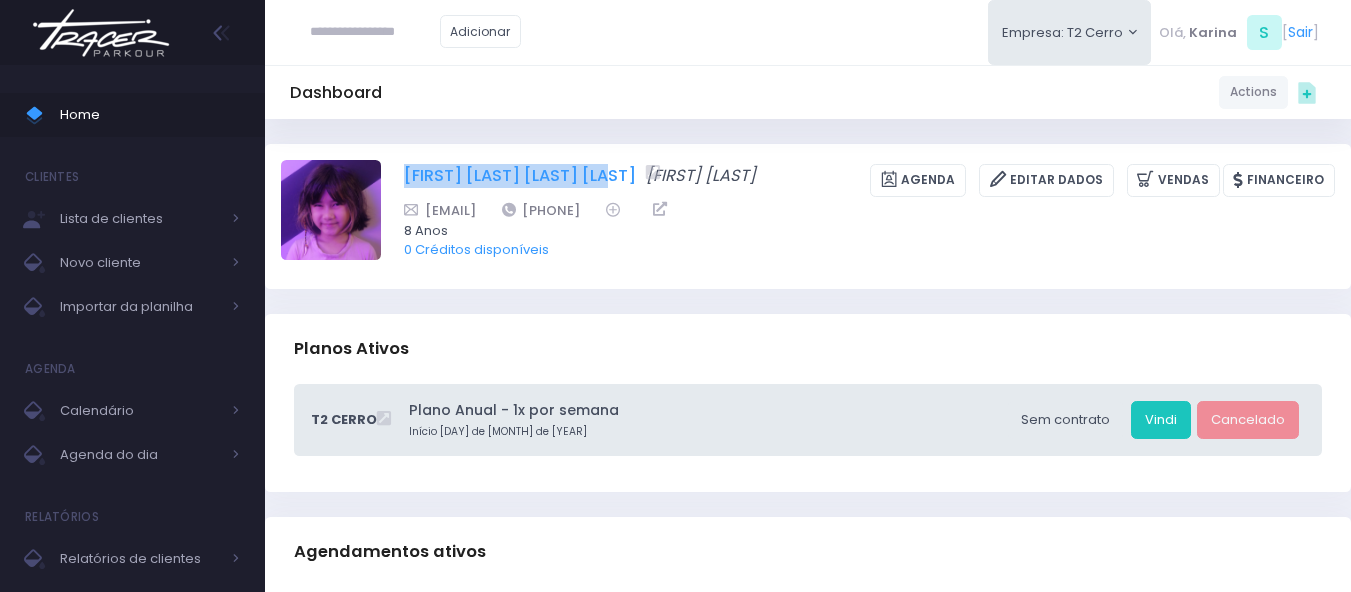 drag, startPoint x: 394, startPoint y: 171, endPoint x: 618, endPoint y: 171, distance: 224 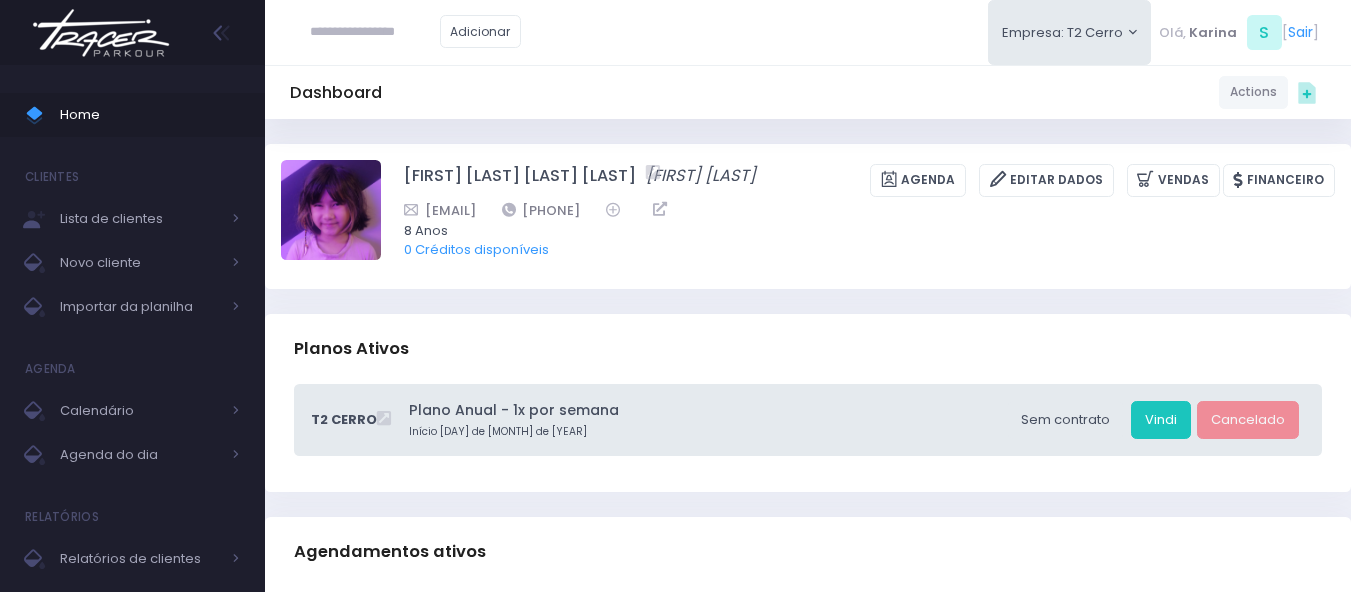 click on "Planos Ativos" at bounding box center (808, 349) 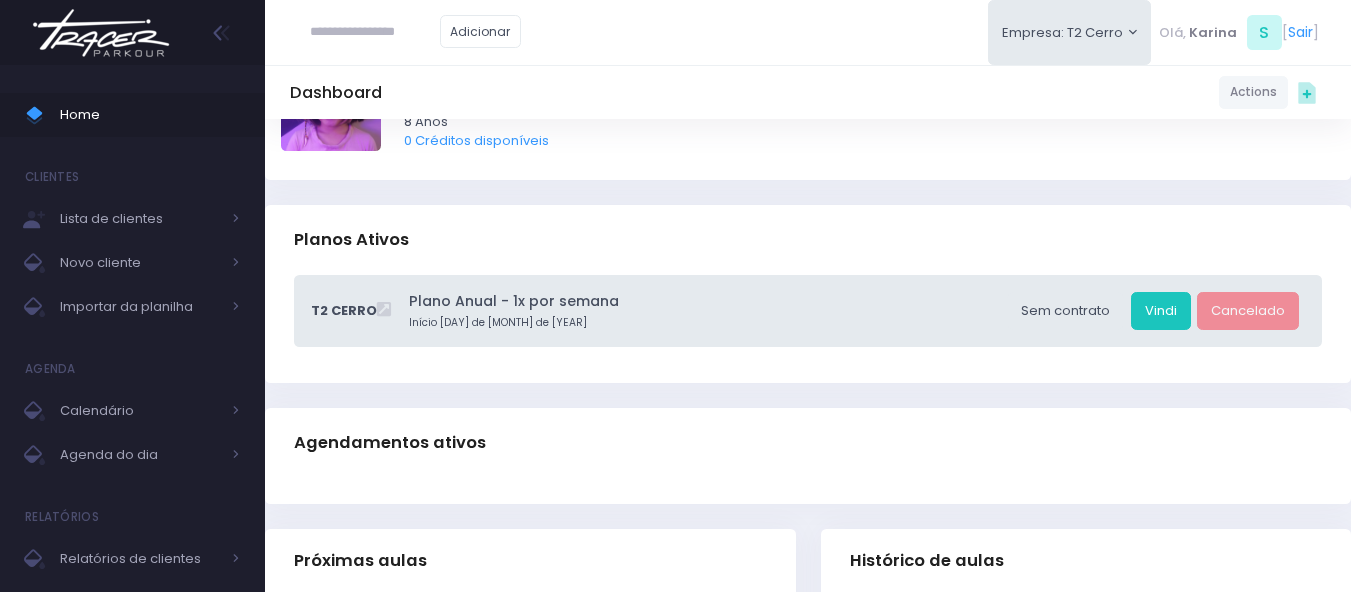 scroll, scrollTop: 100, scrollLeft: 0, axis: vertical 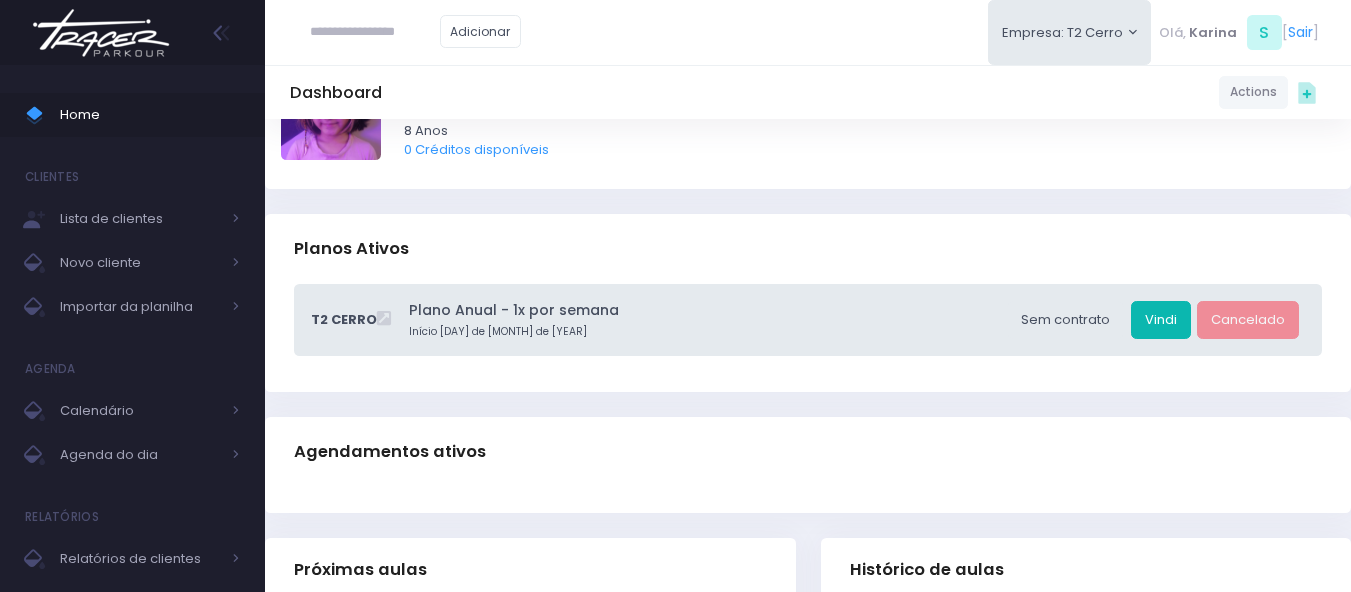 click on "Vindi" at bounding box center [1161, 320] 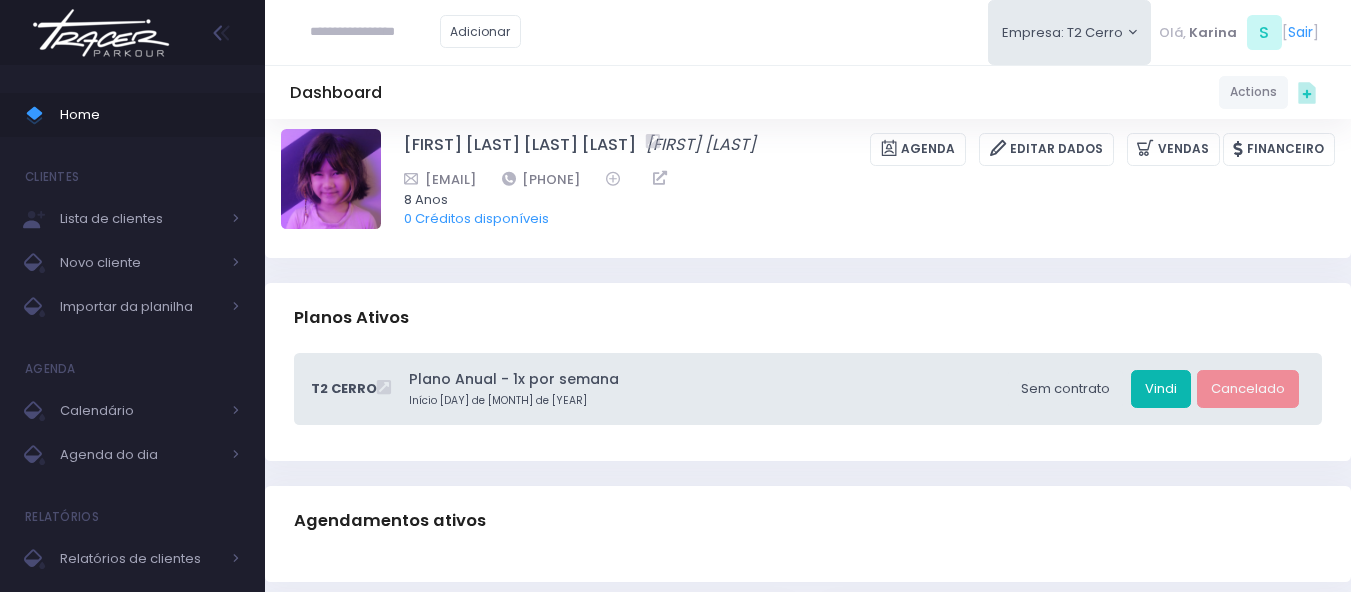 scroll, scrollTop: 0, scrollLeft: 0, axis: both 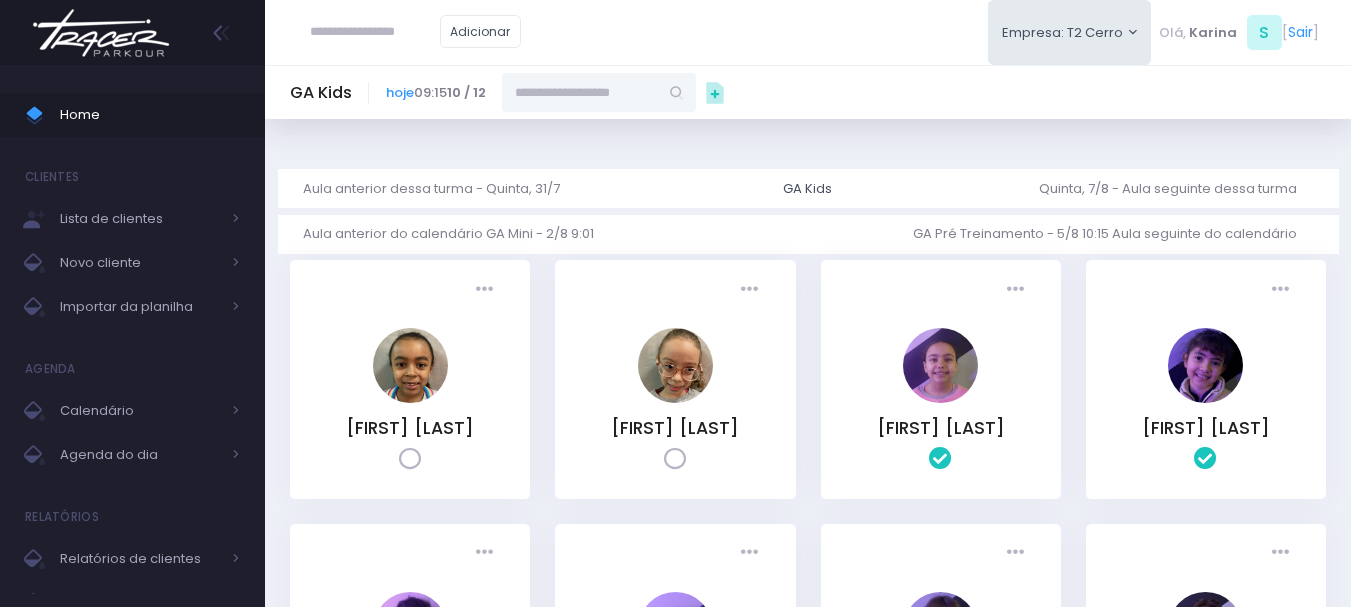 click at bounding box center (580, 92) 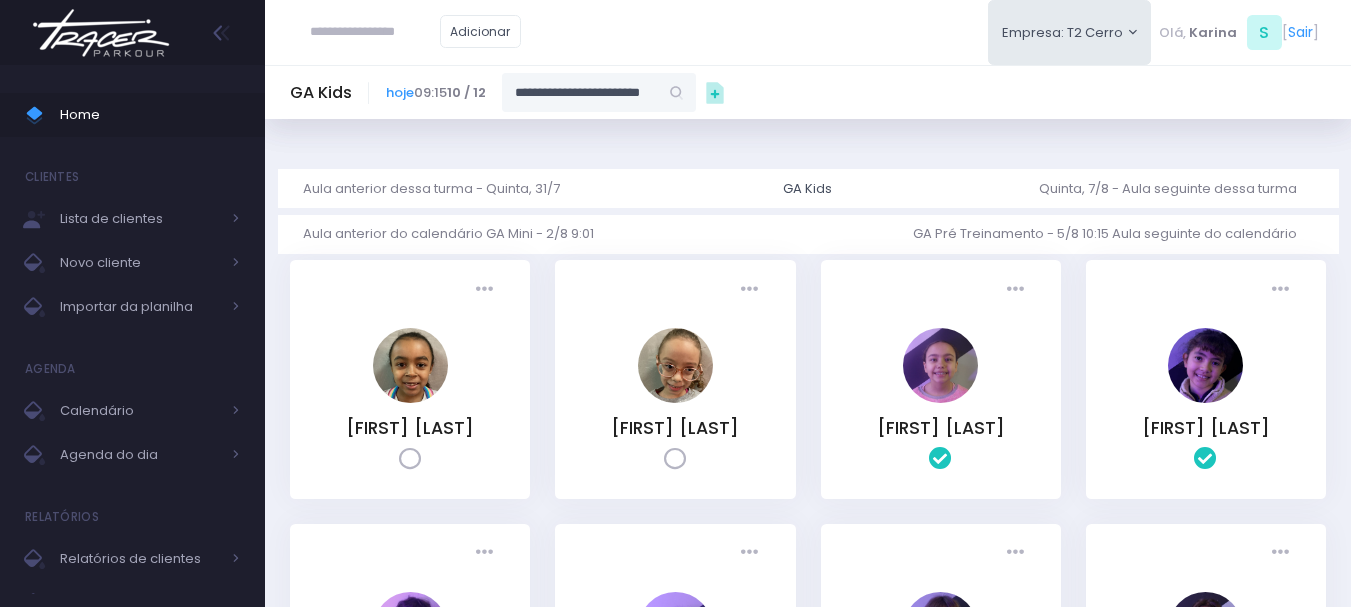scroll, scrollTop: 0, scrollLeft: 13, axis: horizontal 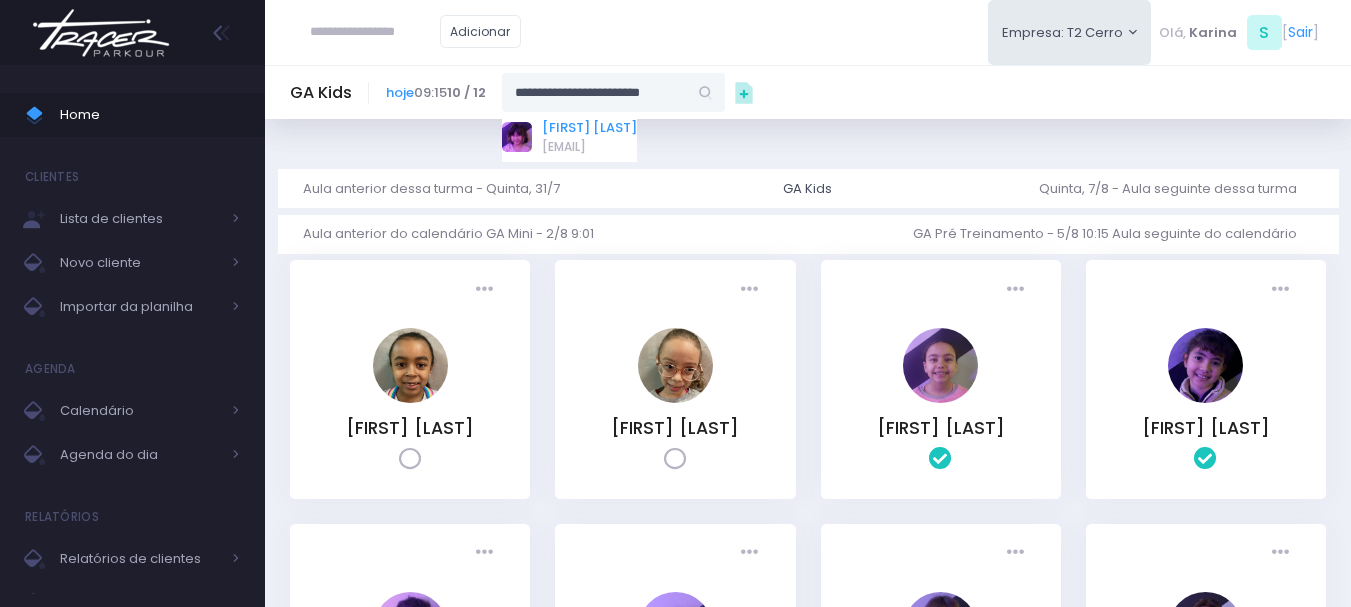 click on "[FIRST] [LAST] [LAST] [LAST]" at bounding box center [589, 128] 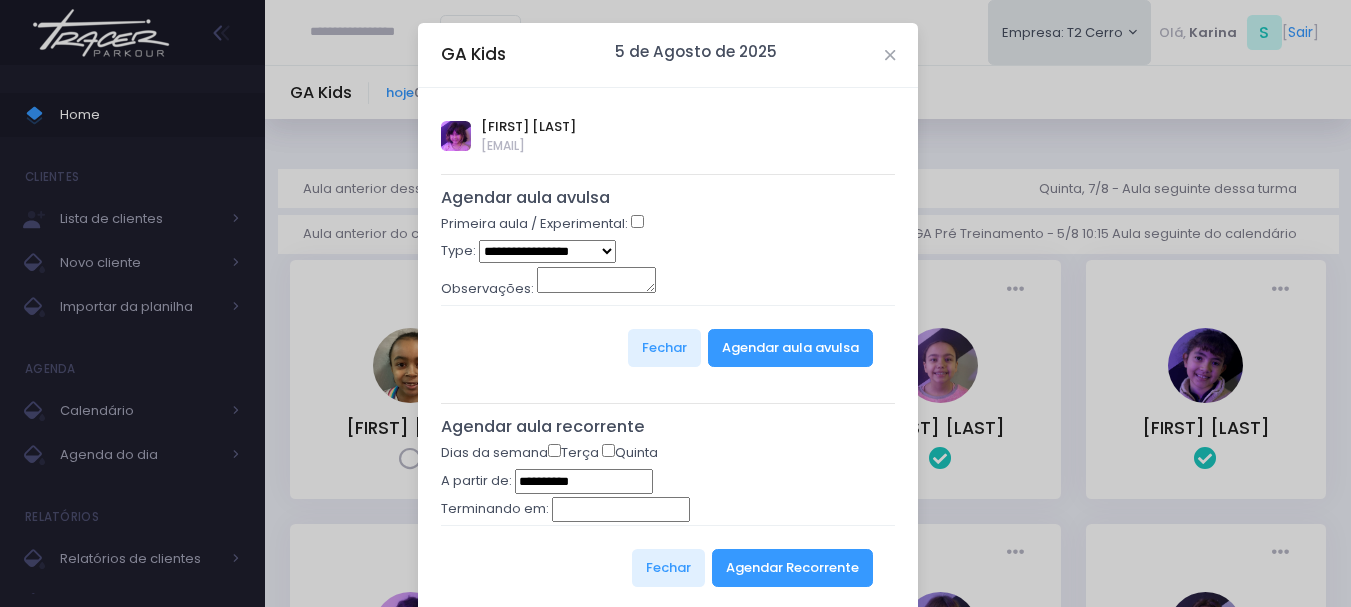 type on "**********" 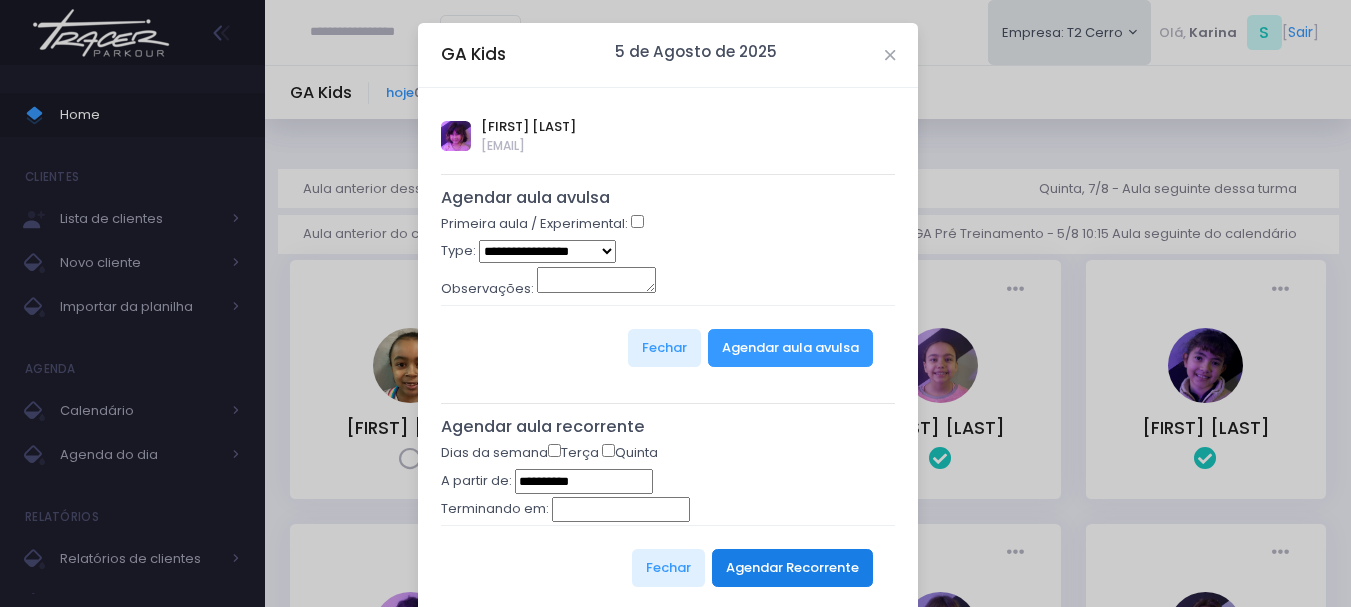 click on "Agendar Recorrente" at bounding box center [792, 568] 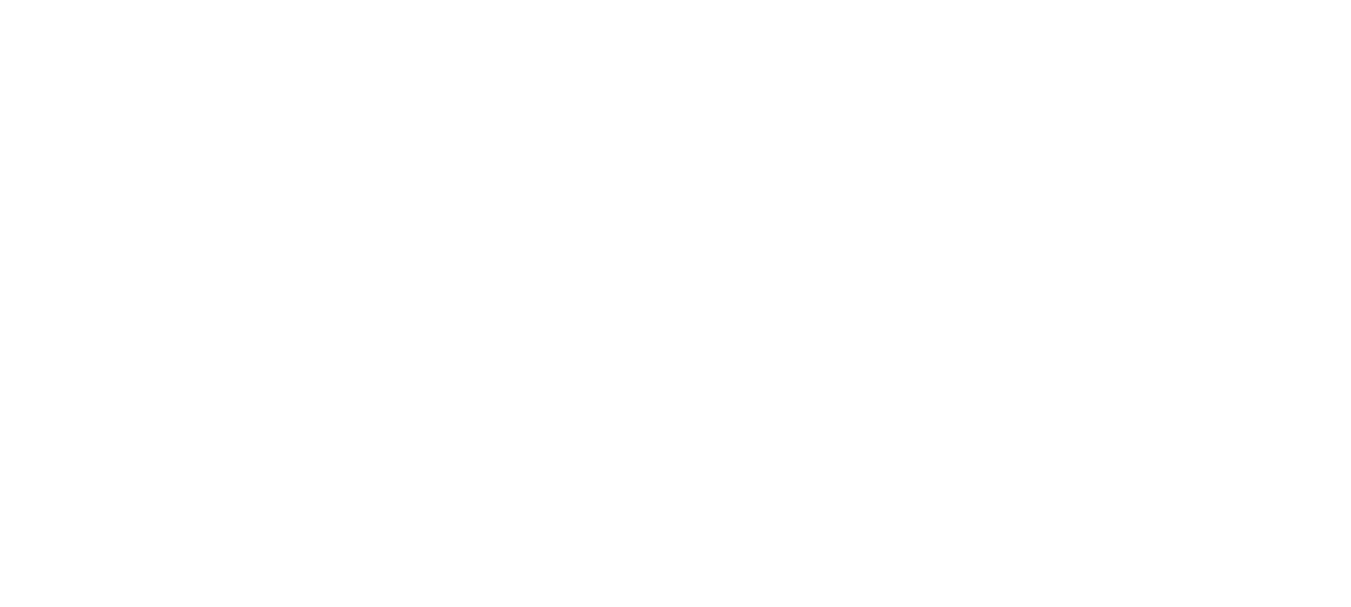 scroll, scrollTop: 0, scrollLeft: 0, axis: both 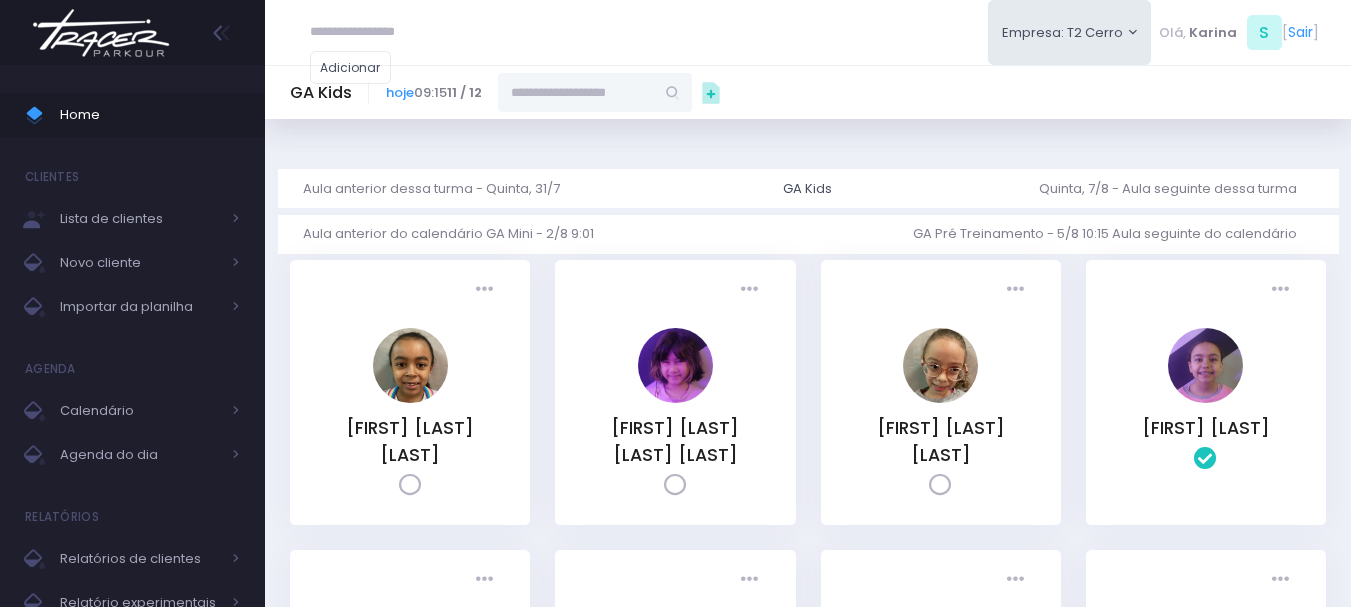 click at bounding box center [576, 92] 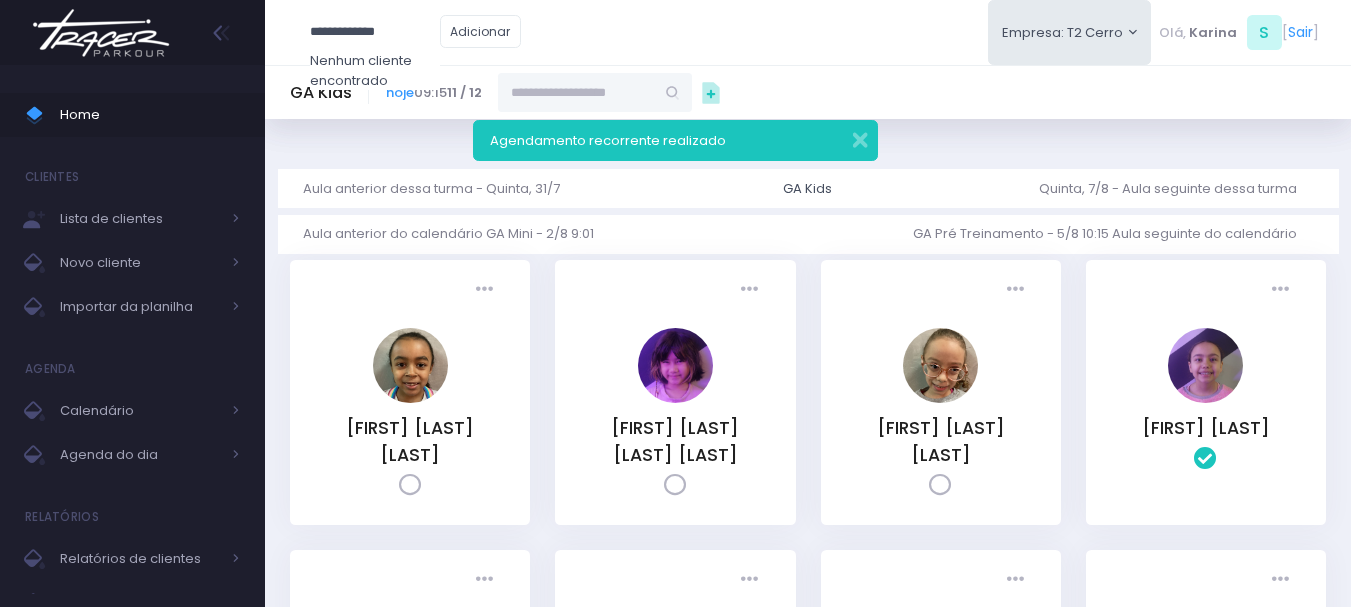 click on "**********" at bounding box center [375, 32] 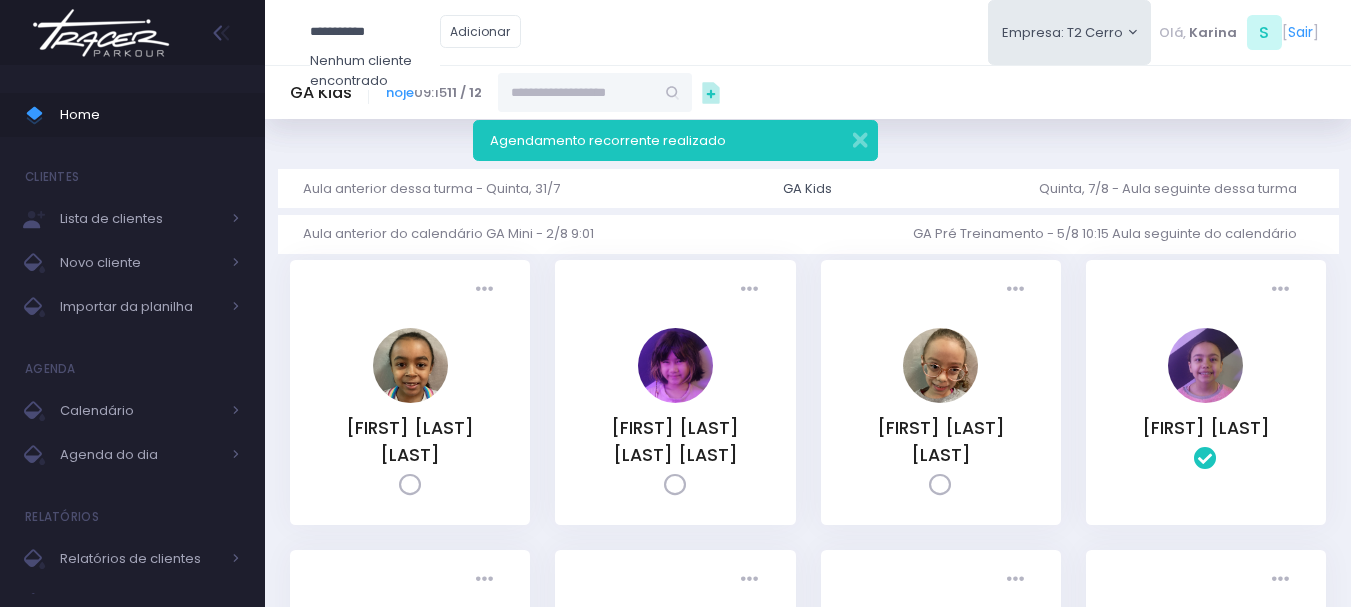 click on "**********" at bounding box center [375, 32] 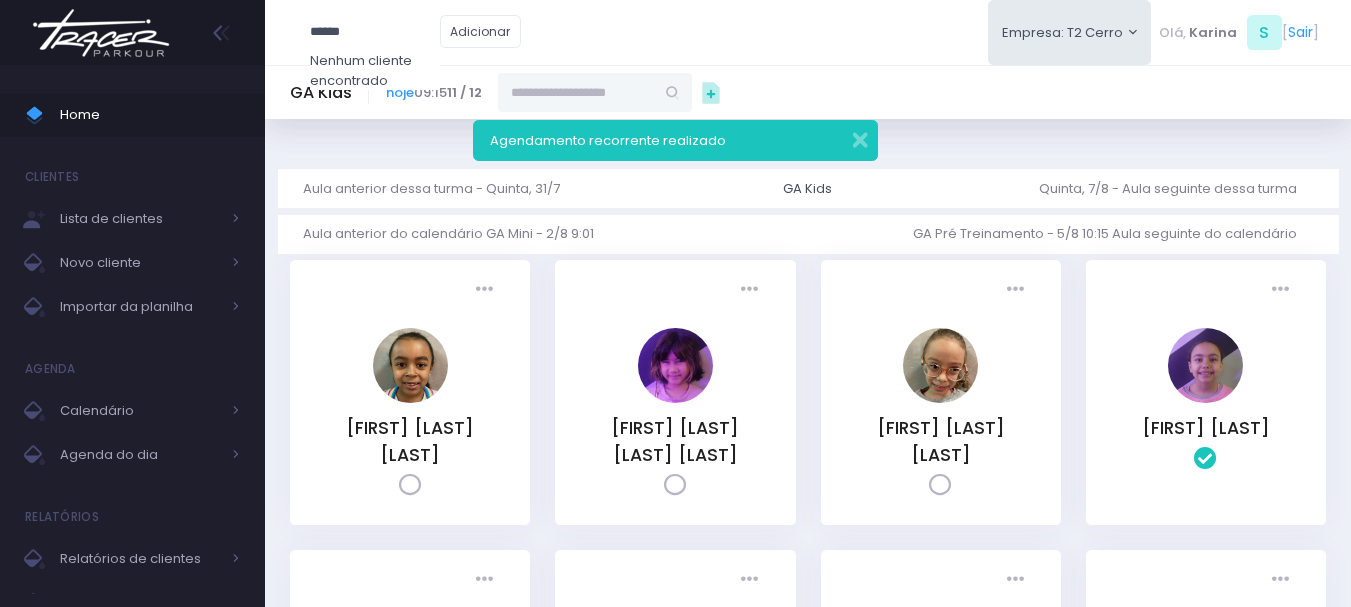 type on "******" 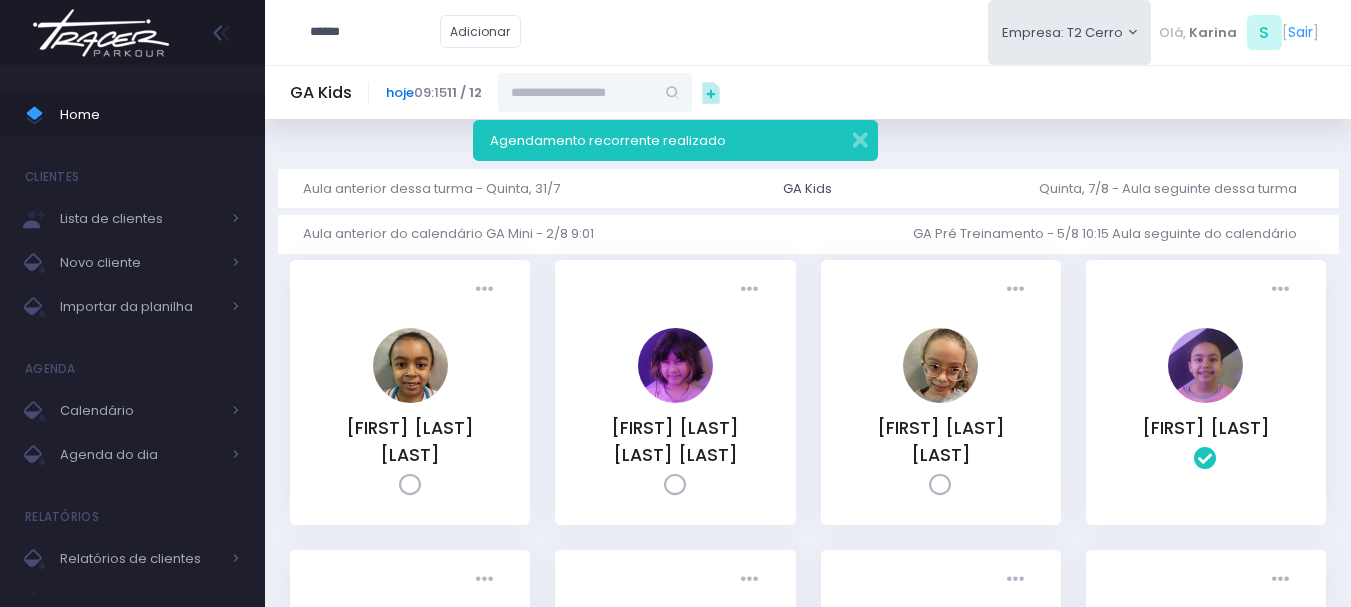 drag, startPoint x: 384, startPoint y: 102, endPoint x: 403, endPoint y: 94, distance: 20.615528 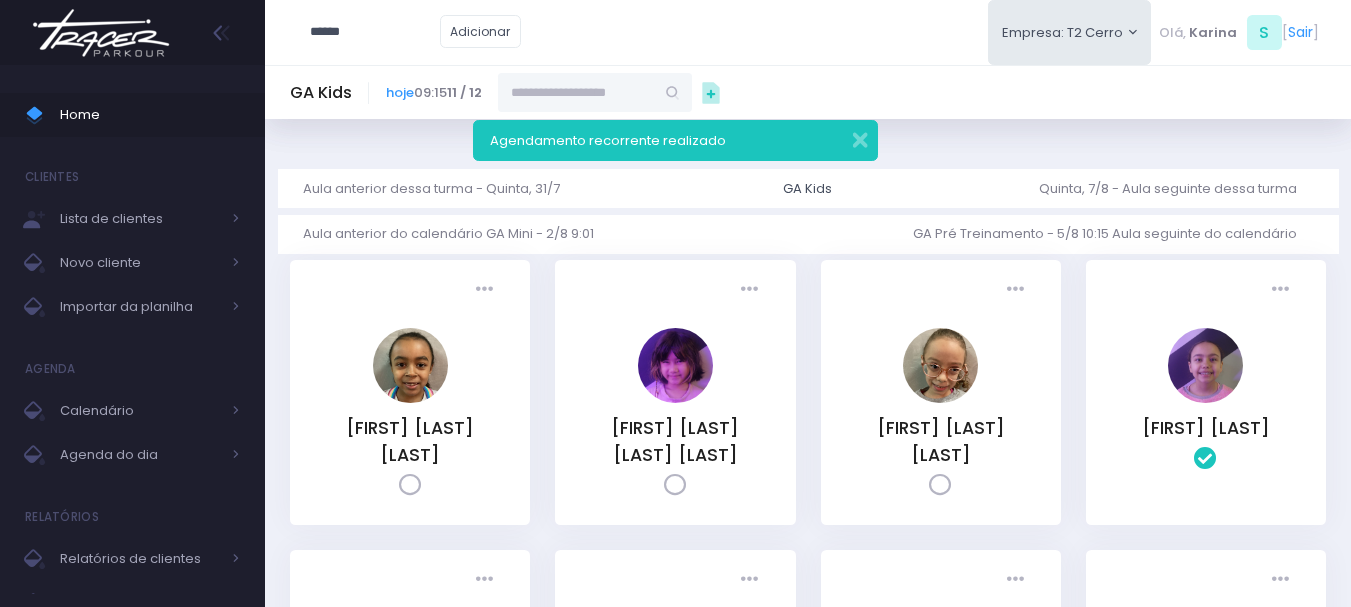 click on "hoje  09:15  11 / 12" at bounding box center (434, 93) 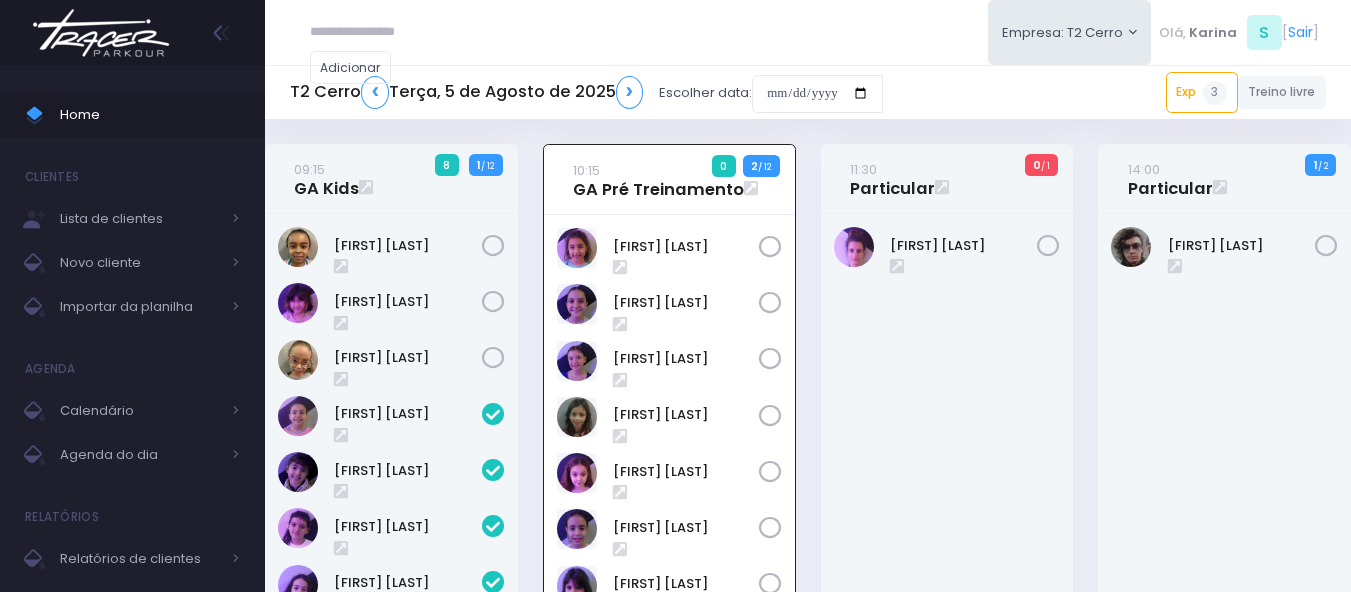 scroll, scrollTop: 0, scrollLeft: 0, axis: both 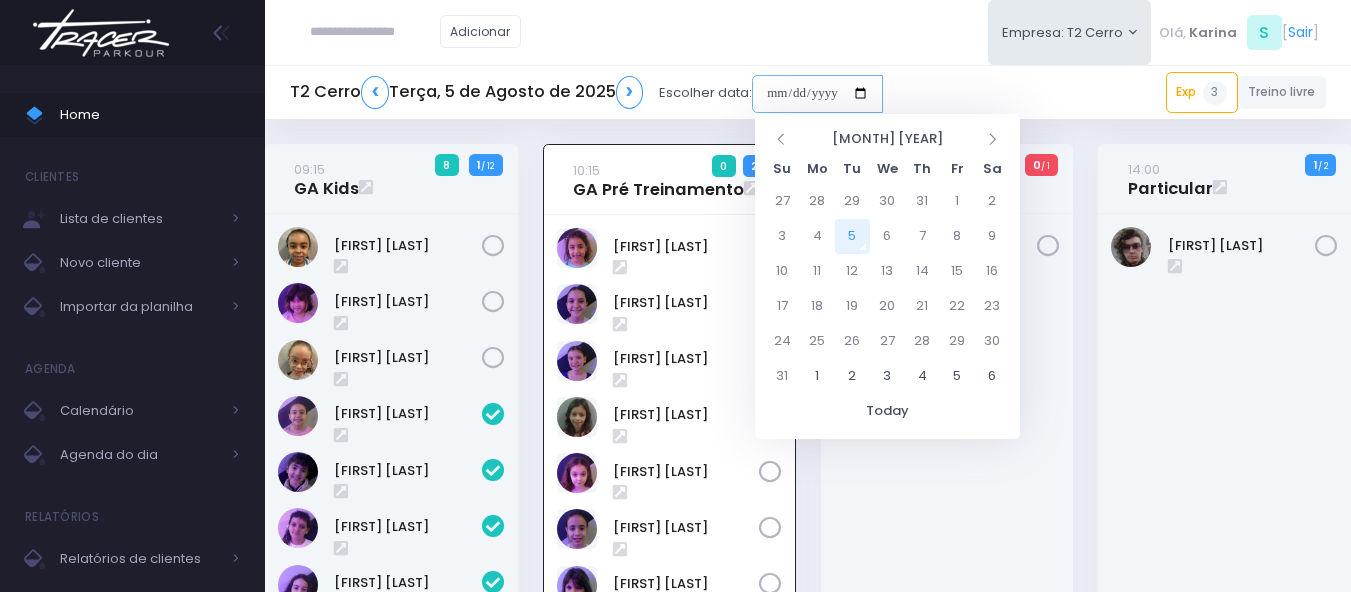 click at bounding box center (817, 94) 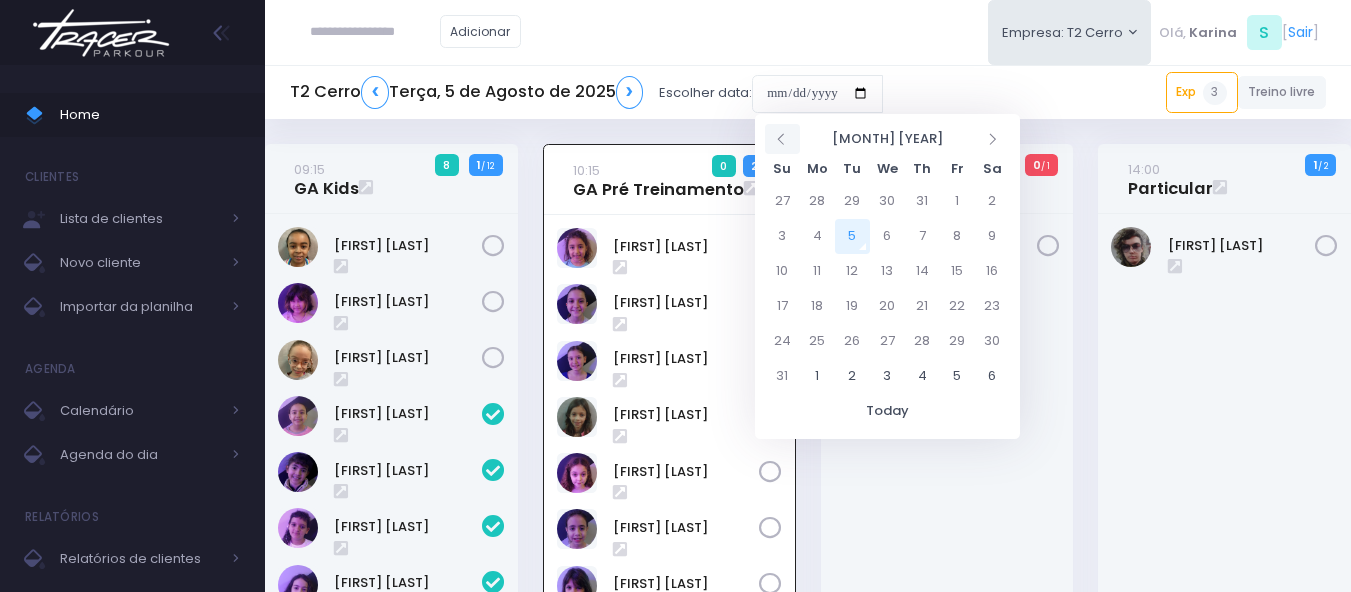 click at bounding box center (782, 138) 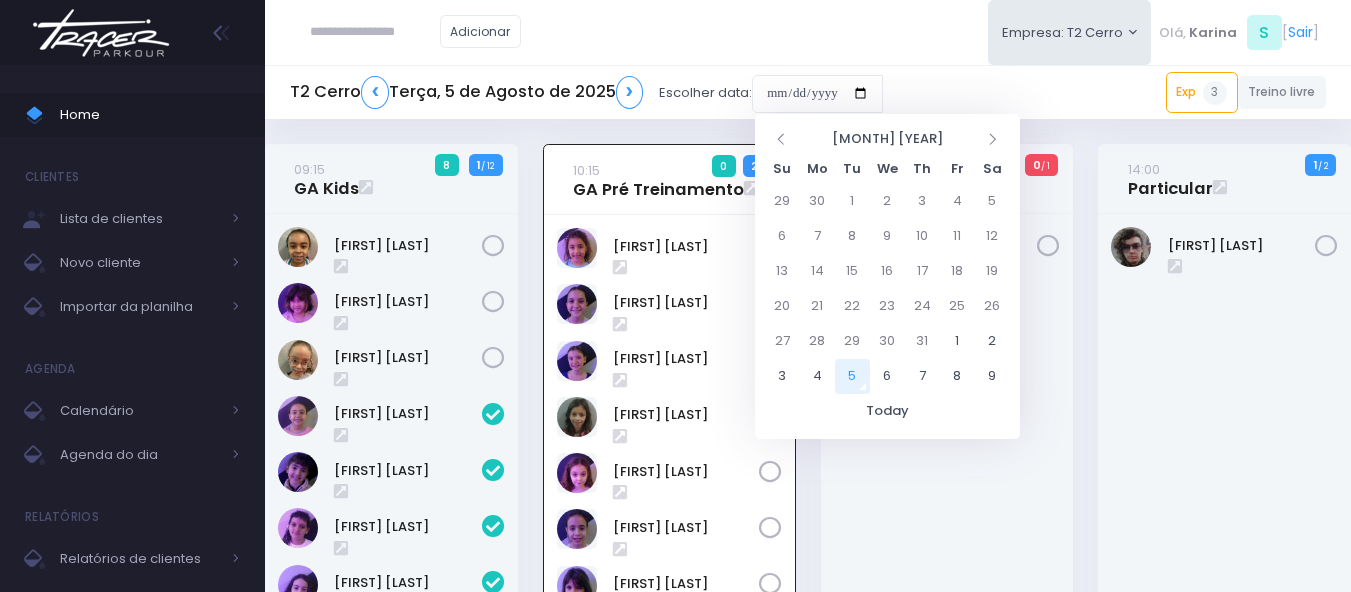 click at bounding box center (782, 138) 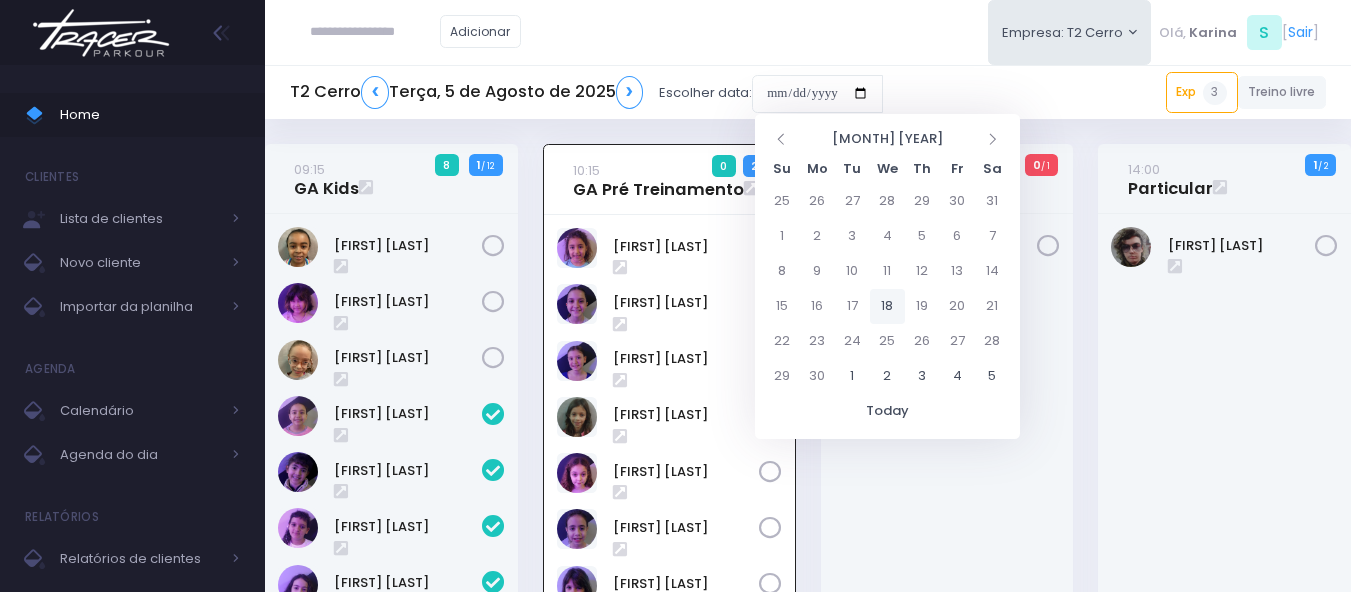 click on "18" at bounding box center (887, 306) 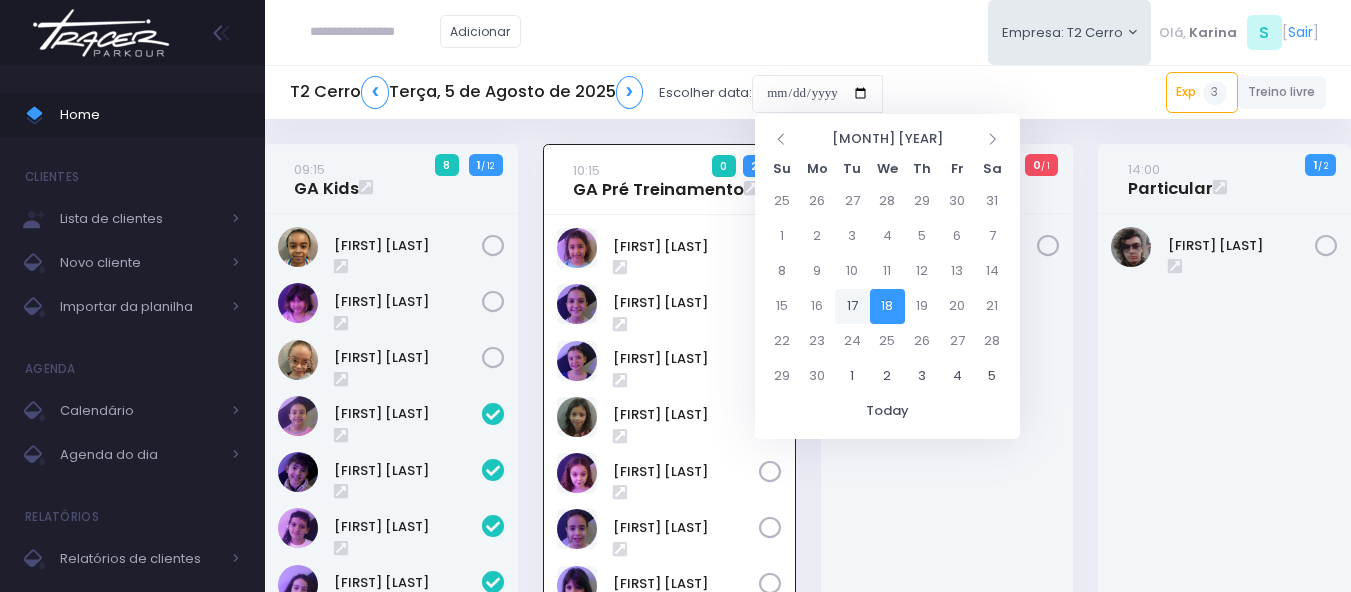 click on "17" at bounding box center [852, 306] 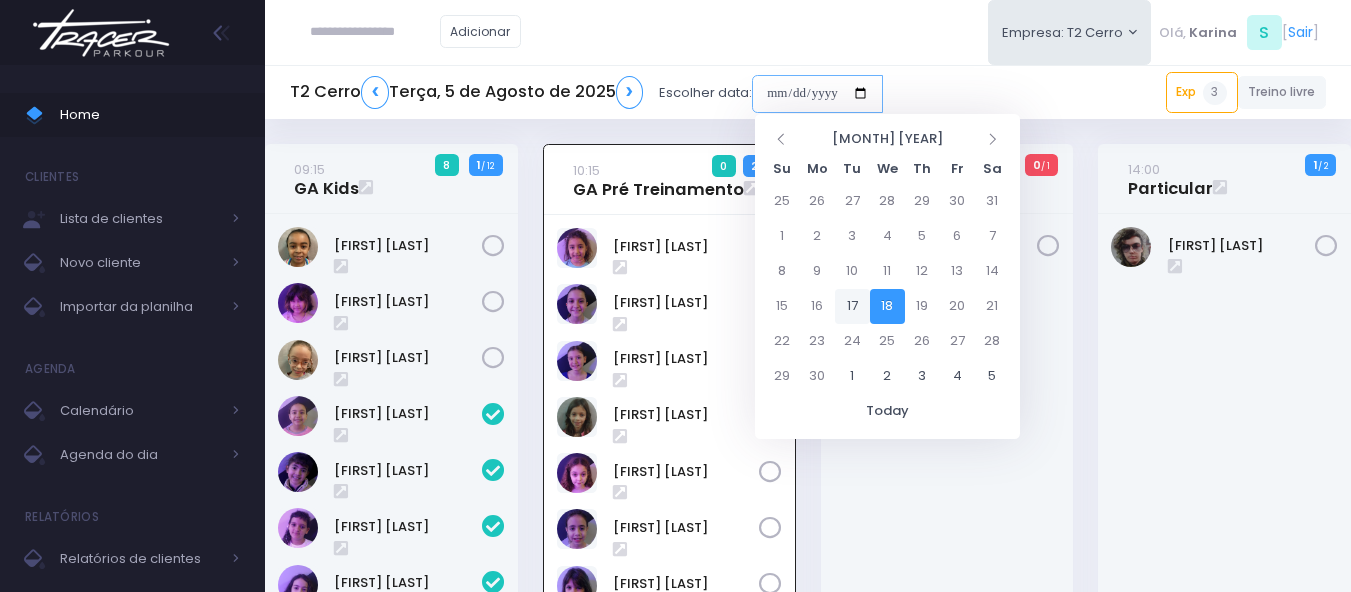 type on "**********" 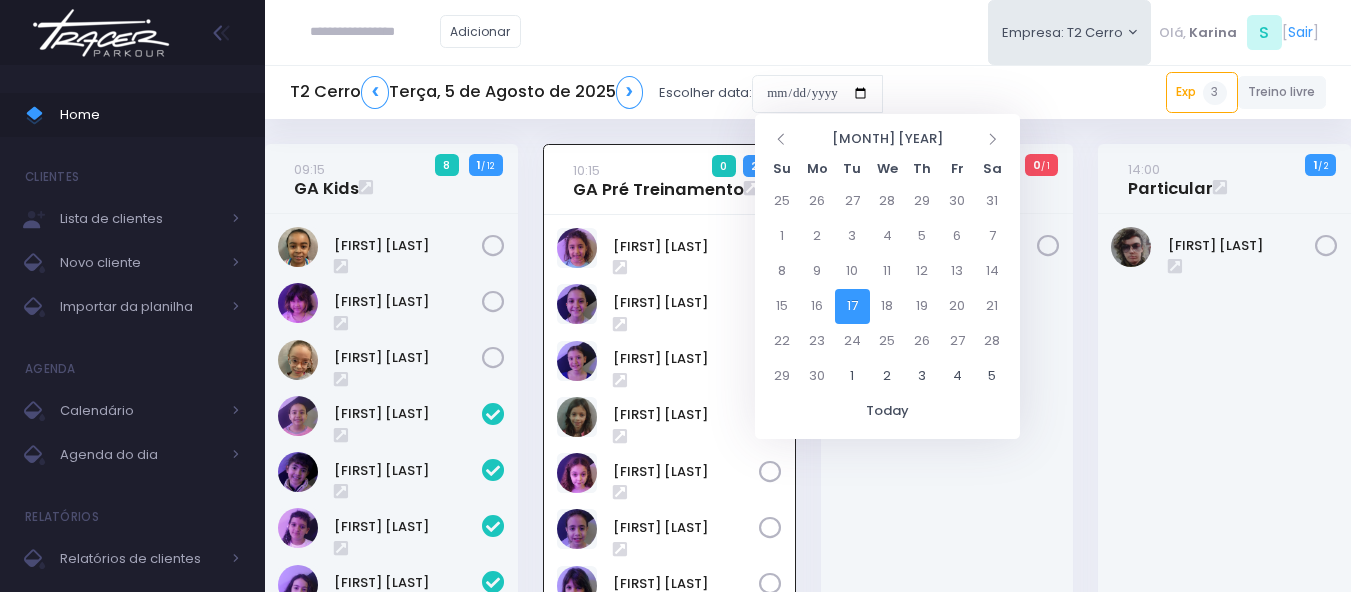 click on "17" at bounding box center (852, 306) 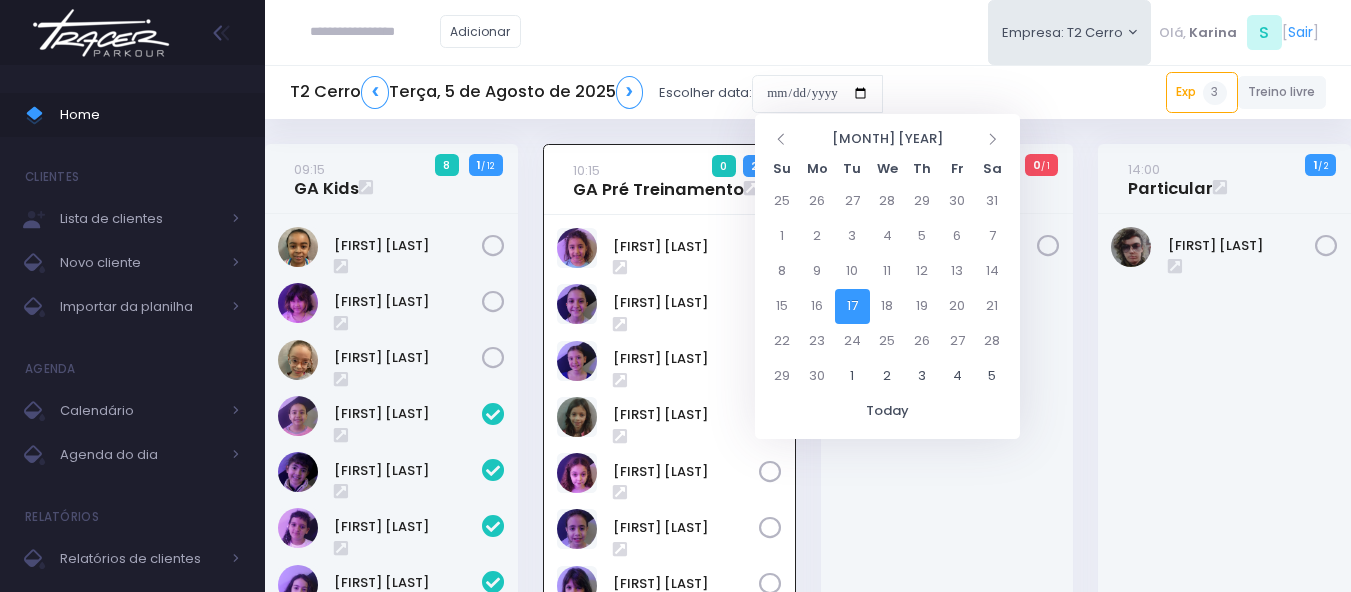 click on "Adicionar
Empresa: T2 Cerro
T1 Faria T2 Cerro T3 Santana T4 Pompeia" at bounding box center [808, 32] 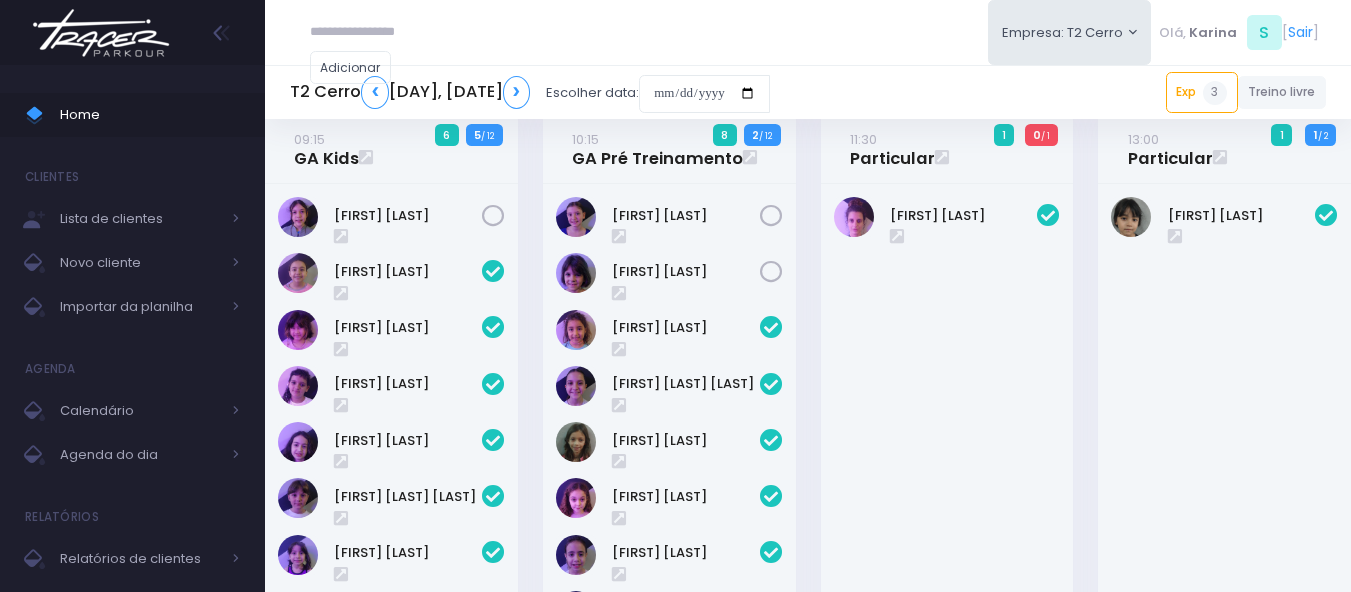 scroll, scrollTop: 0, scrollLeft: 0, axis: both 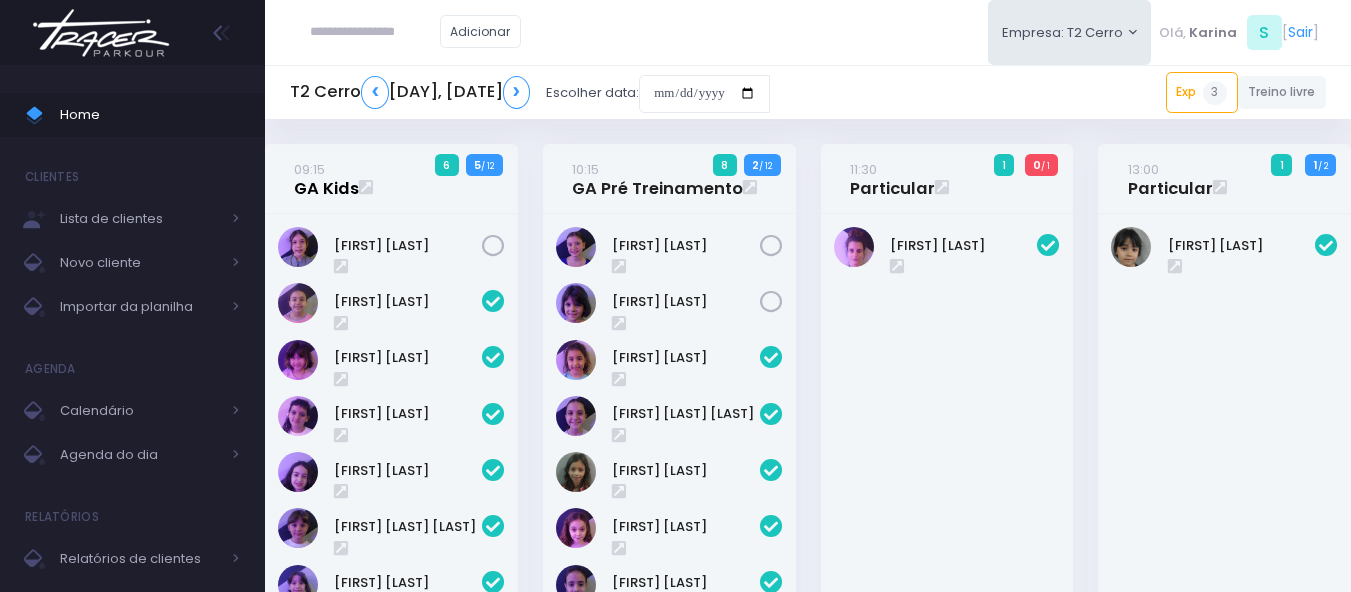 click on "09:15 GA Kids" at bounding box center [326, 179] 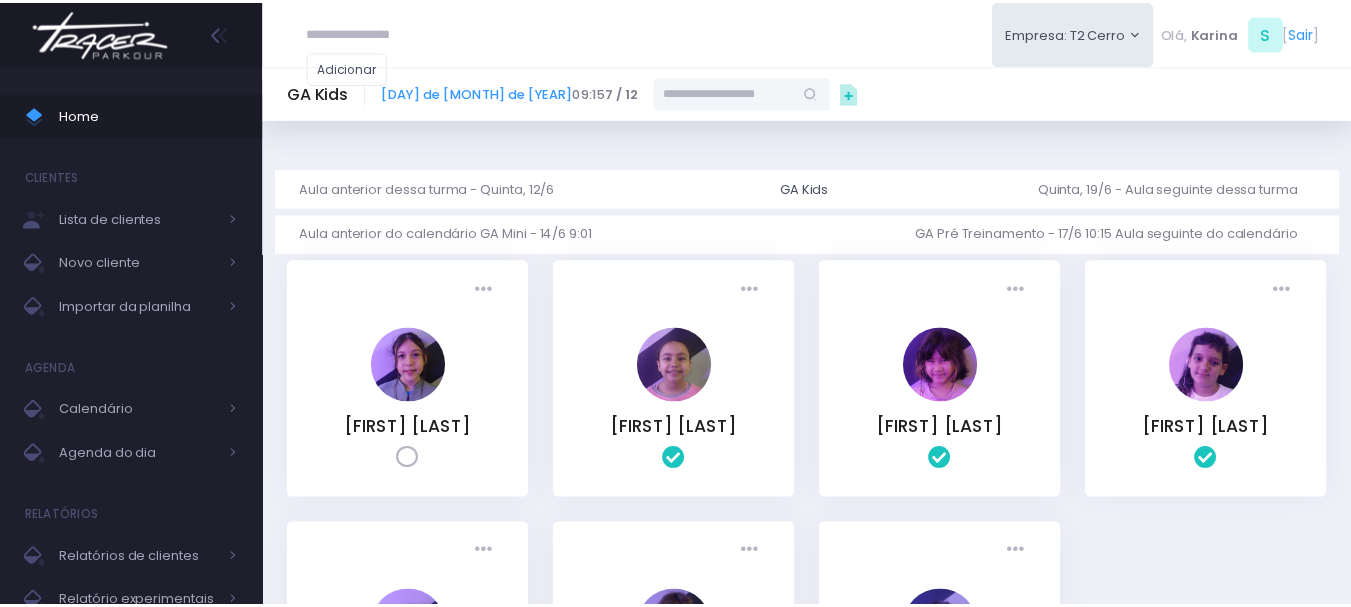 scroll, scrollTop: 0, scrollLeft: 0, axis: both 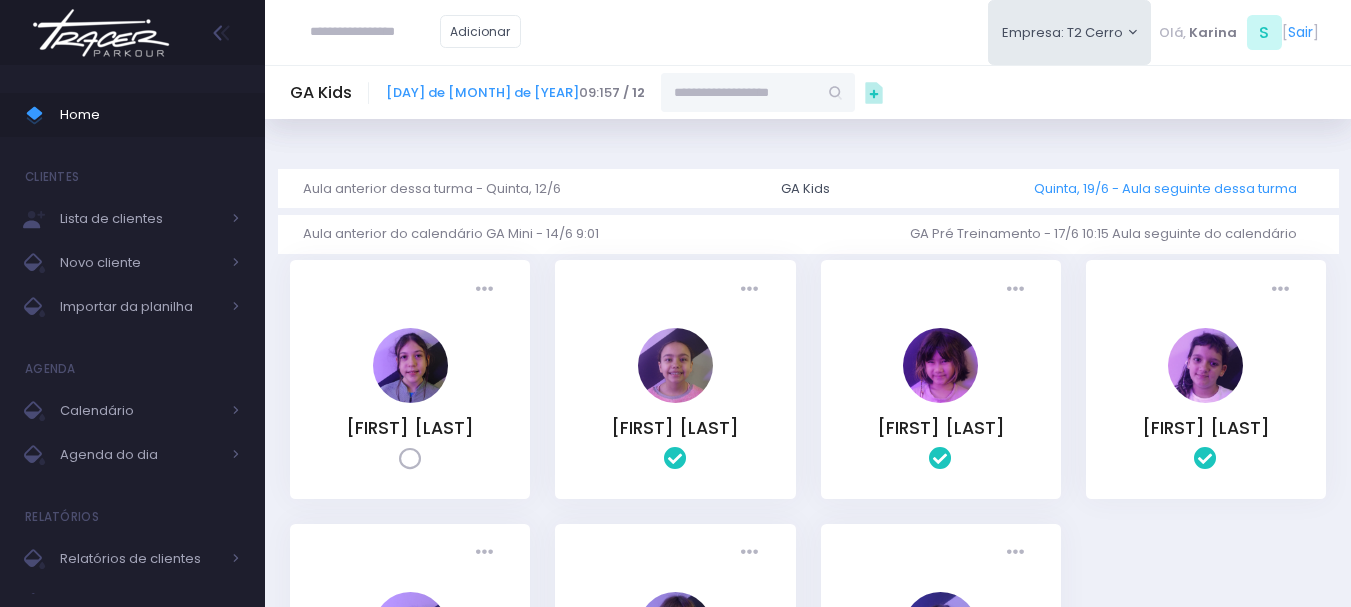 click on "Quinta, 19/6 - Aula seguinte dessa turma" at bounding box center (1173, 188) 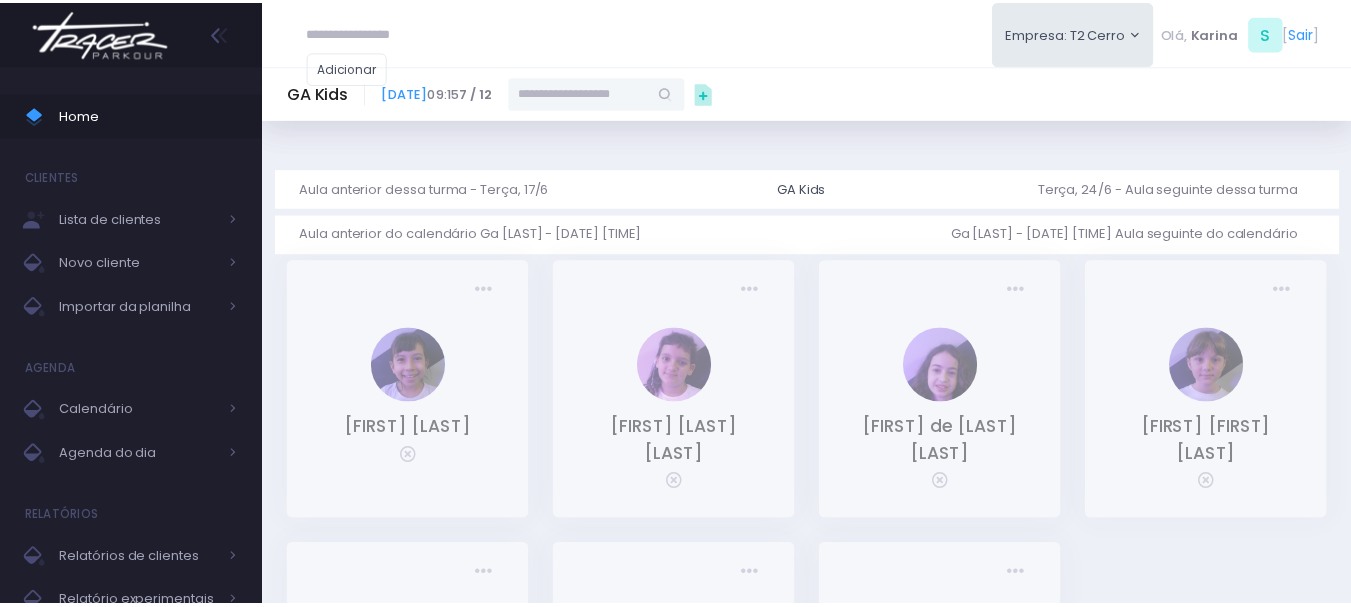 scroll, scrollTop: 0, scrollLeft: 0, axis: both 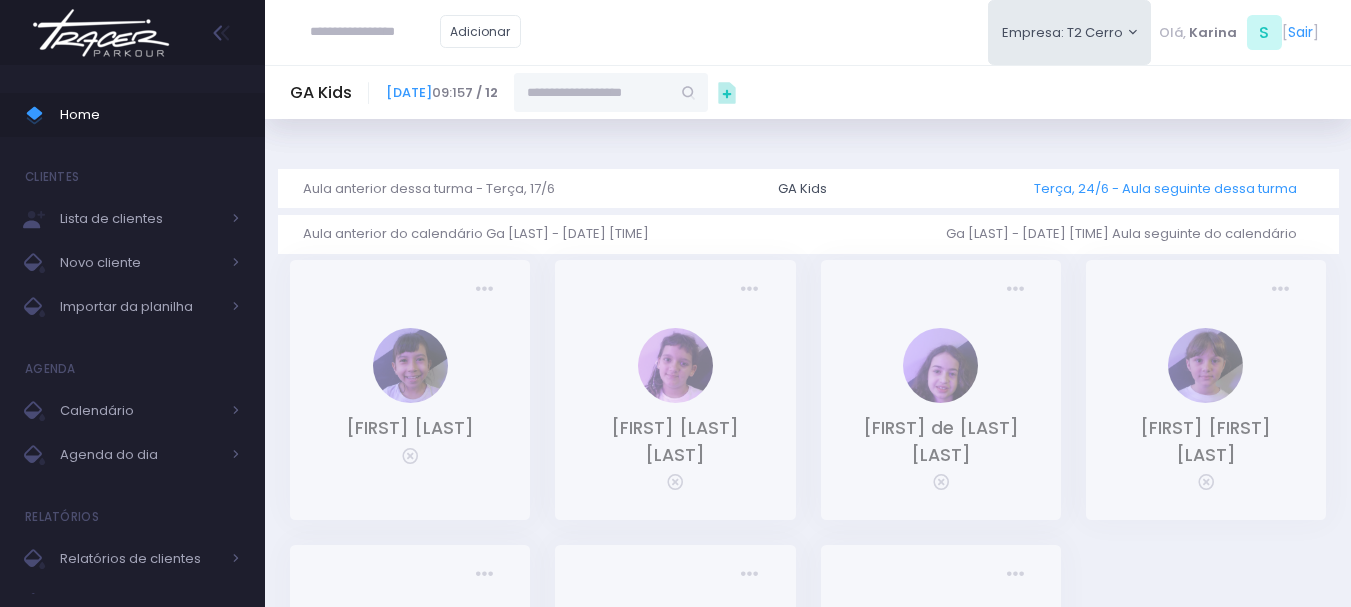 click on "Terça, 24/6 - Aula seguinte dessa turma" at bounding box center (1173, 188) 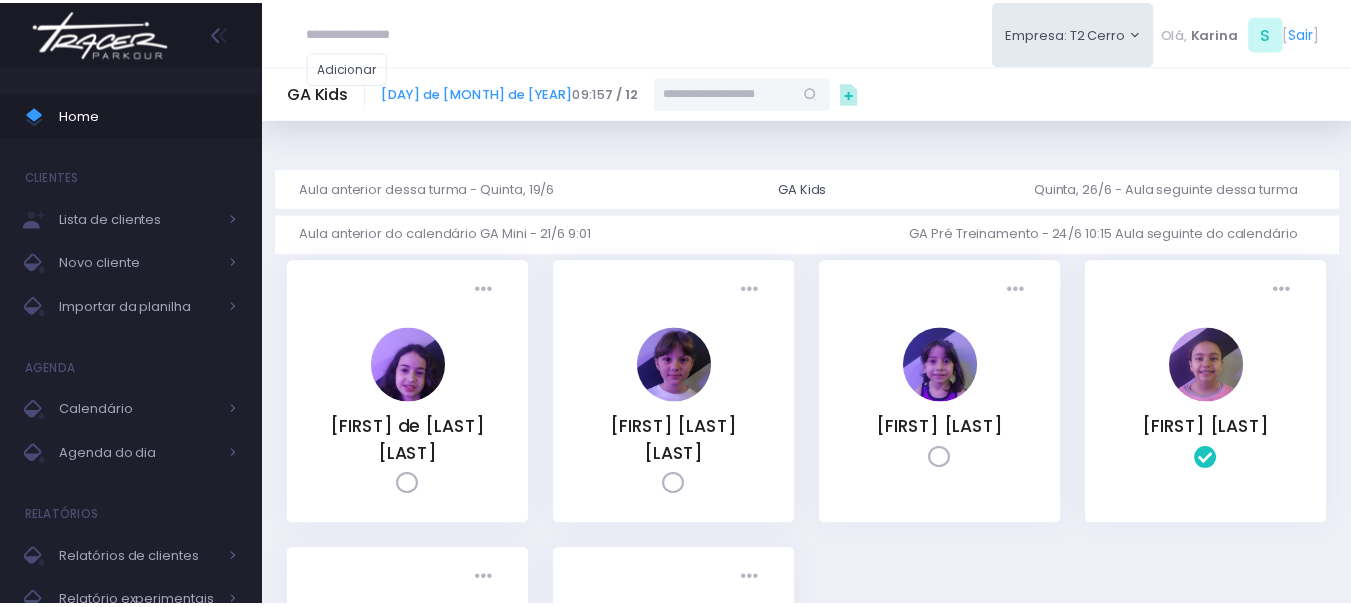 scroll, scrollTop: 0, scrollLeft: 0, axis: both 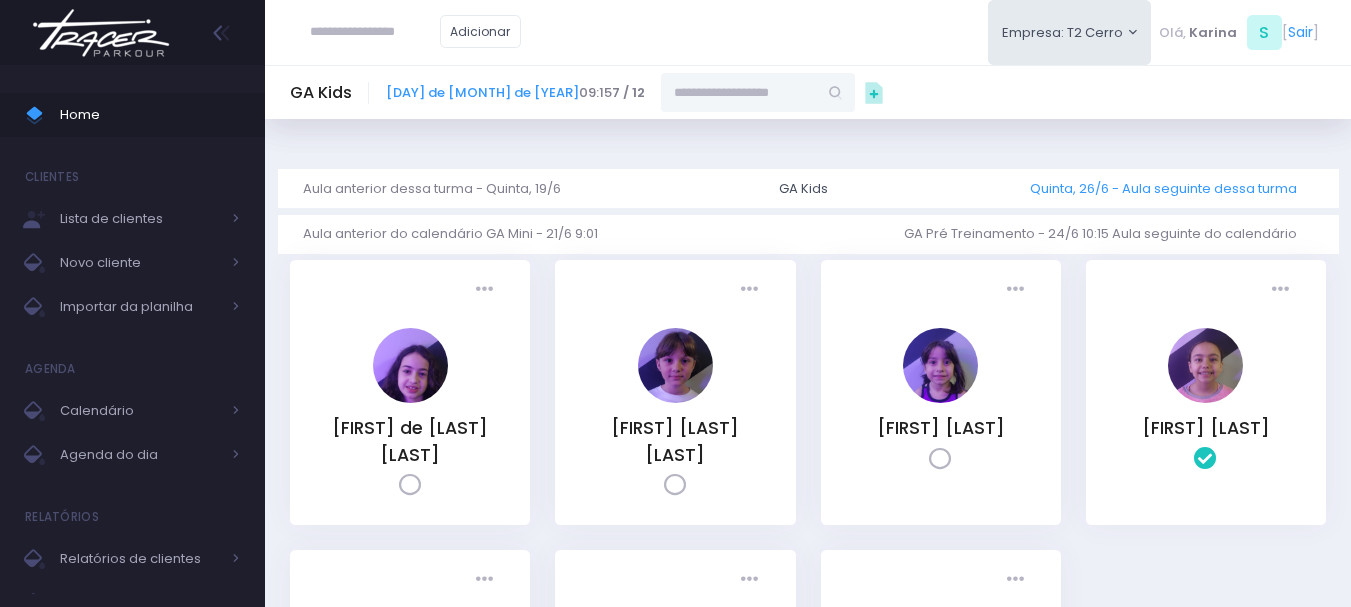 click on "Quinta, 26/6 - Aula seguinte dessa turma" at bounding box center [1171, 188] 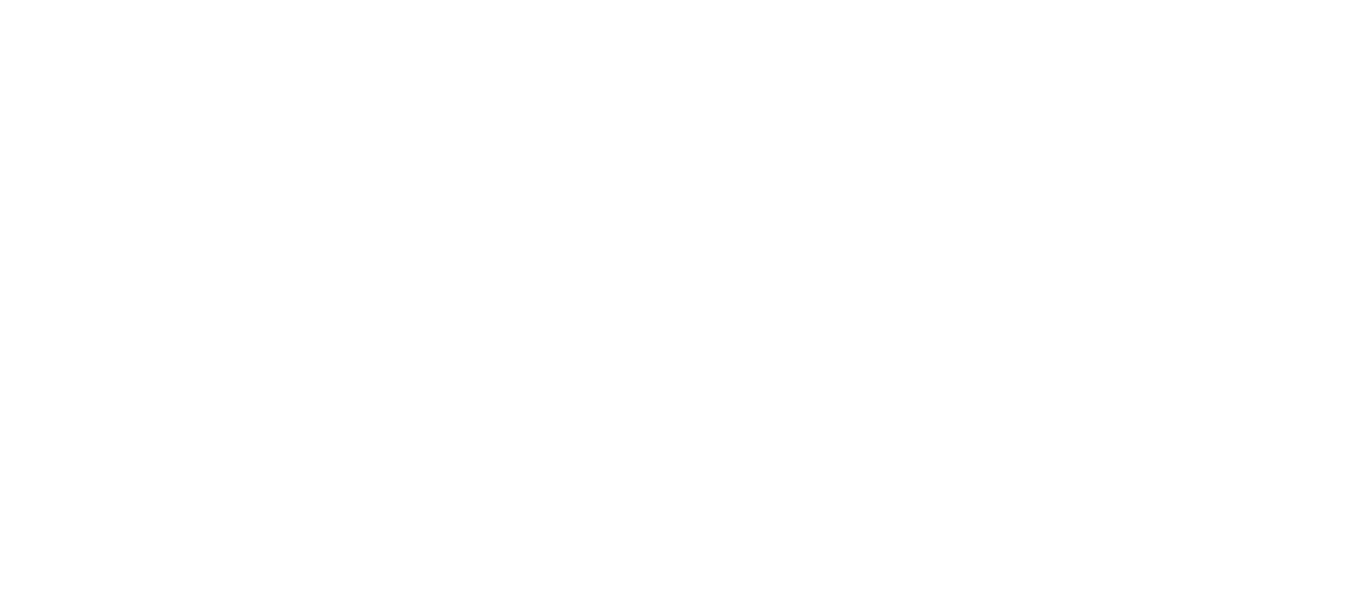 scroll, scrollTop: 0, scrollLeft: 0, axis: both 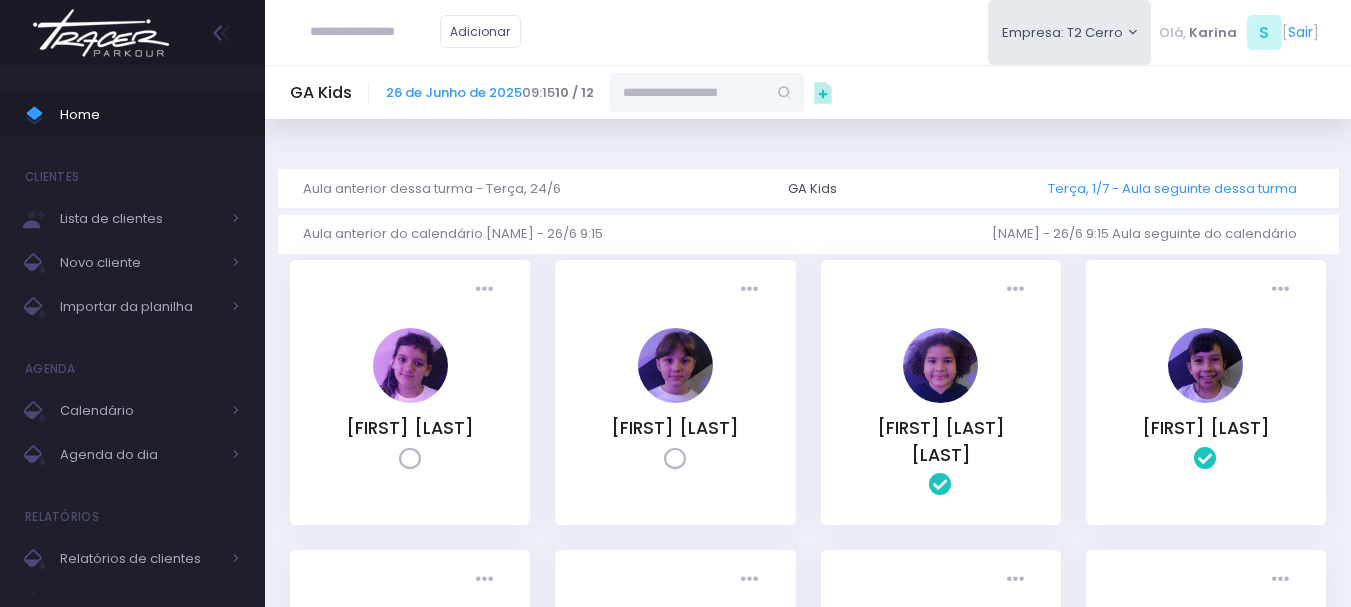 click on "Terça, 1/7 - Aula seguinte dessa turma" at bounding box center [1180, 188] 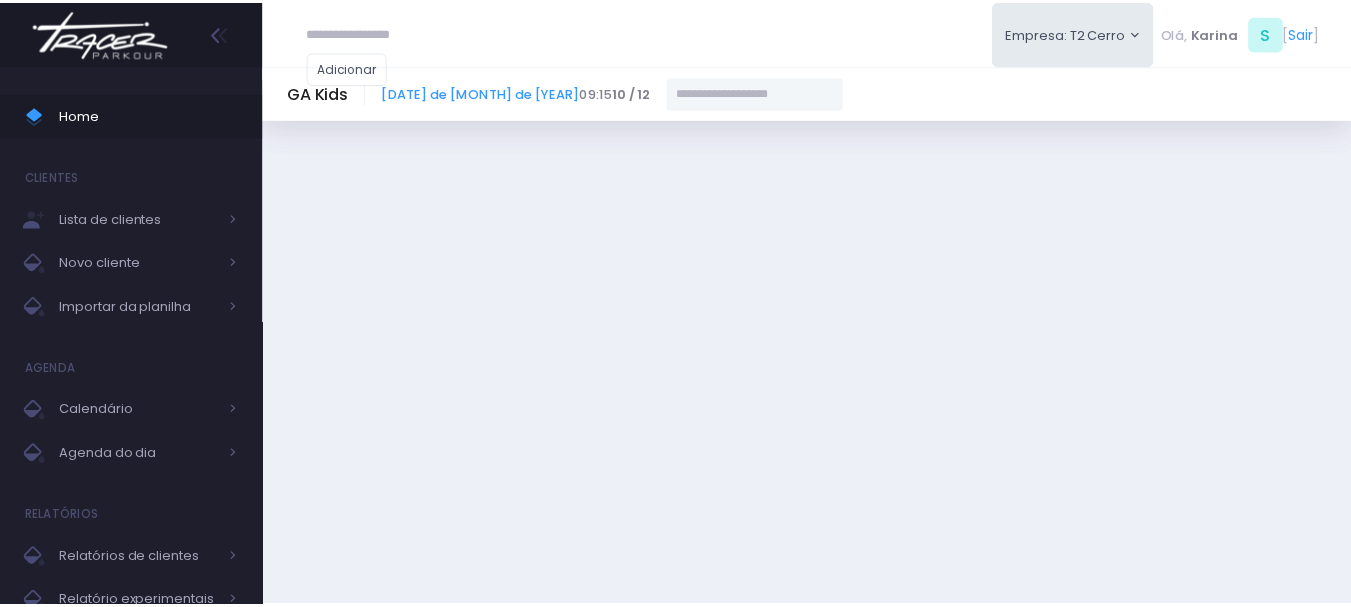 scroll, scrollTop: 0, scrollLeft: 0, axis: both 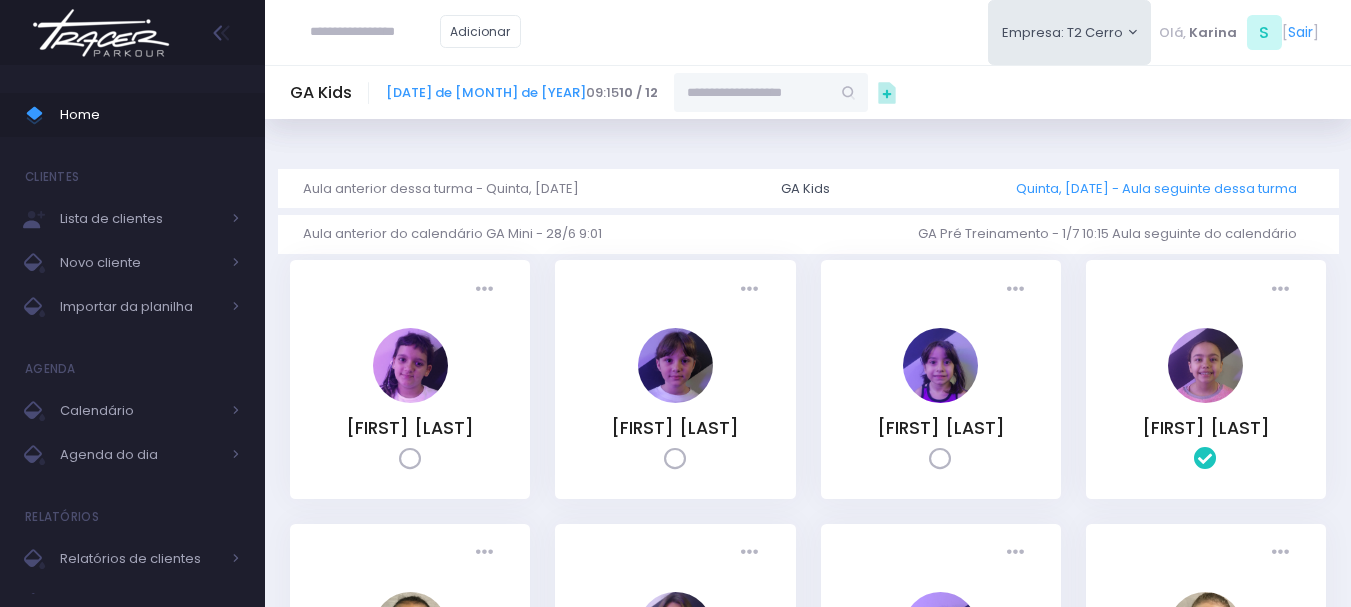 click on "Quinta, 3/7 - Aula seguinte dessa turma" at bounding box center [1164, 188] 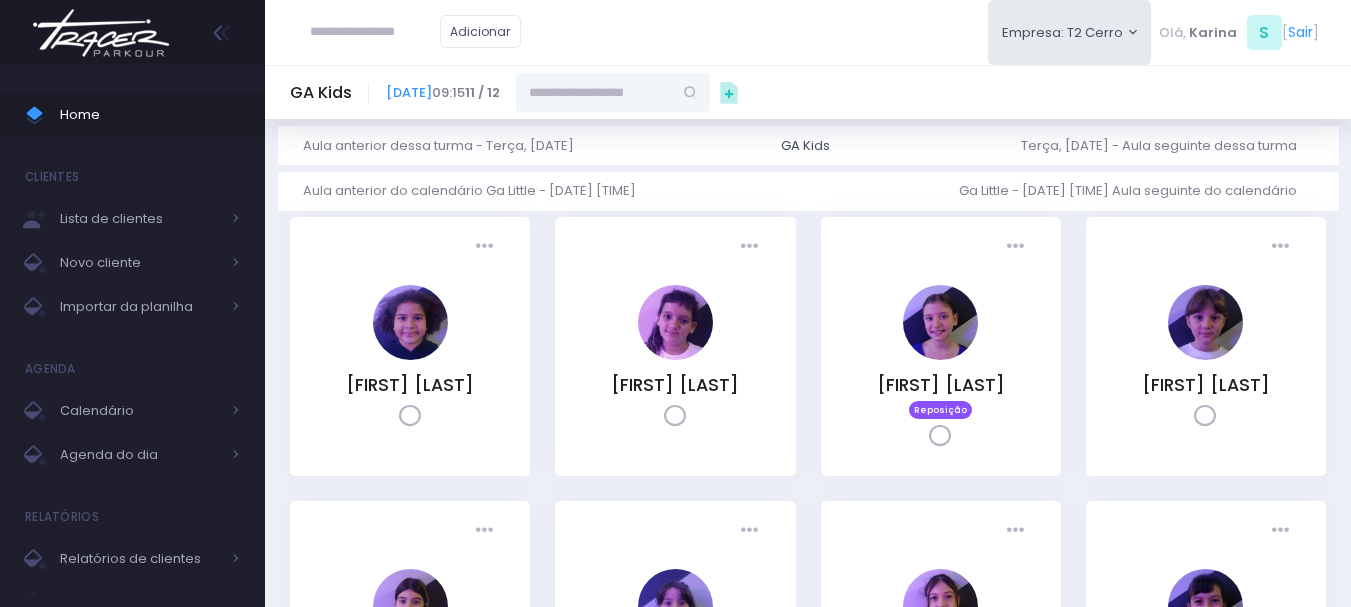 scroll, scrollTop: 0, scrollLeft: 0, axis: both 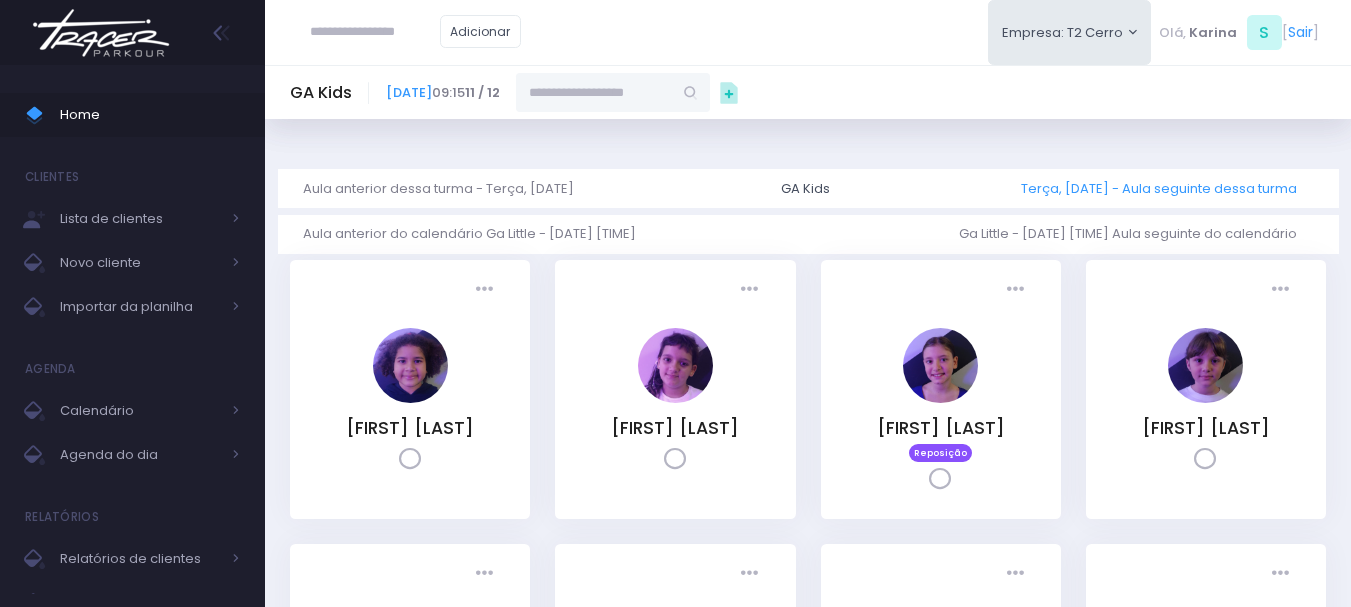 click on "Terça, 8/7 - Aula seguinte dessa turma" at bounding box center [1167, 188] 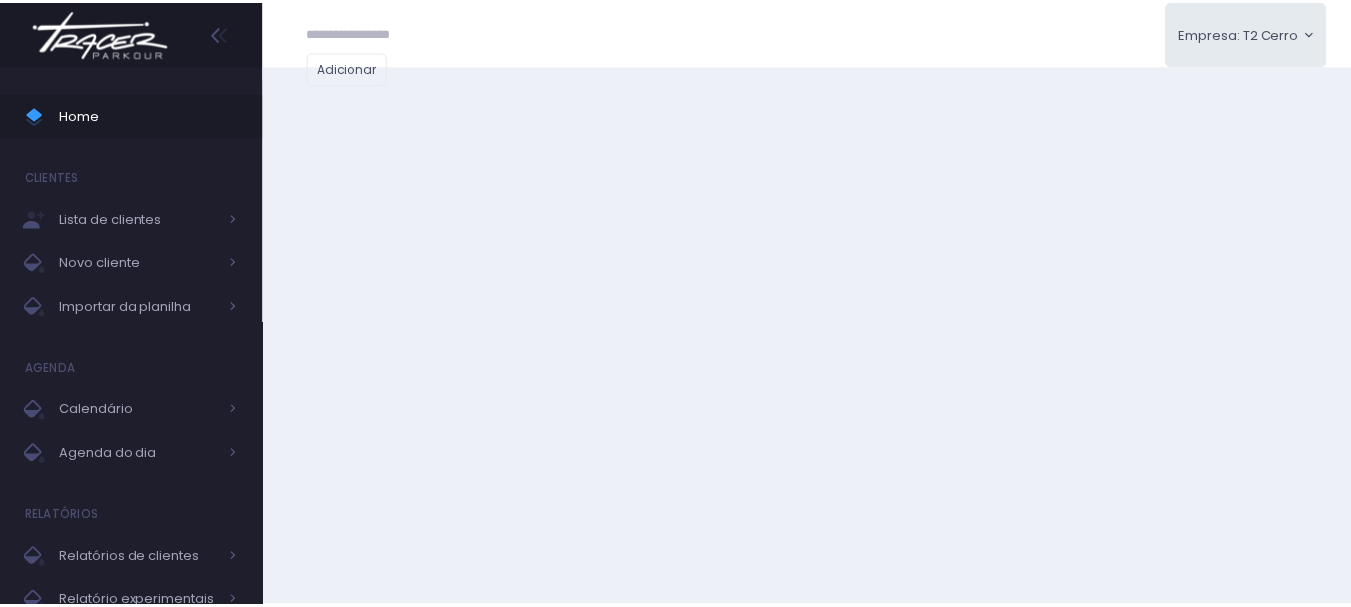 scroll, scrollTop: 0, scrollLeft: 0, axis: both 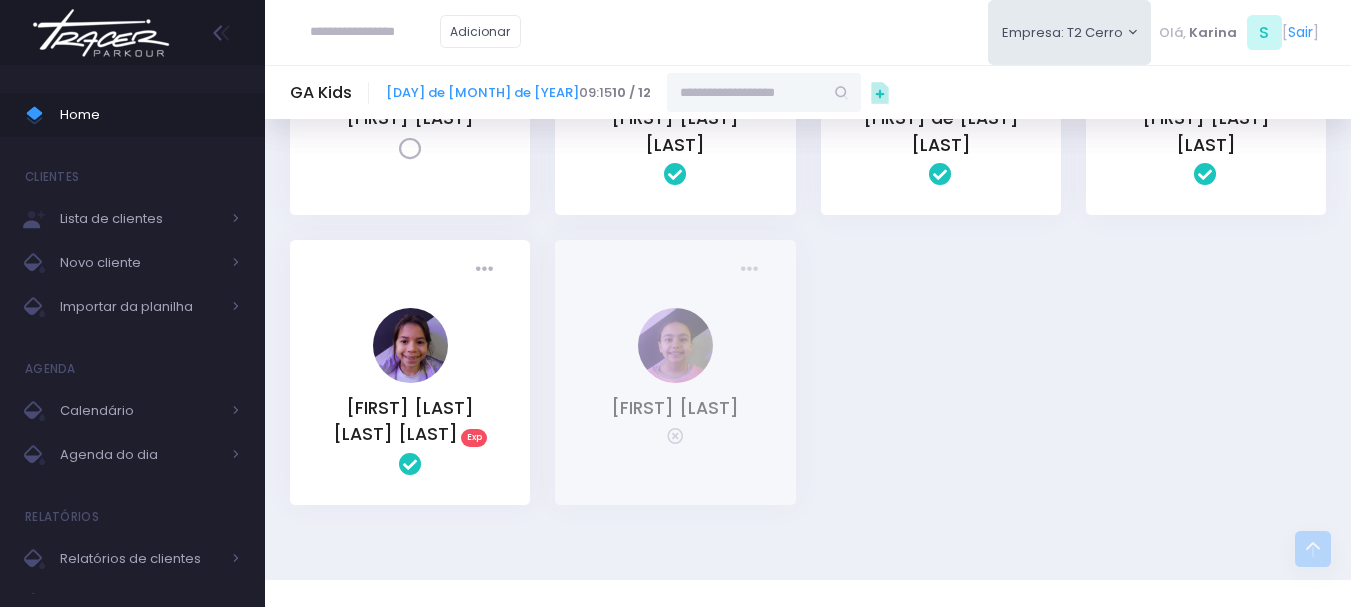 click at bounding box center [375, 32] 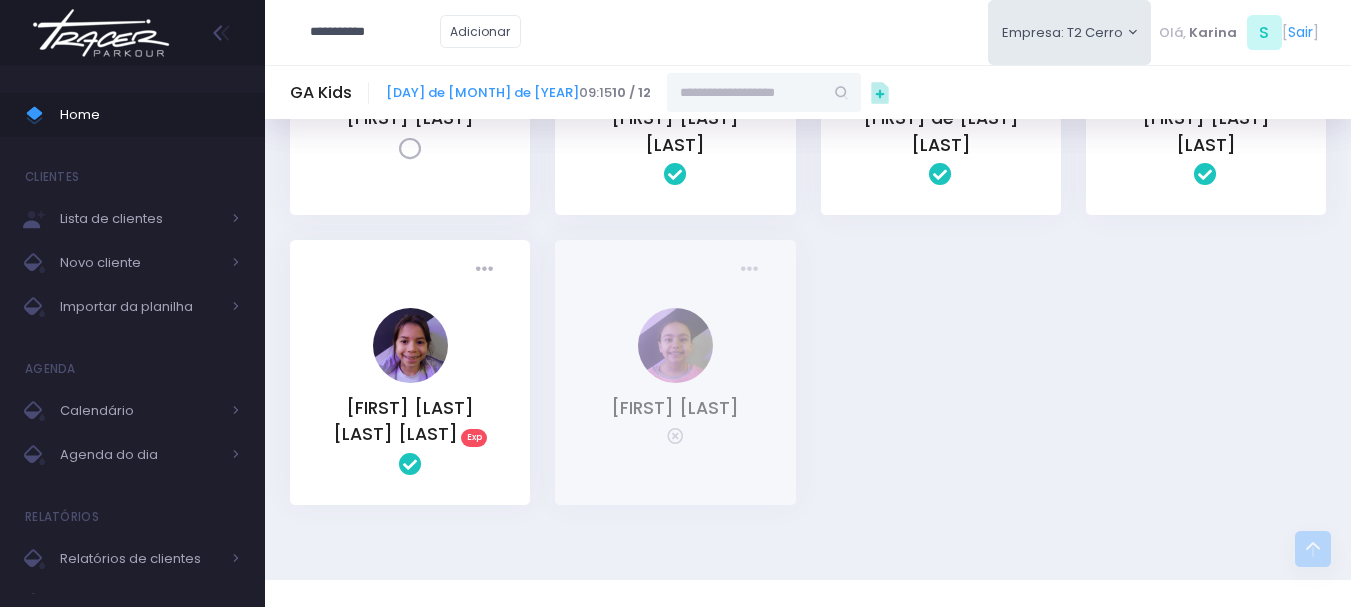 click on "**********" at bounding box center (375, 32) 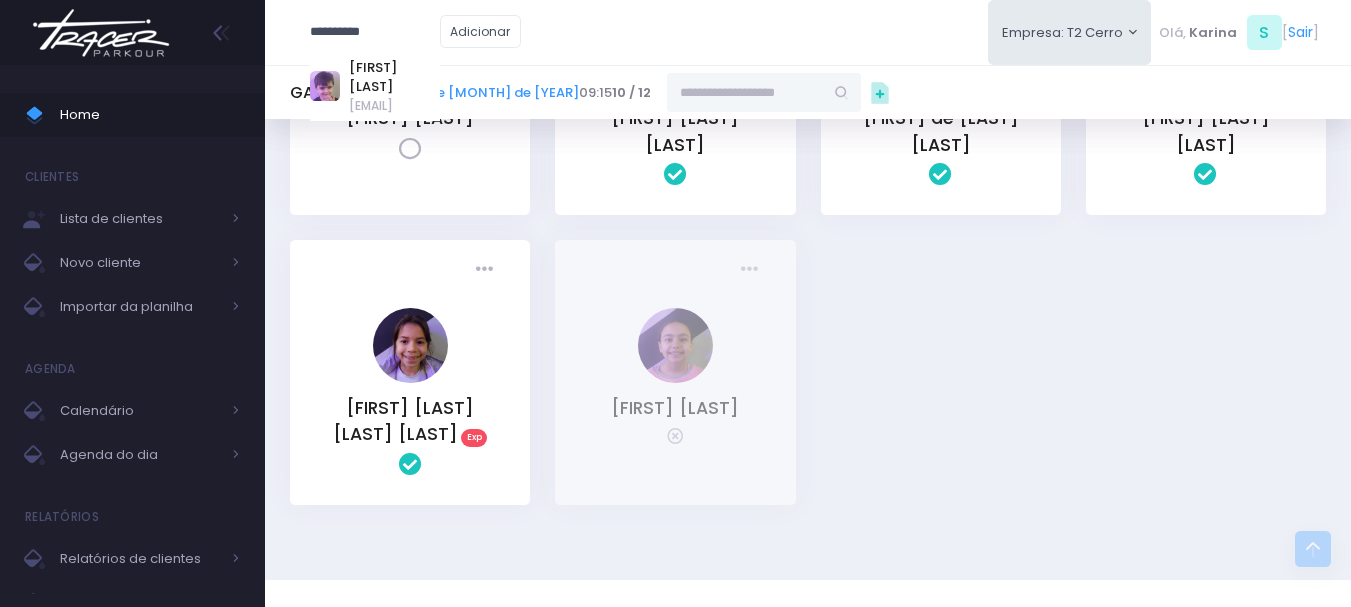 click on "*********" at bounding box center (375, 32) 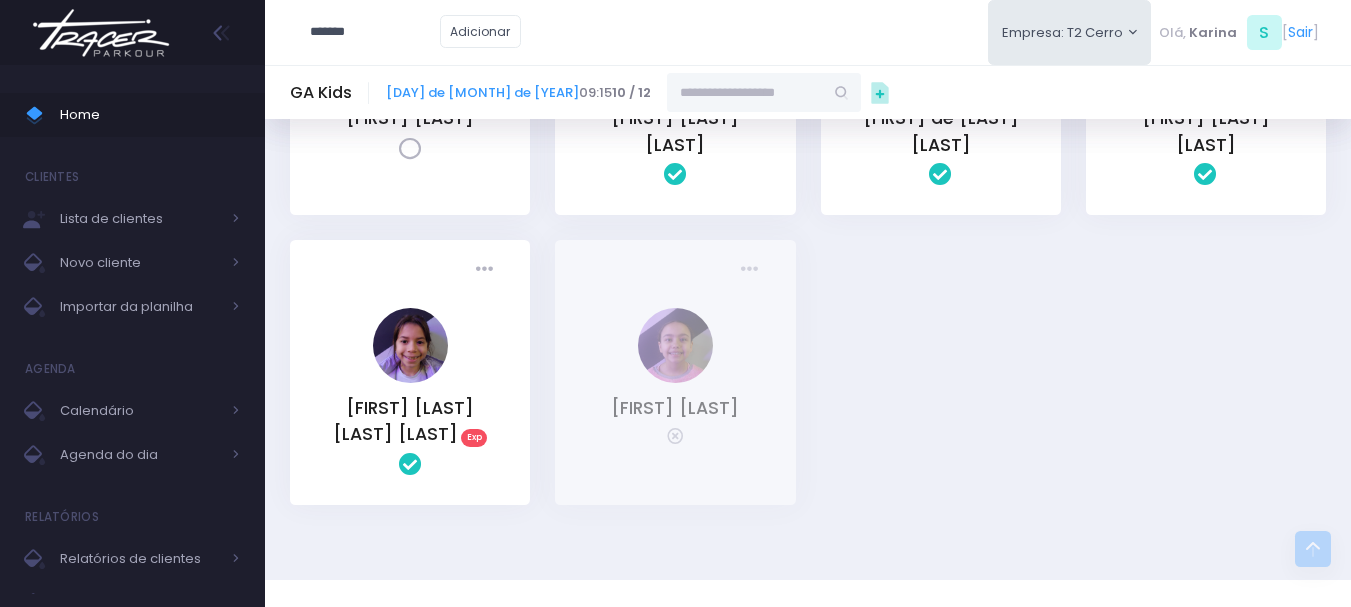 type on "******" 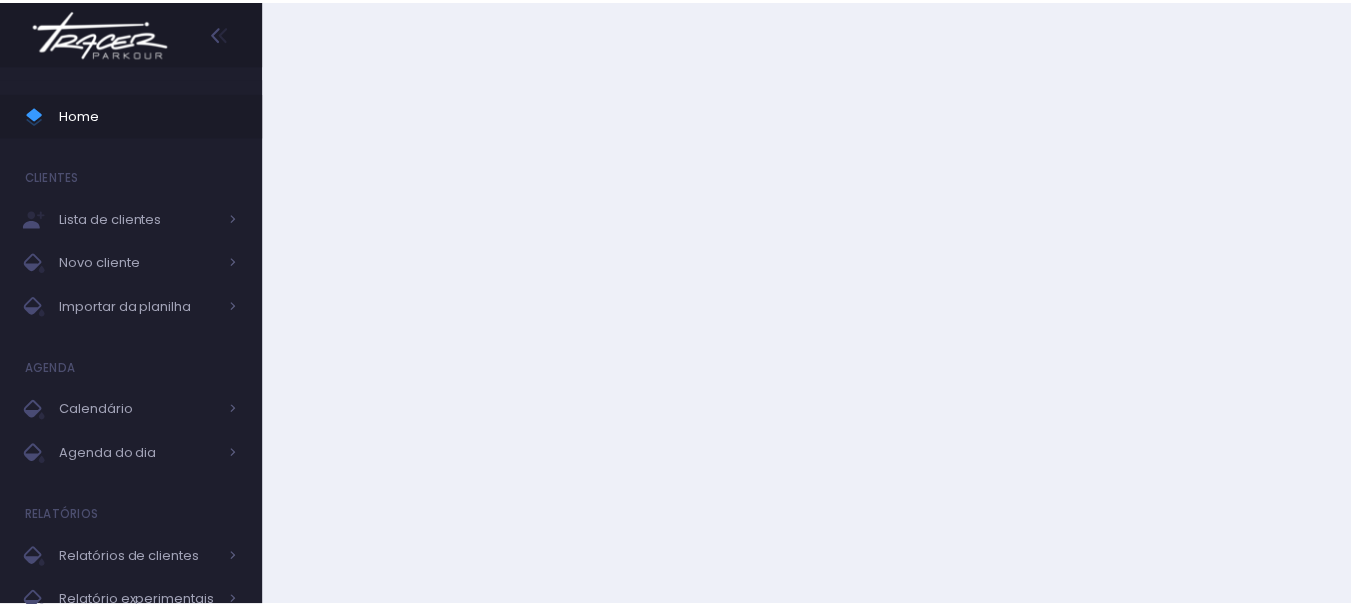 scroll, scrollTop: 0, scrollLeft: 0, axis: both 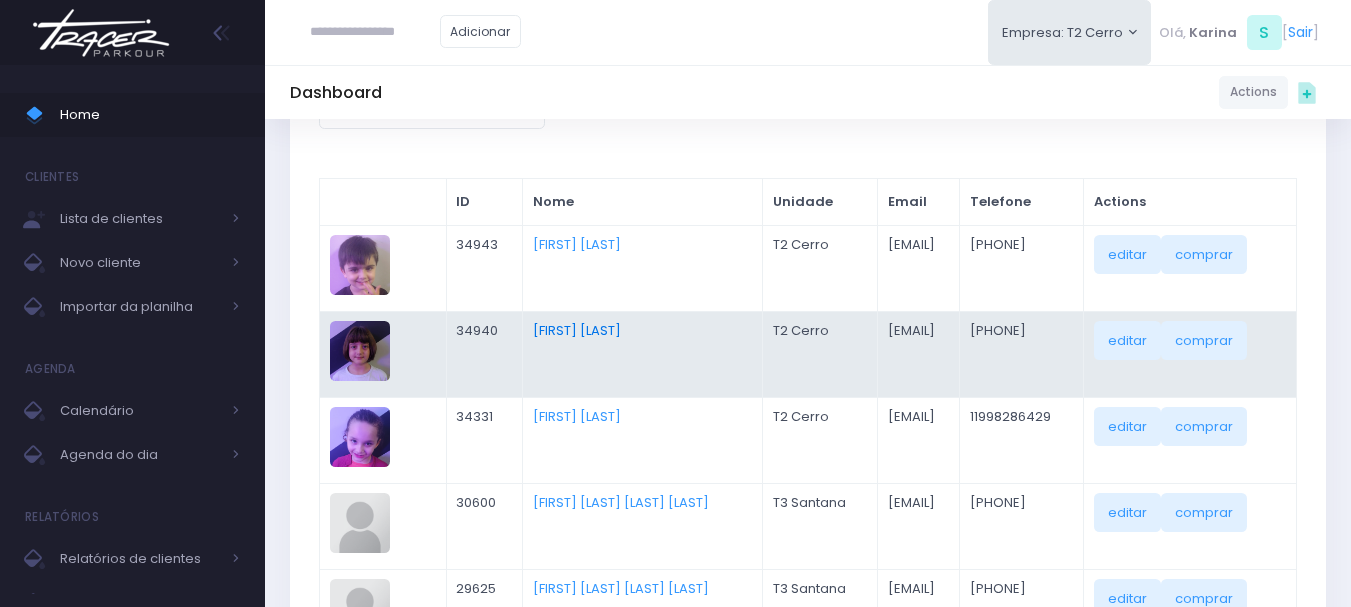 click on "[FIRST] [LAST]" at bounding box center (577, 330) 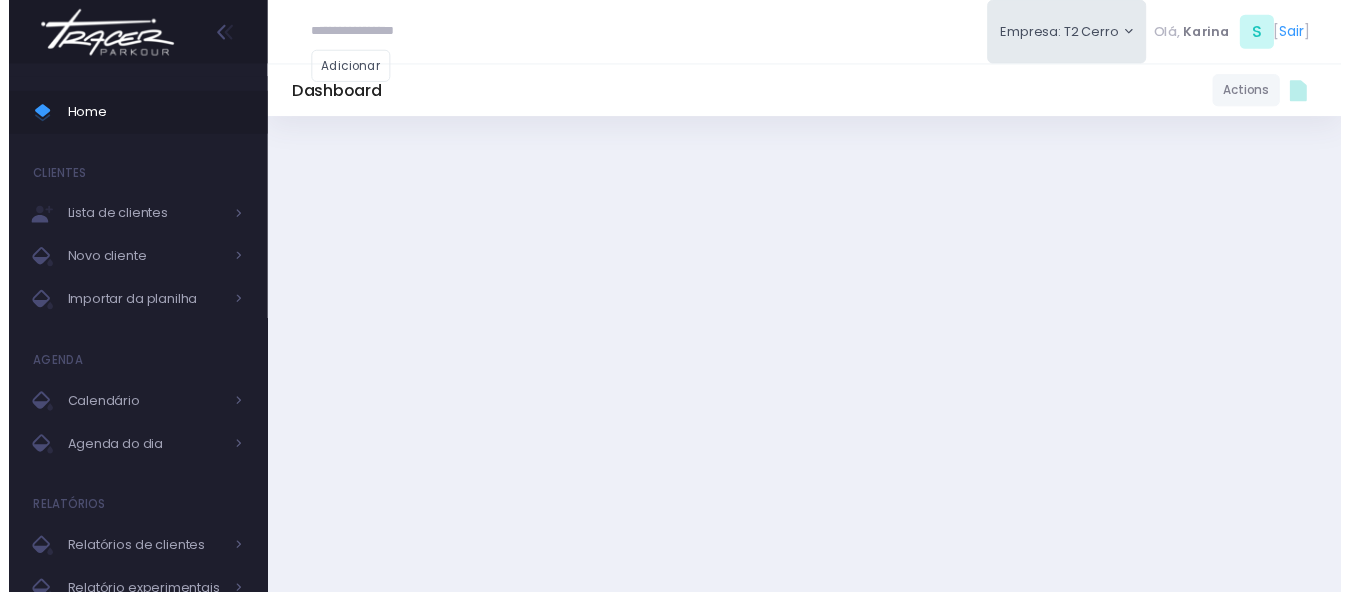 scroll, scrollTop: 0, scrollLeft: 0, axis: both 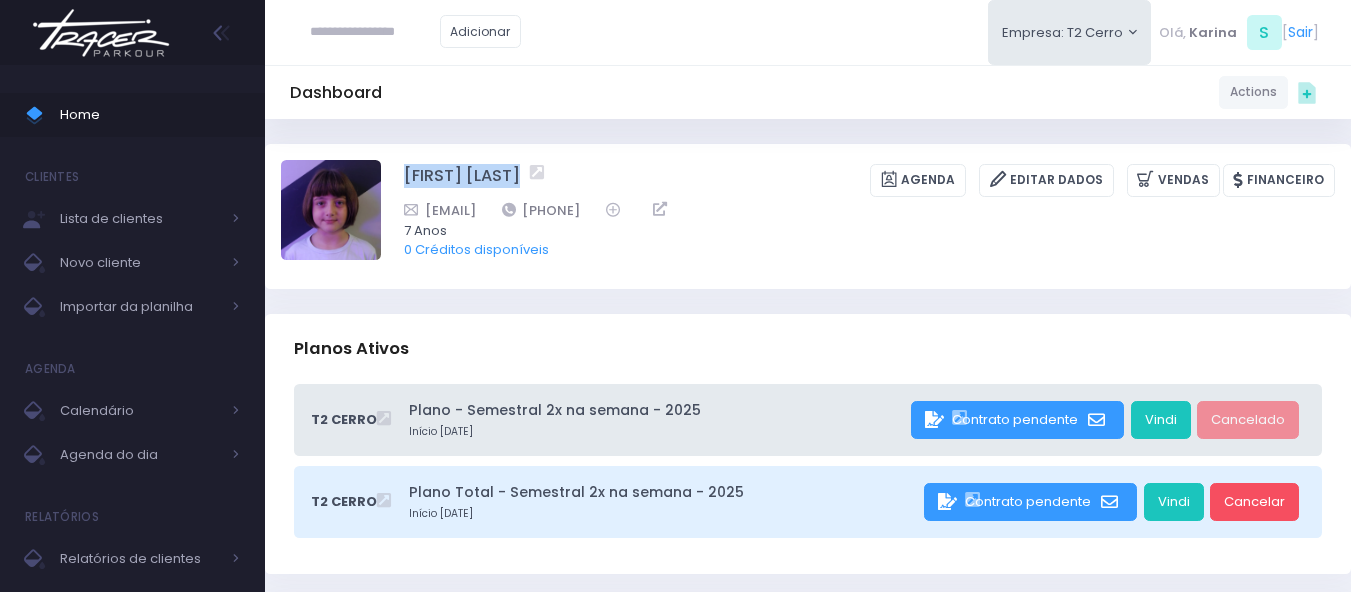 drag, startPoint x: 388, startPoint y: 174, endPoint x: 562, endPoint y: 180, distance: 174.10342 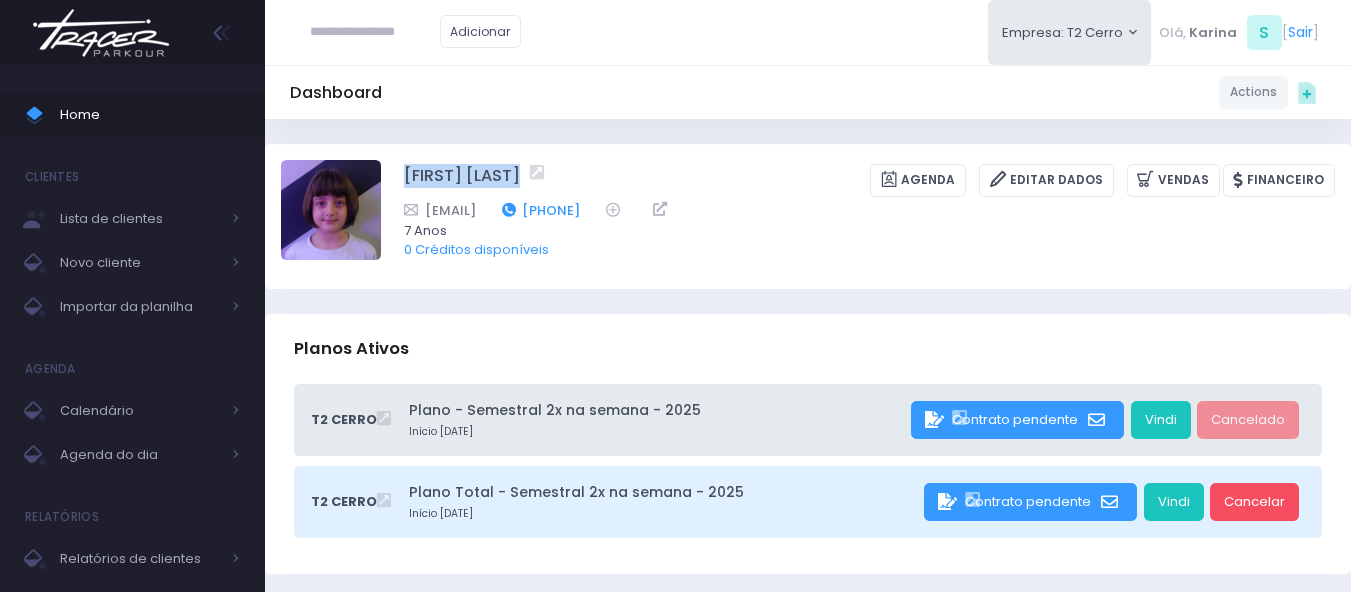 drag, startPoint x: 756, startPoint y: 209, endPoint x: 622, endPoint y: 213, distance: 134.0597 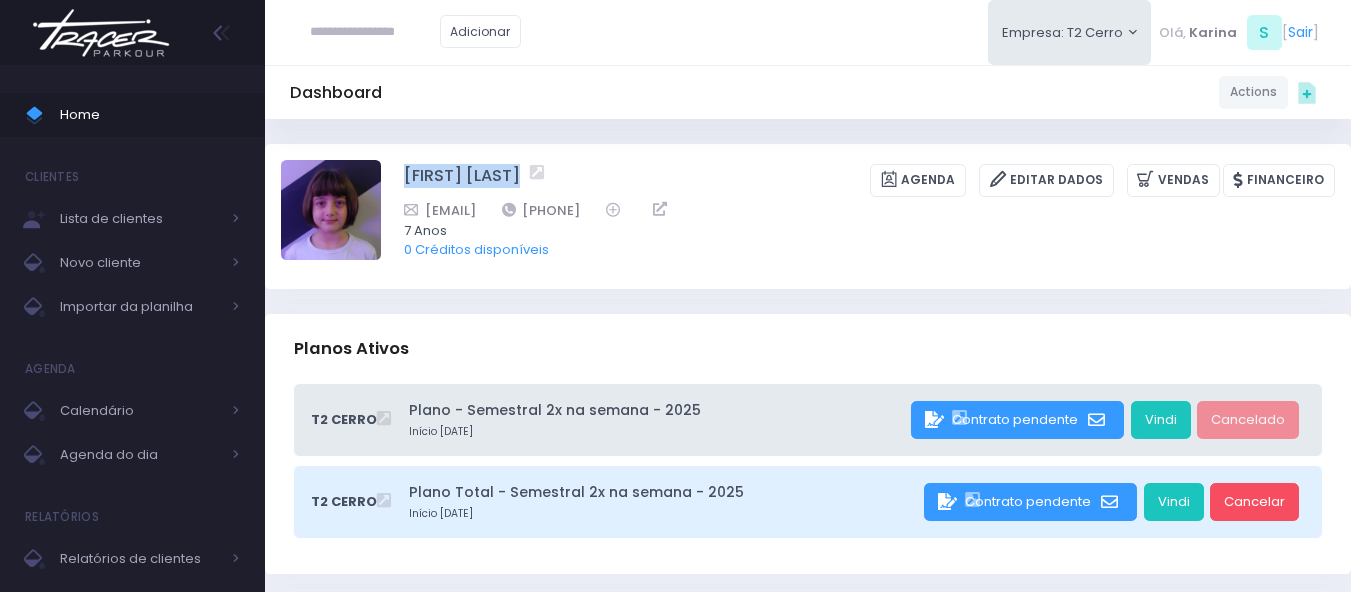 copy on "+55 11 94166-0503" 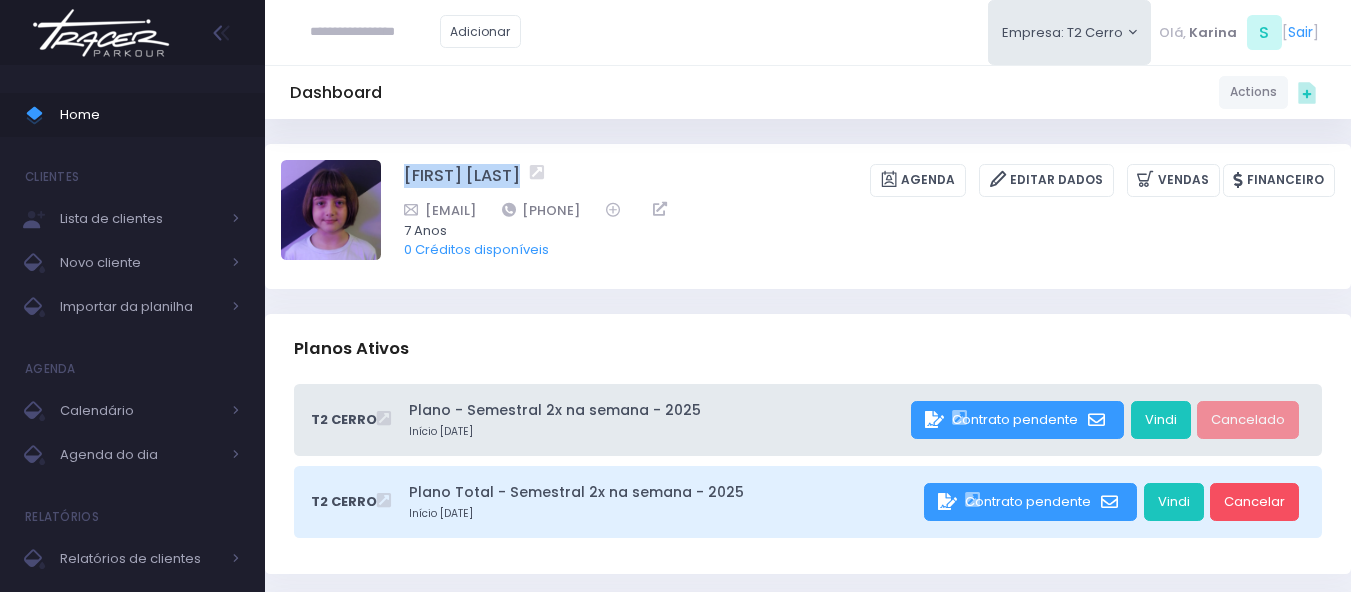 click at bounding box center [101, 33] 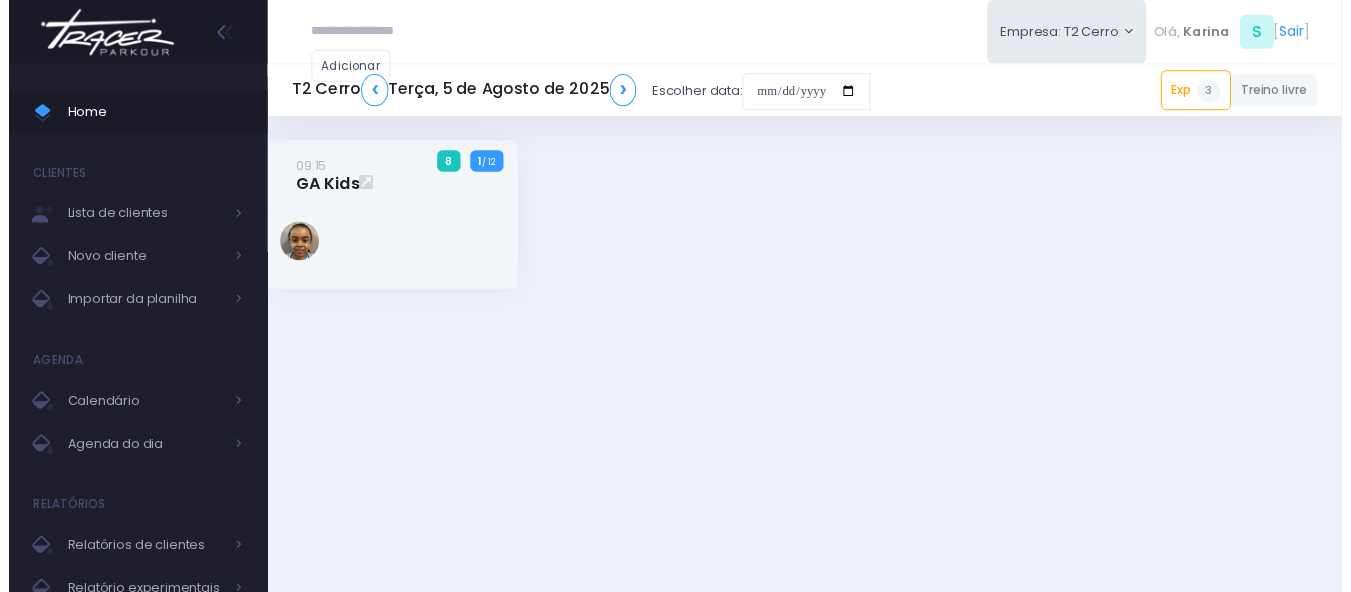 scroll, scrollTop: 0, scrollLeft: 0, axis: both 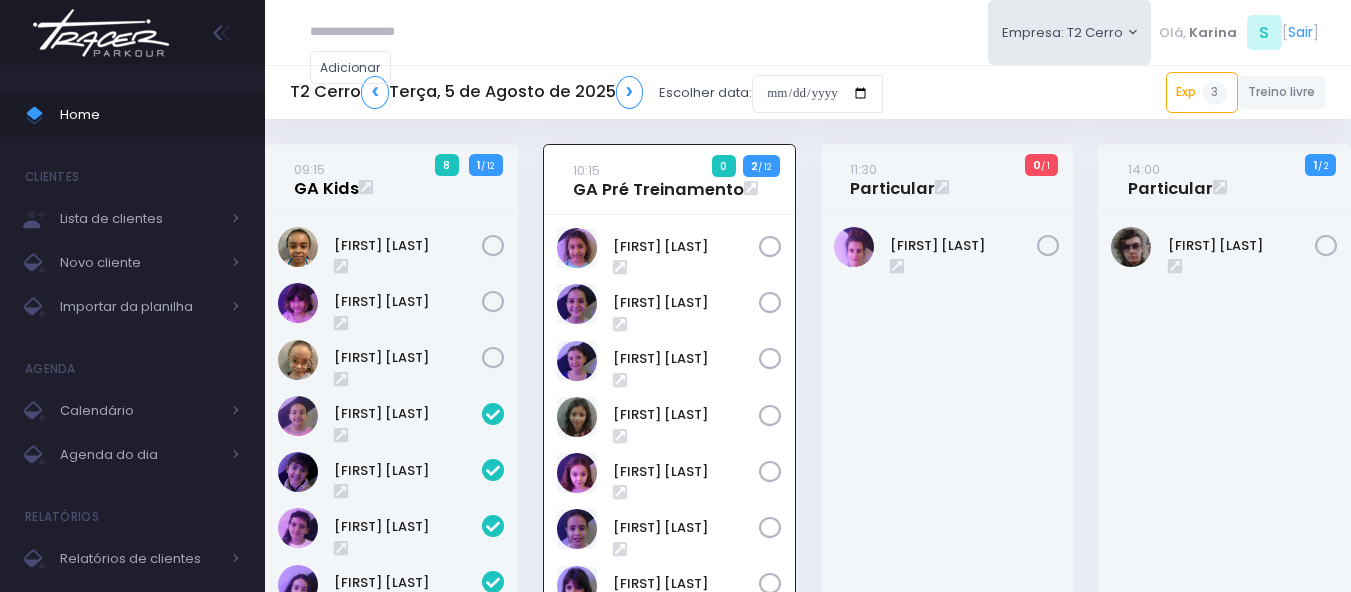 click on "09:15 GA Kids" at bounding box center (326, 179) 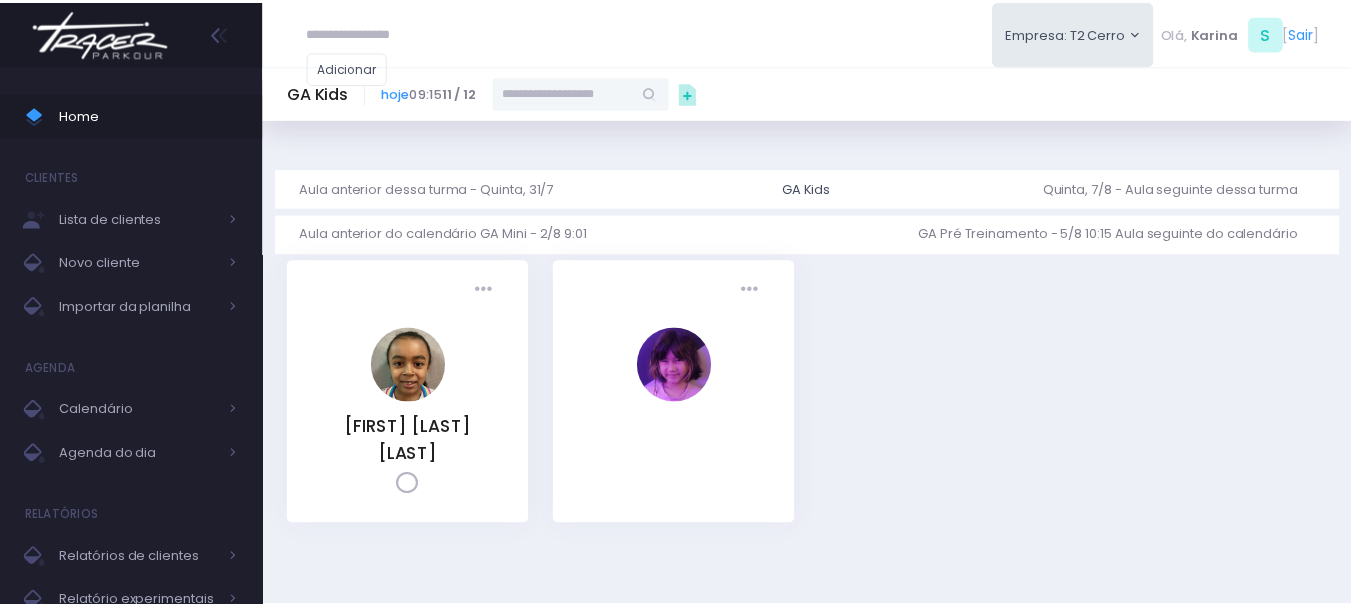 scroll, scrollTop: 0, scrollLeft: 0, axis: both 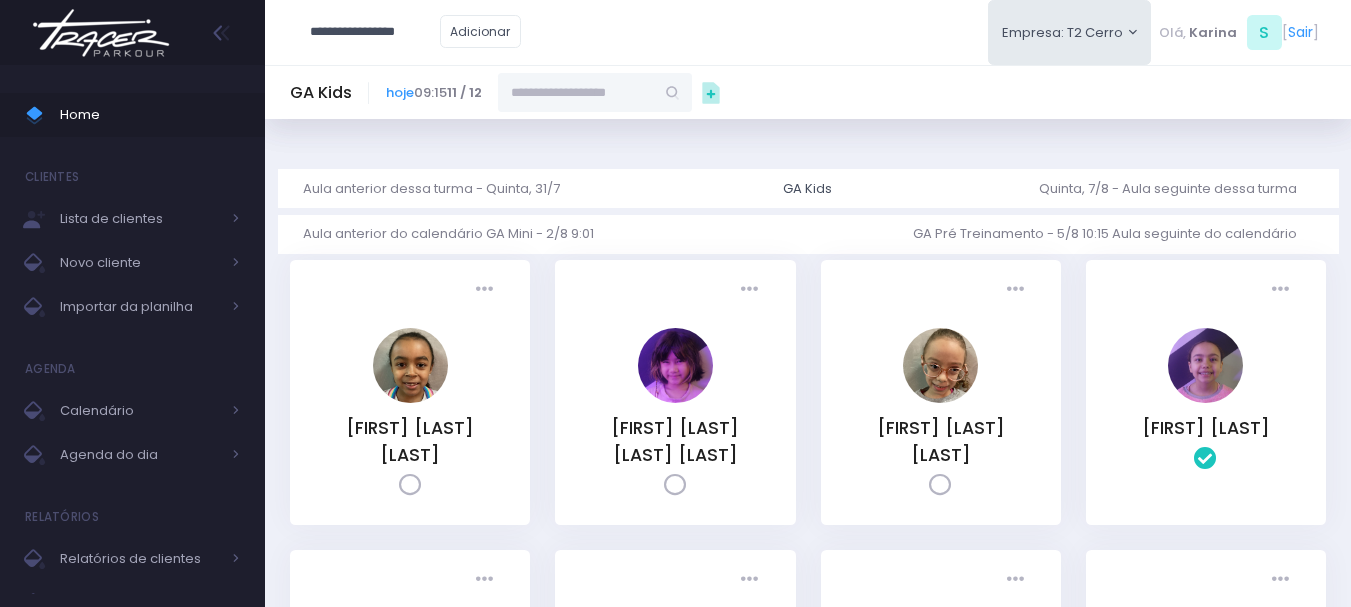type on "**********" 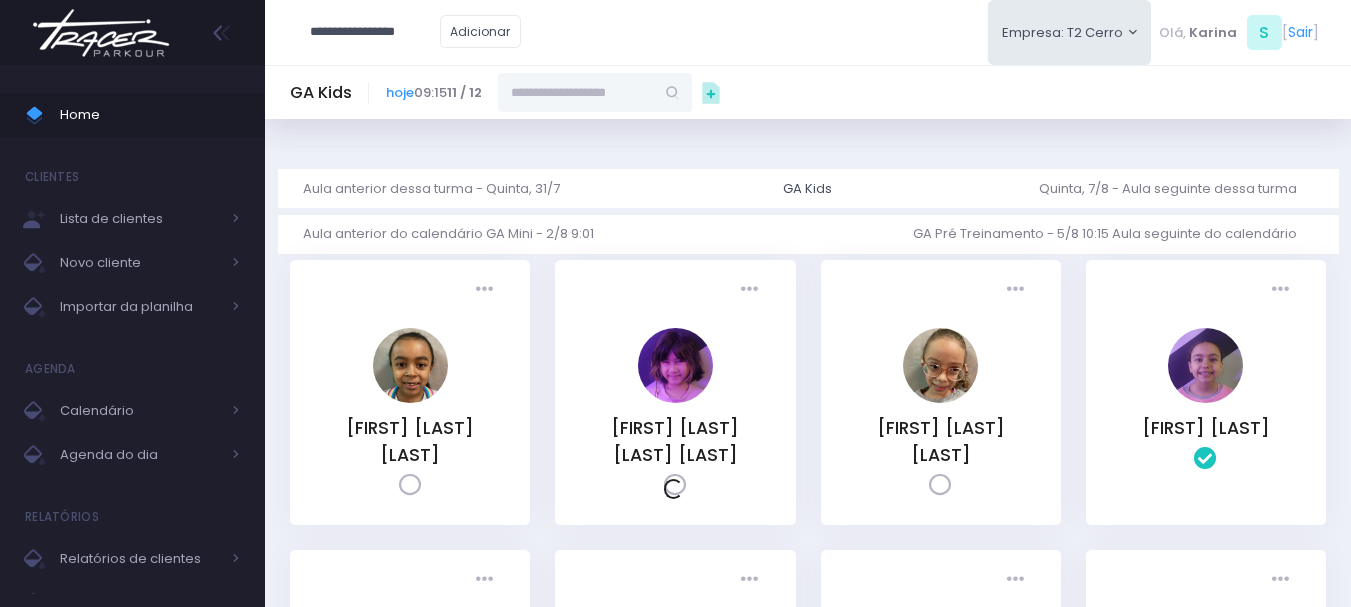 click at bounding box center [576, 92] 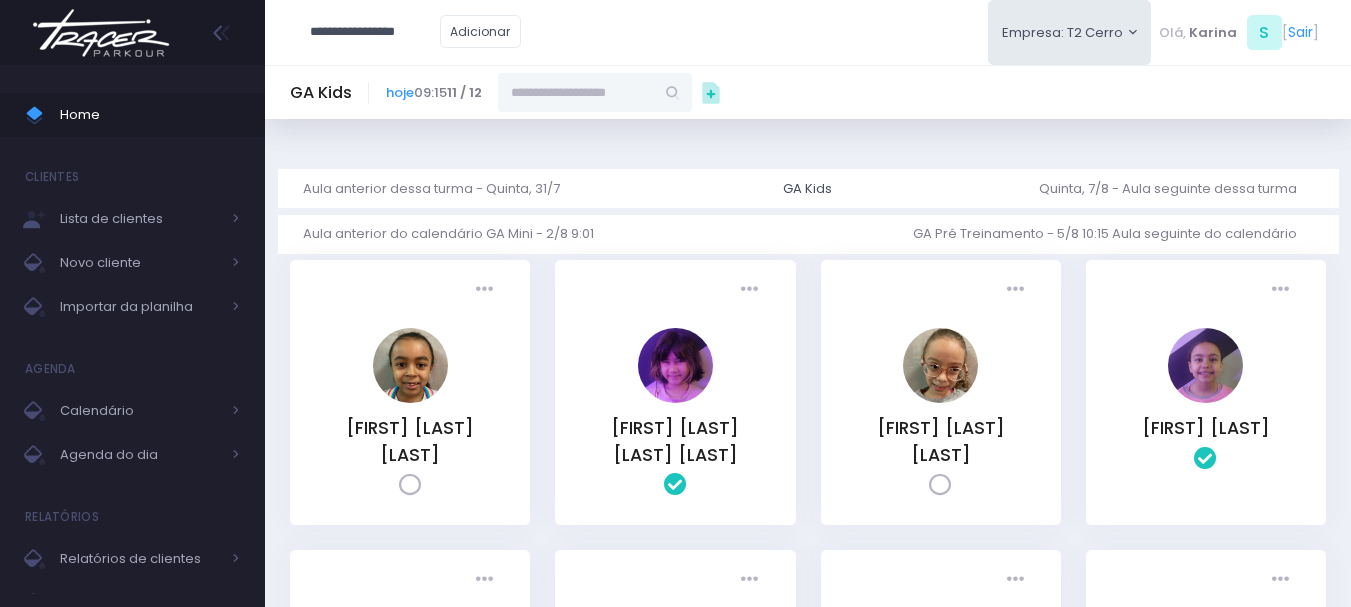 paste on "**********" 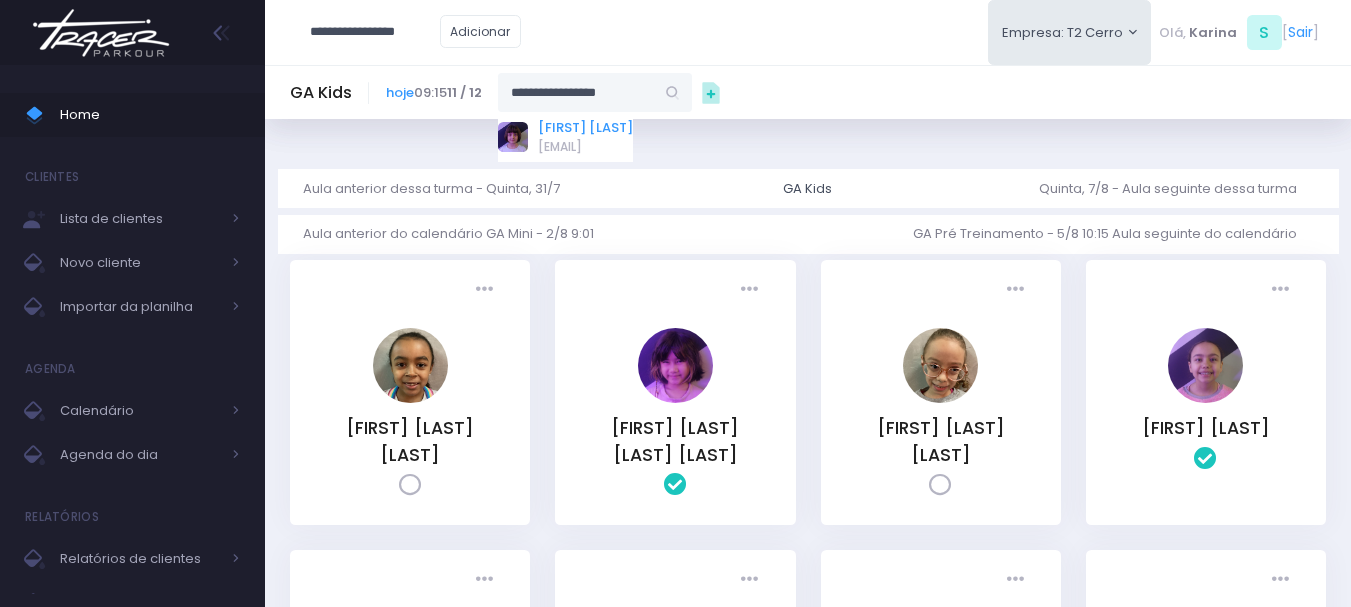 click on "Mariana Abramo" at bounding box center (585, 128) 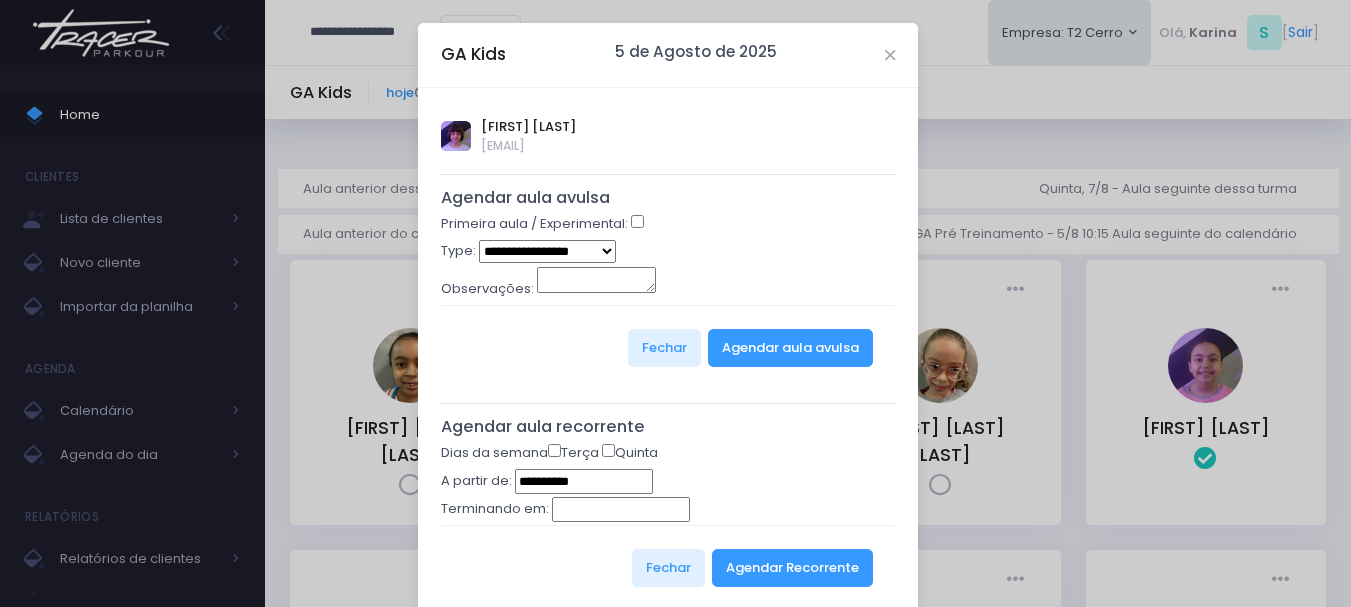 type on "**********" 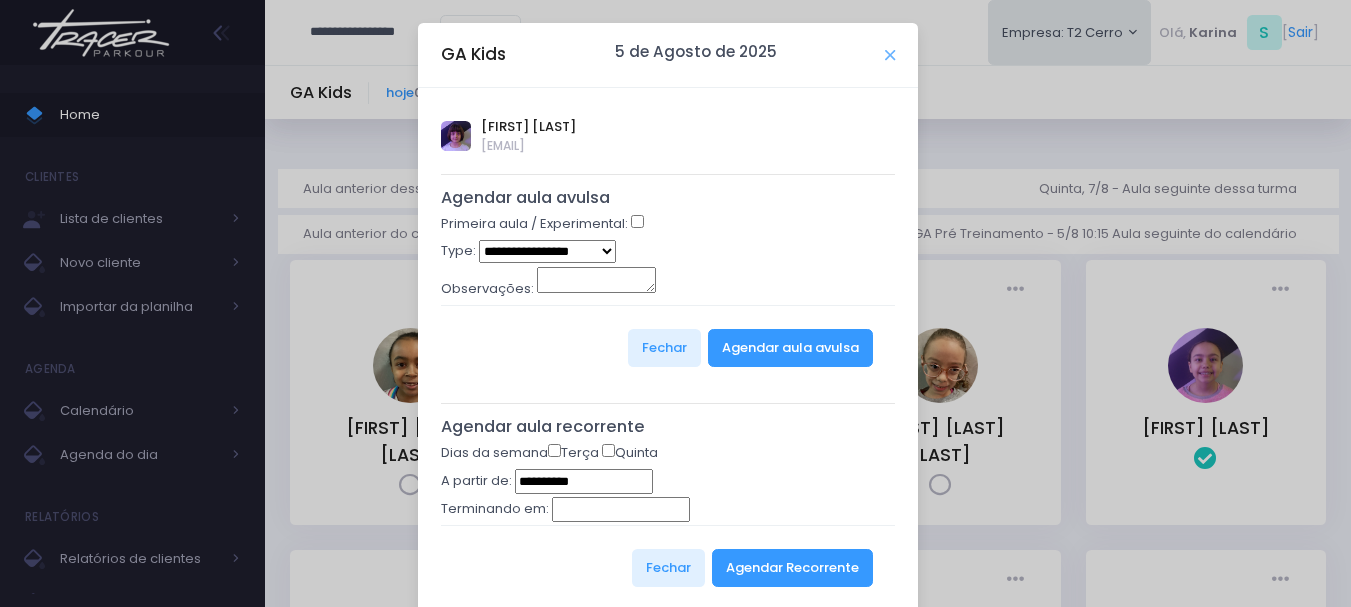 click at bounding box center (890, 55) 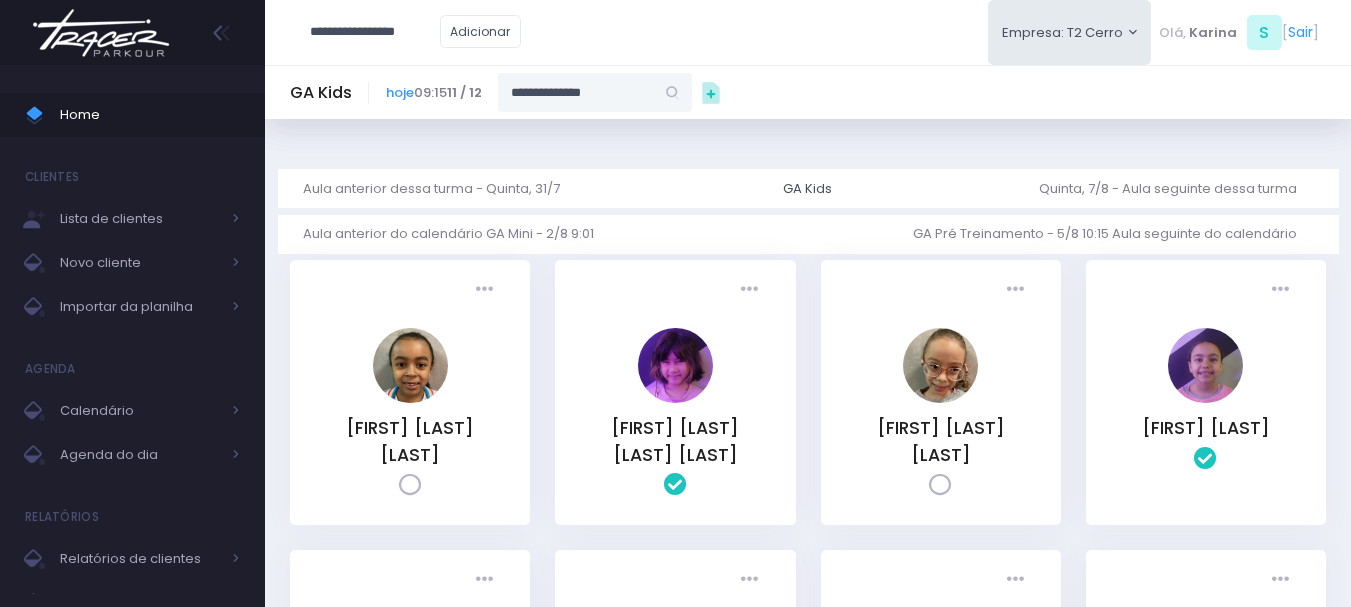 click on "**********" at bounding box center (375, 32) 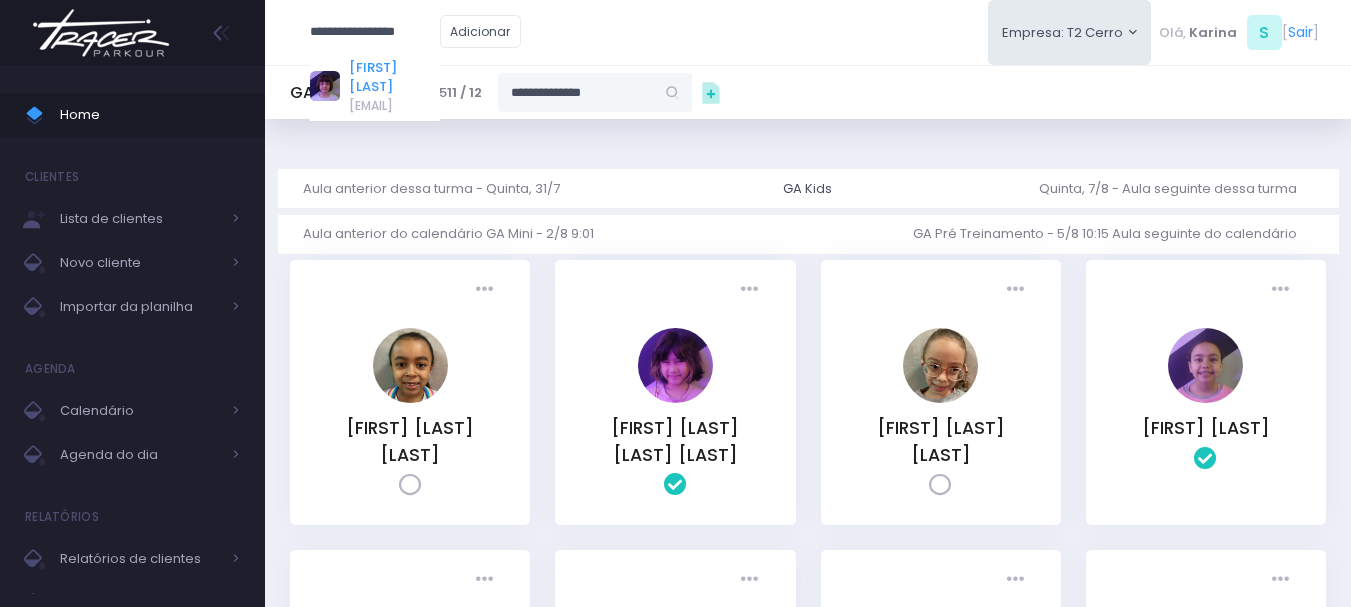 click on "Mariana Abramo" at bounding box center [394, 77] 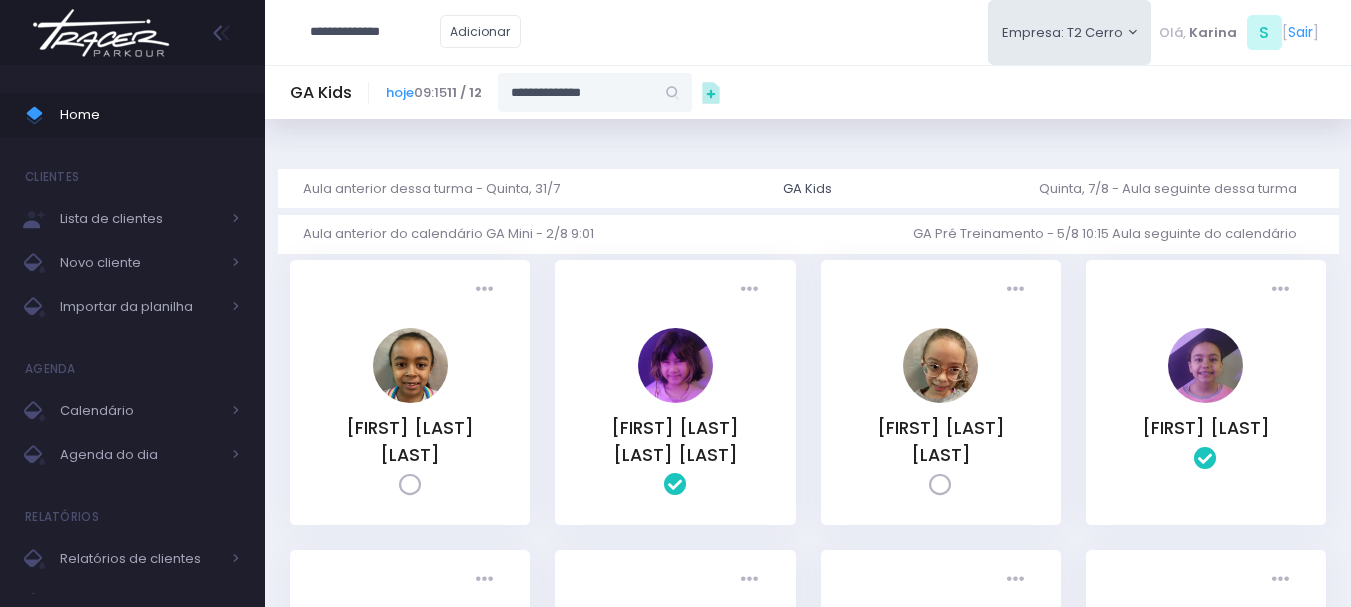 click on "**********" at bounding box center [576, 92] 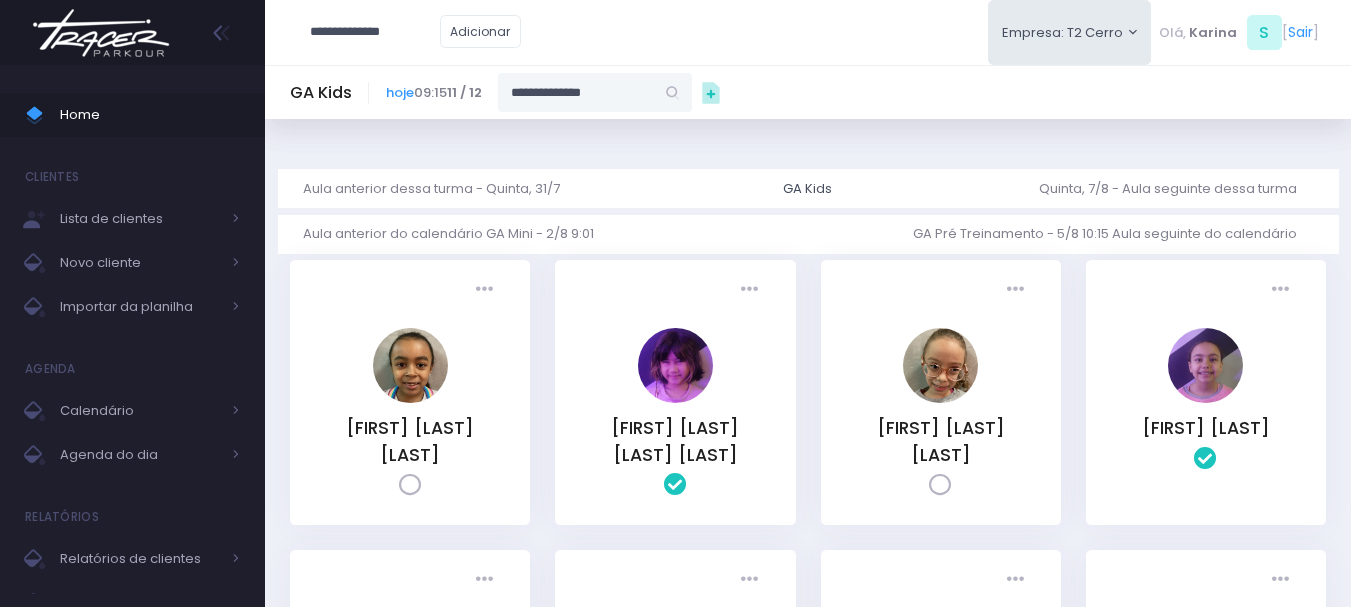 click on "**********" at bounding box center (576, 92) 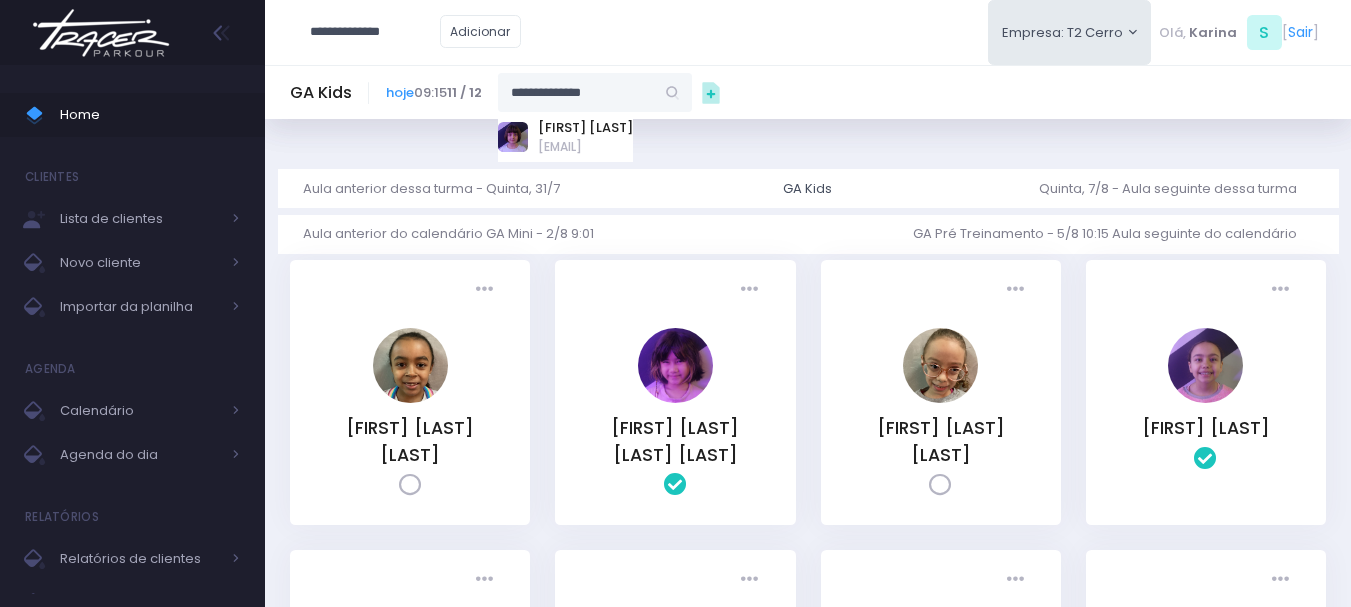 click on "**********" at bounding box center [576, 92] 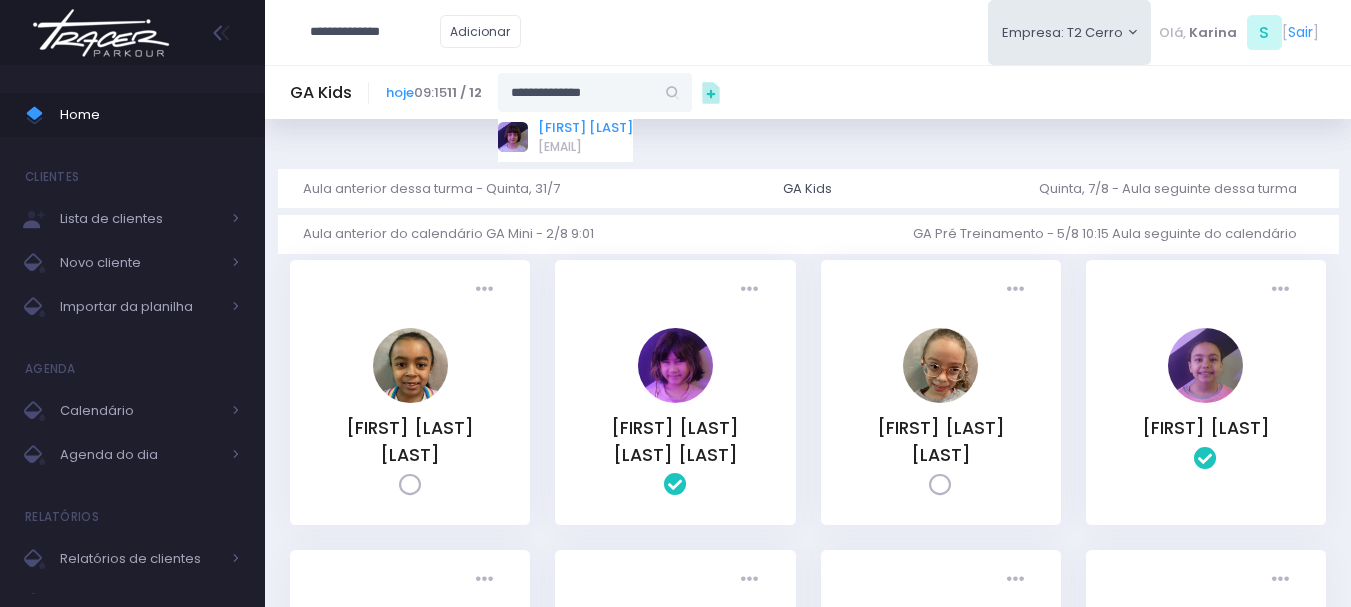 click on "Mariana Abramo" at bounding box center (585, 128) 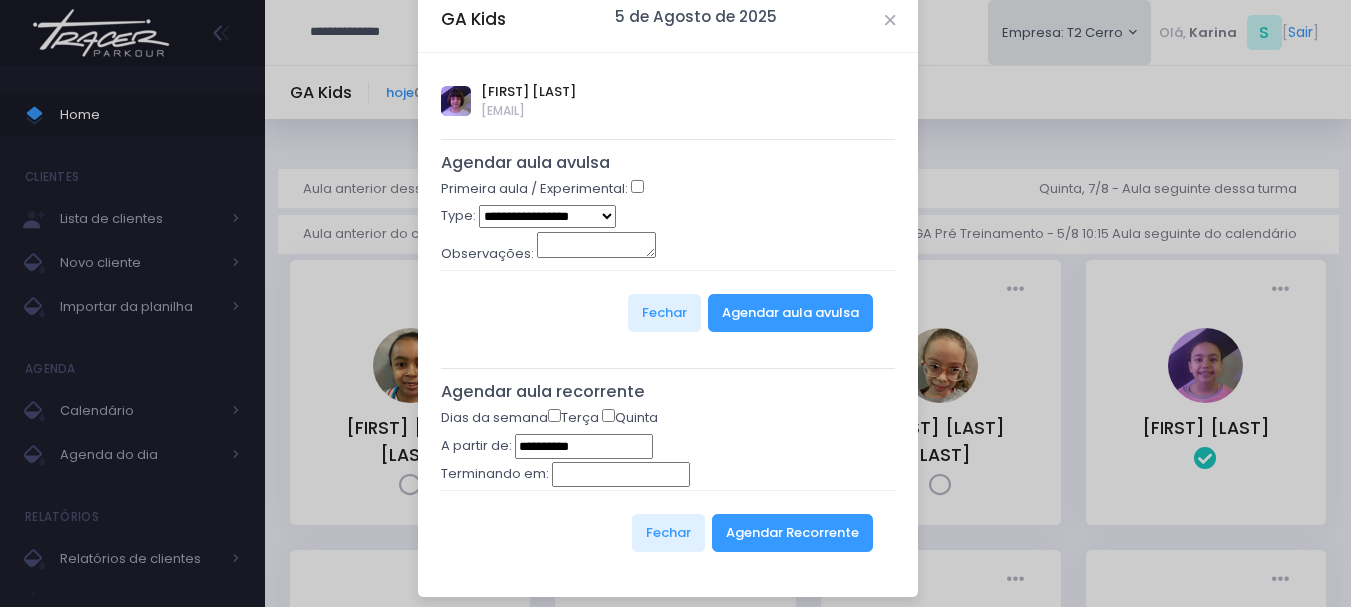 scroll, scrollTop: 51, scrollLeft: 0, axis: vertical 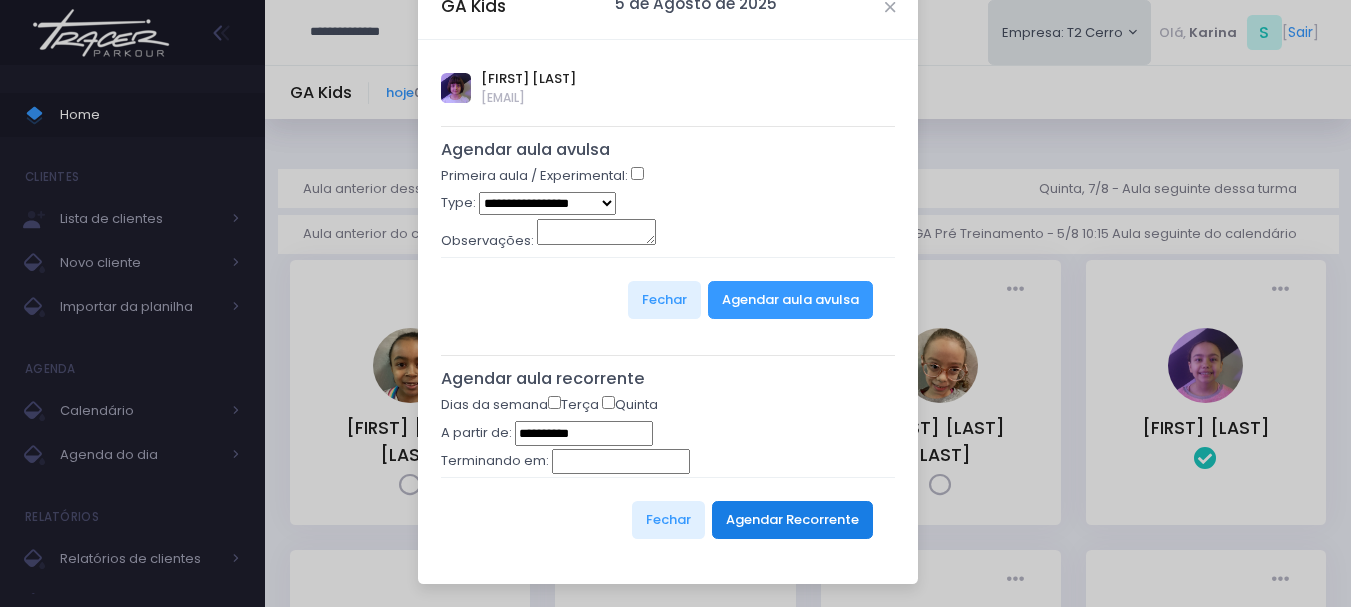 click on "Agendar Recorrente" at bounding box center (792, 520) 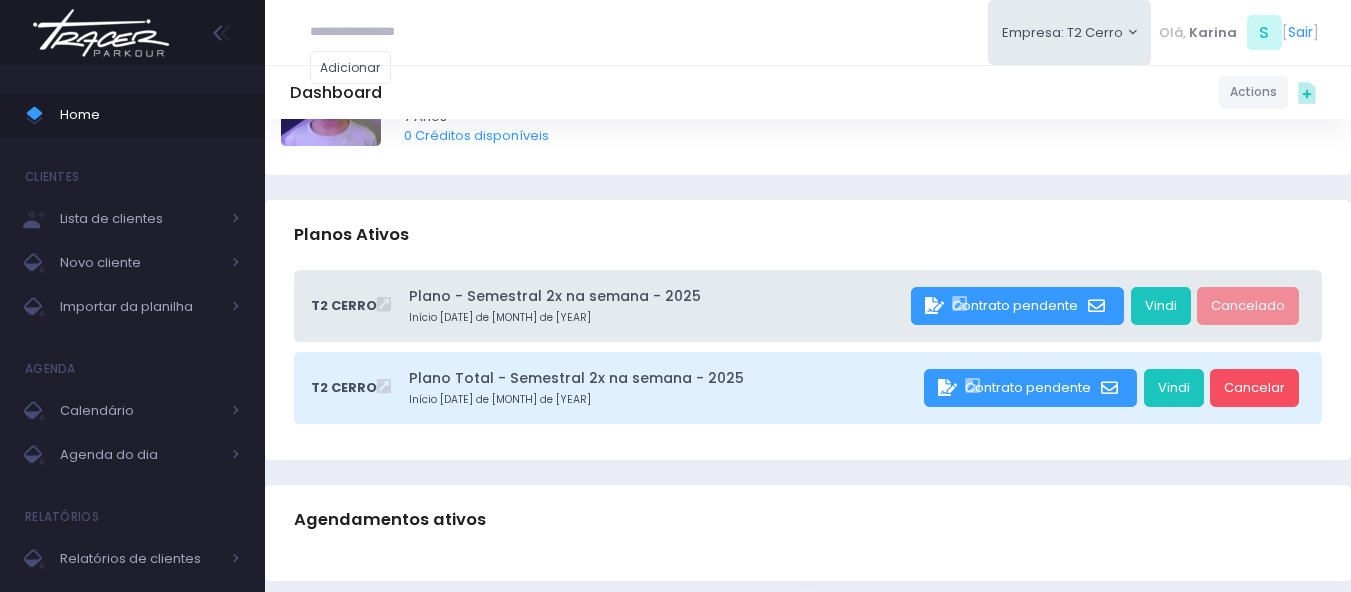 scroll, scrollTop: 0, scrollLeft: 0, axis: both 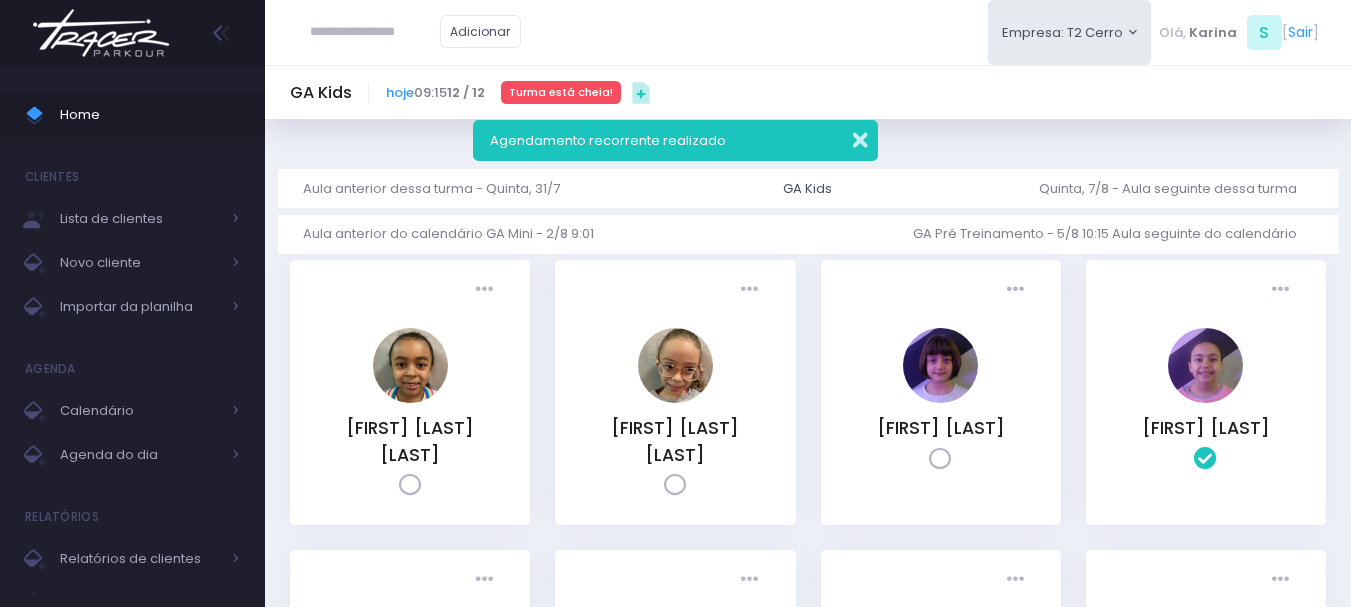 click at bounding box center (847, 137) 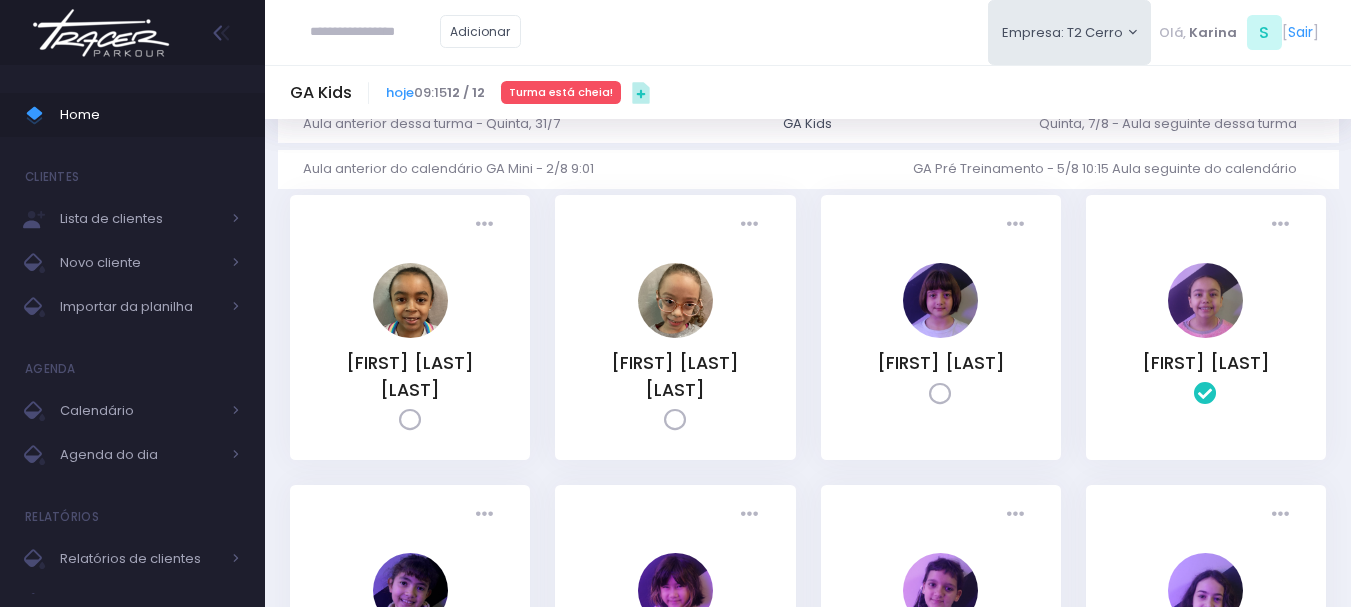scroll, scrollTop: 100, scrollLeft: 0, axis: vertical 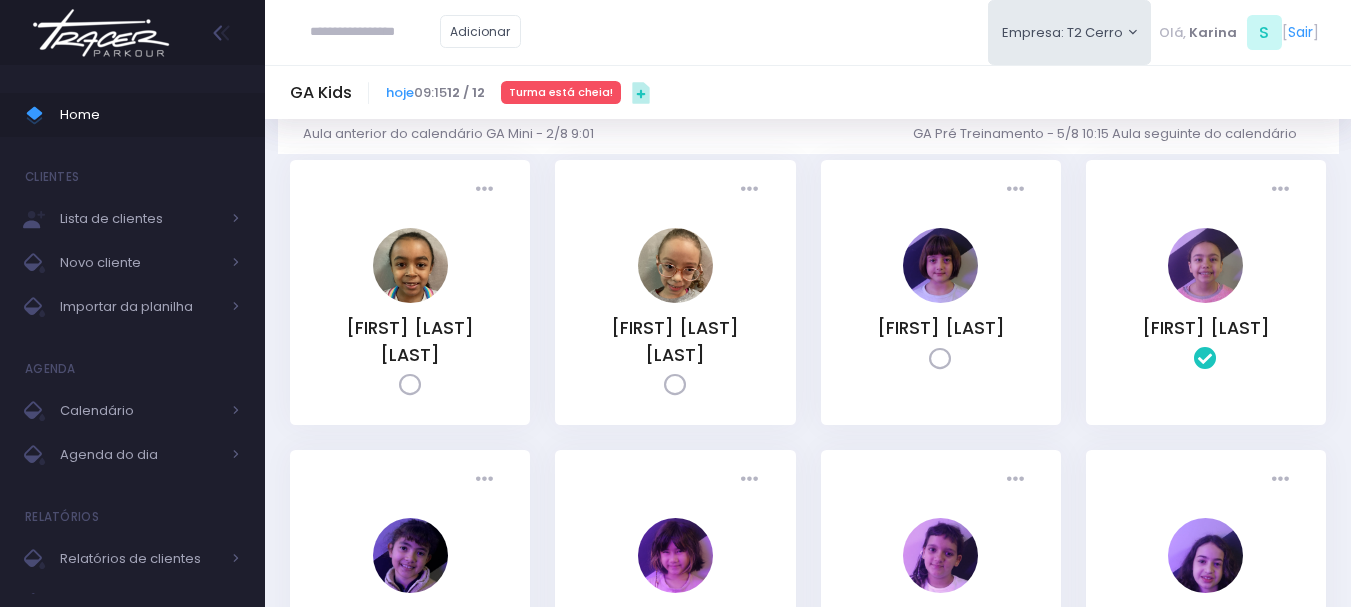 click at bounding box center [940, 359] 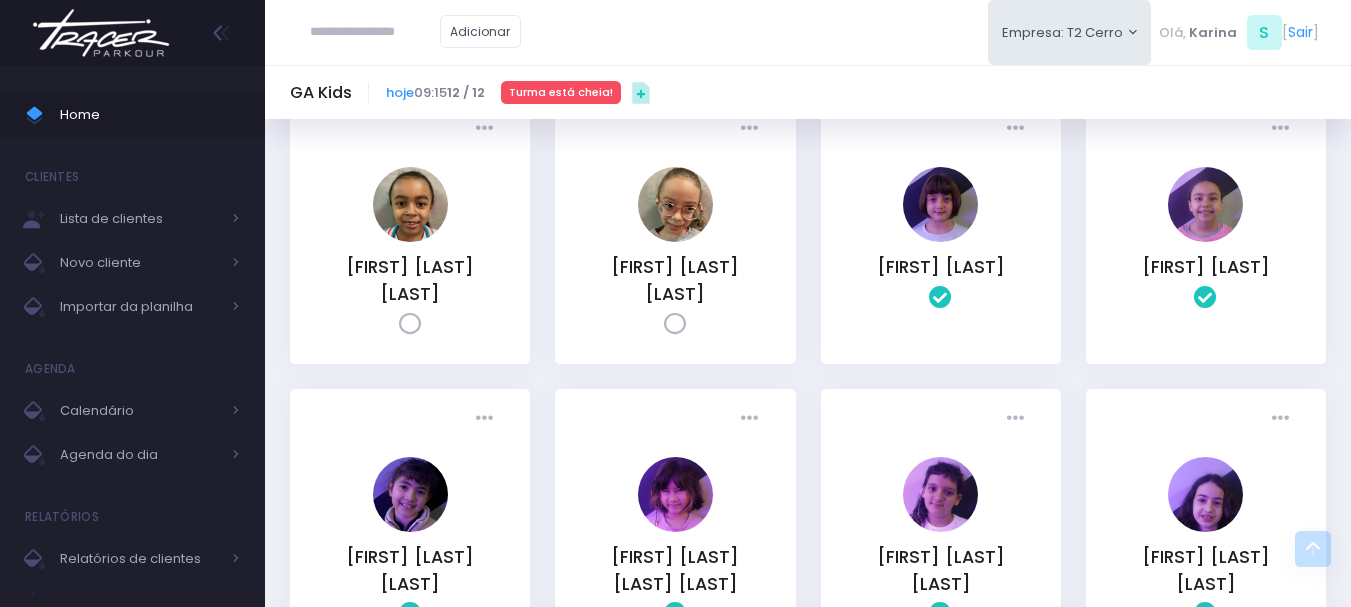 scroll, scrollTop: 38, scrollLeft: 0, axis: vertical 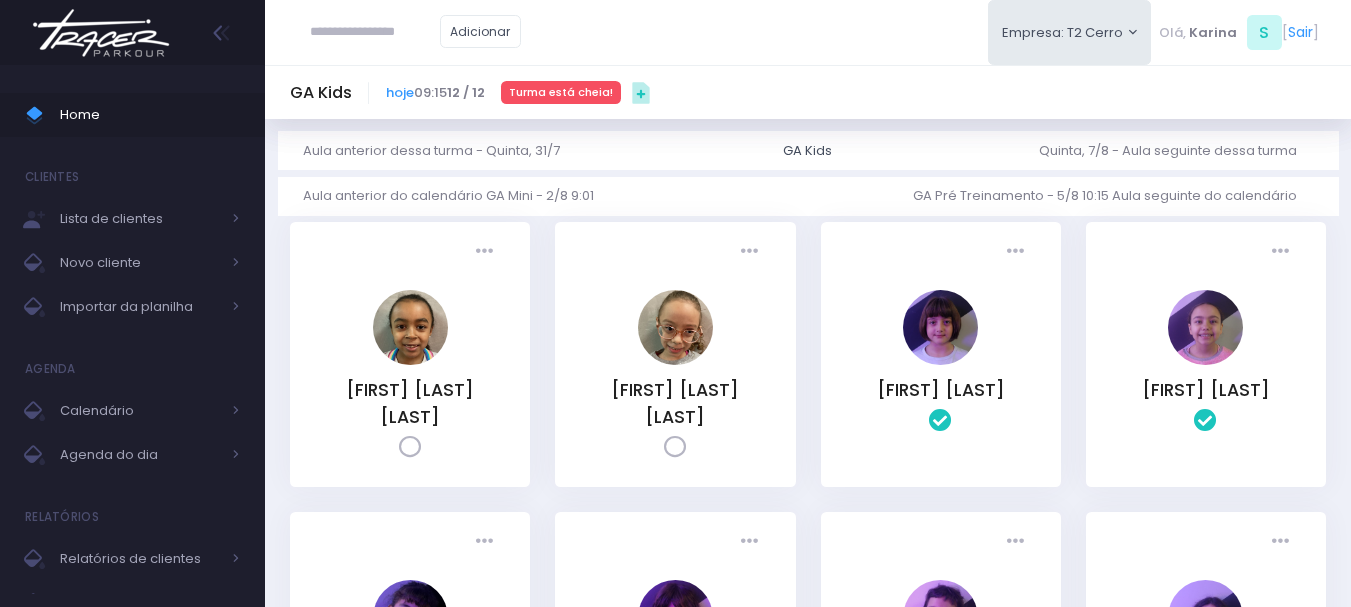 click at bounding box center [101, 33] 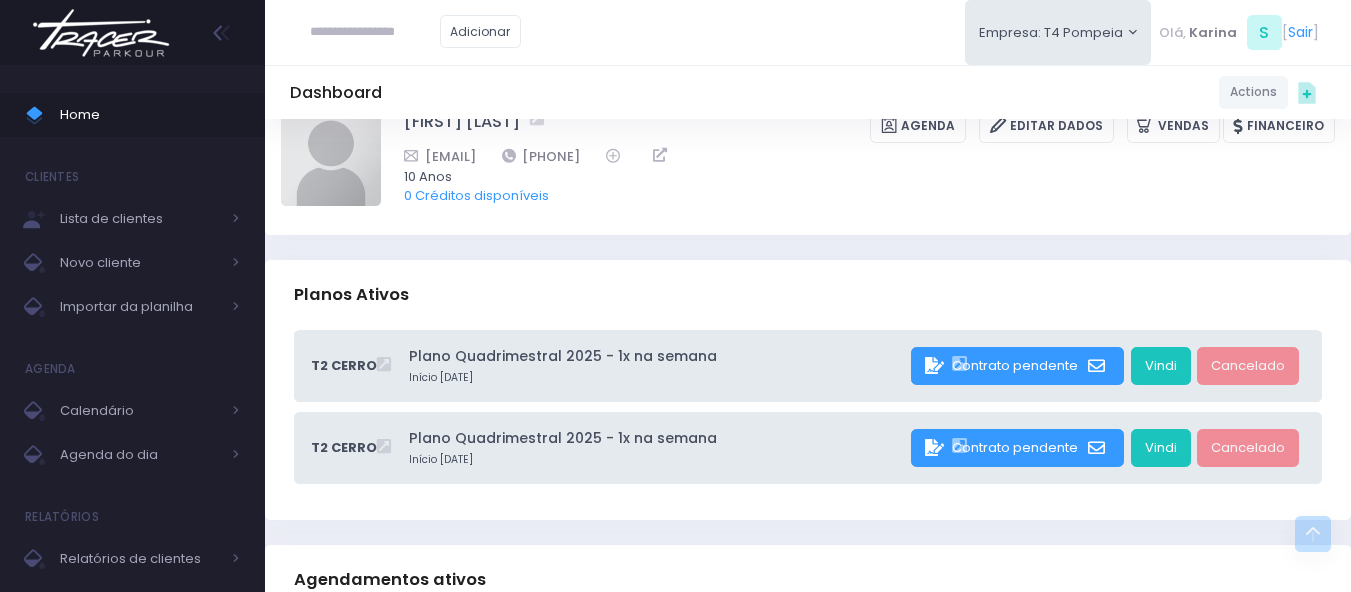 scroll, scrollTop: 0, scrollLeft: 0, axis: both 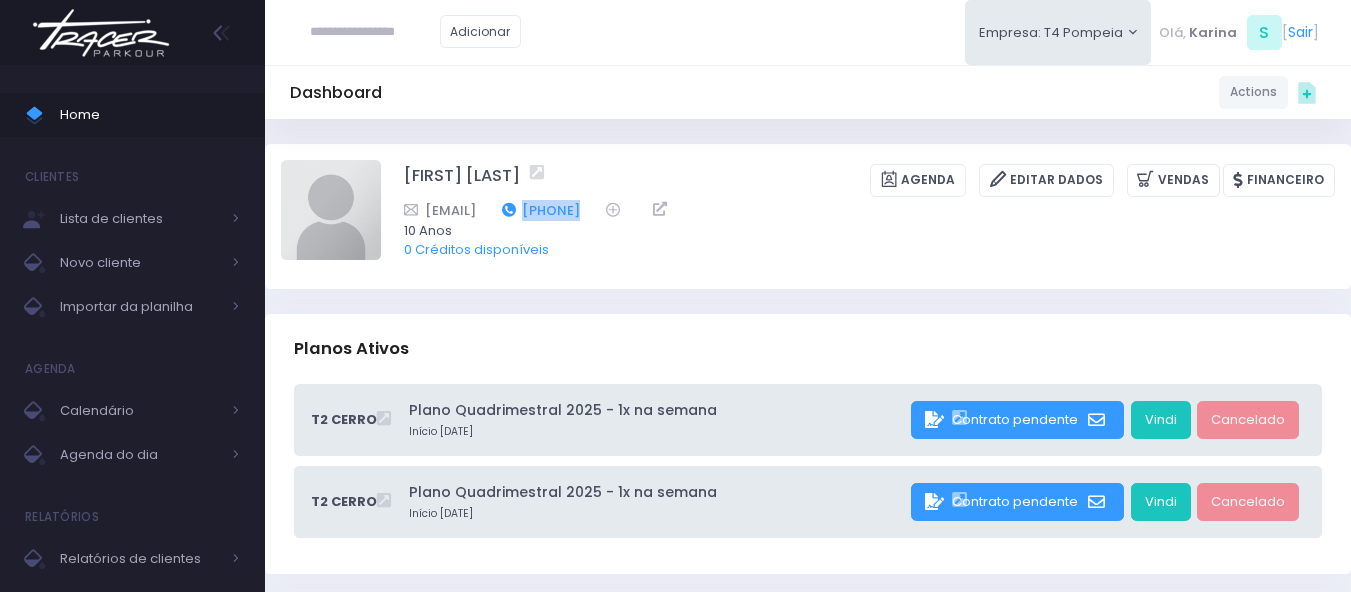 drag, startPoint x: 744, startPoint y: 206, endPoint x: 639, endPoint y: 208, distance: 105.01904 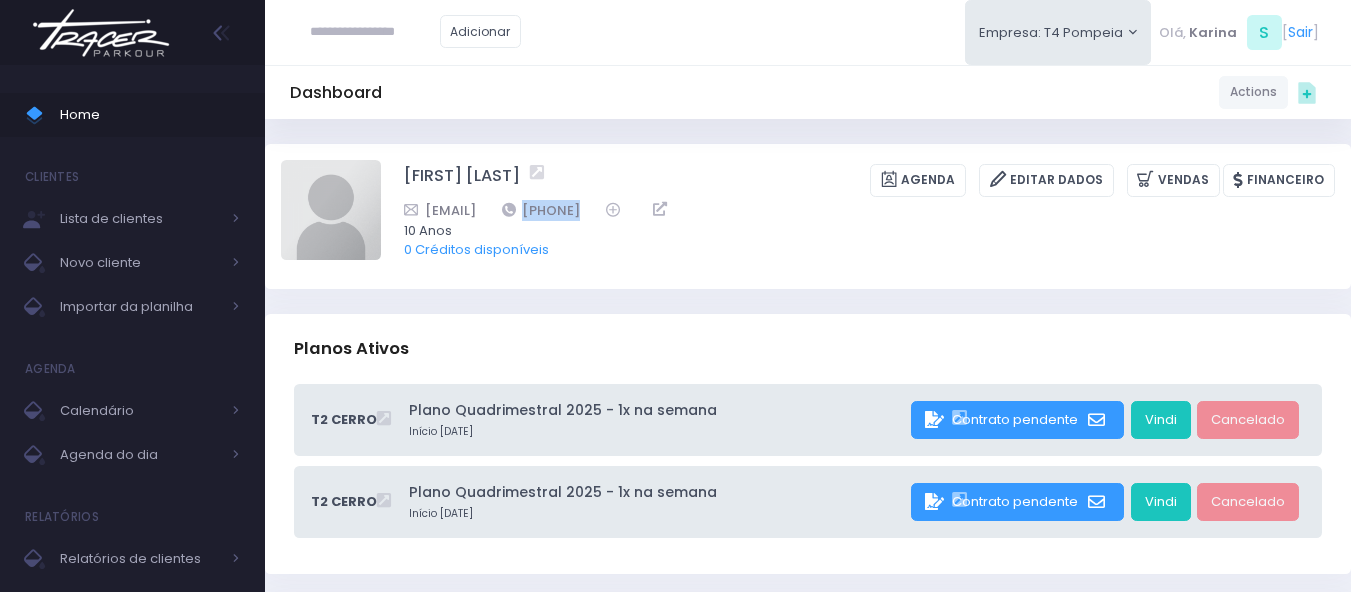 copy on "[PHONE]" 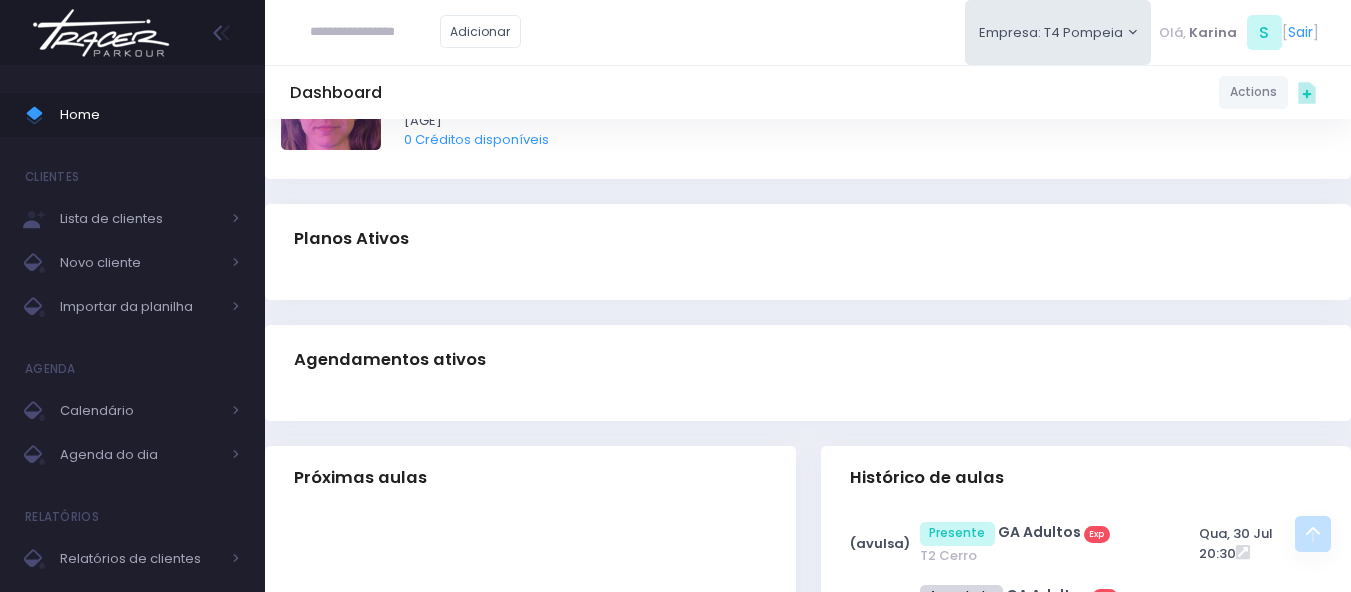 scroll, scrollTop: 0, scrollLeft: 0, axis: both 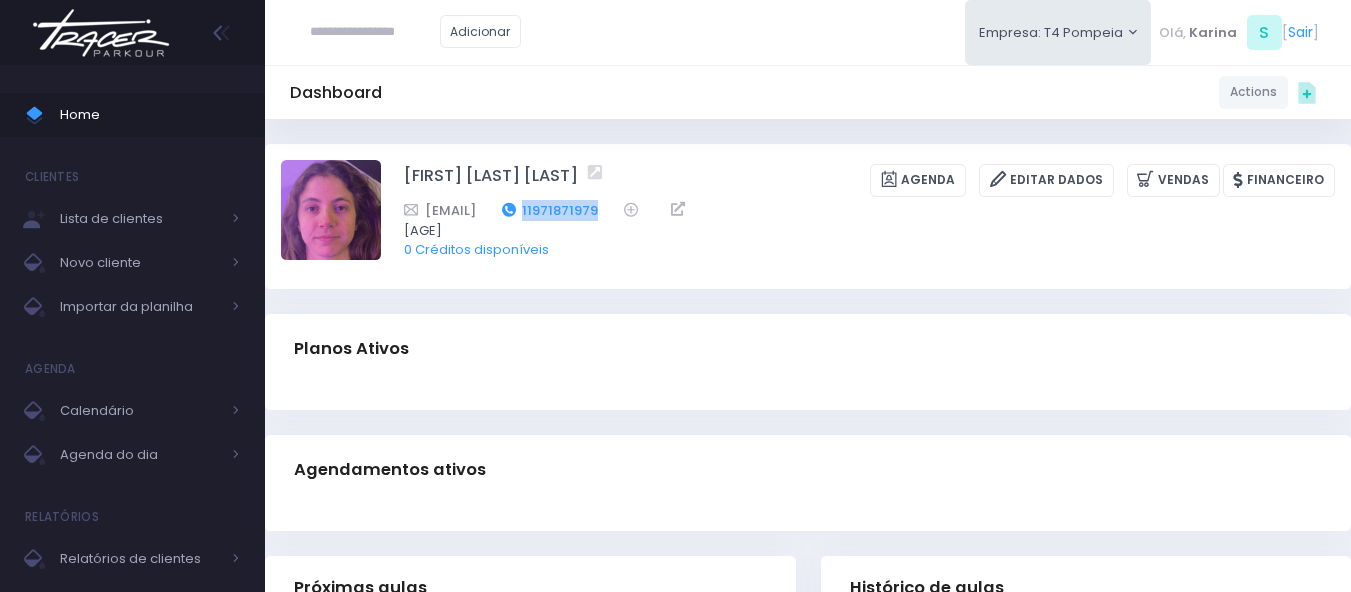 drag, startPoint x: 735, startPoint y: 202, endPoint x: 642, endPoint y: 215, distance: 93.904205 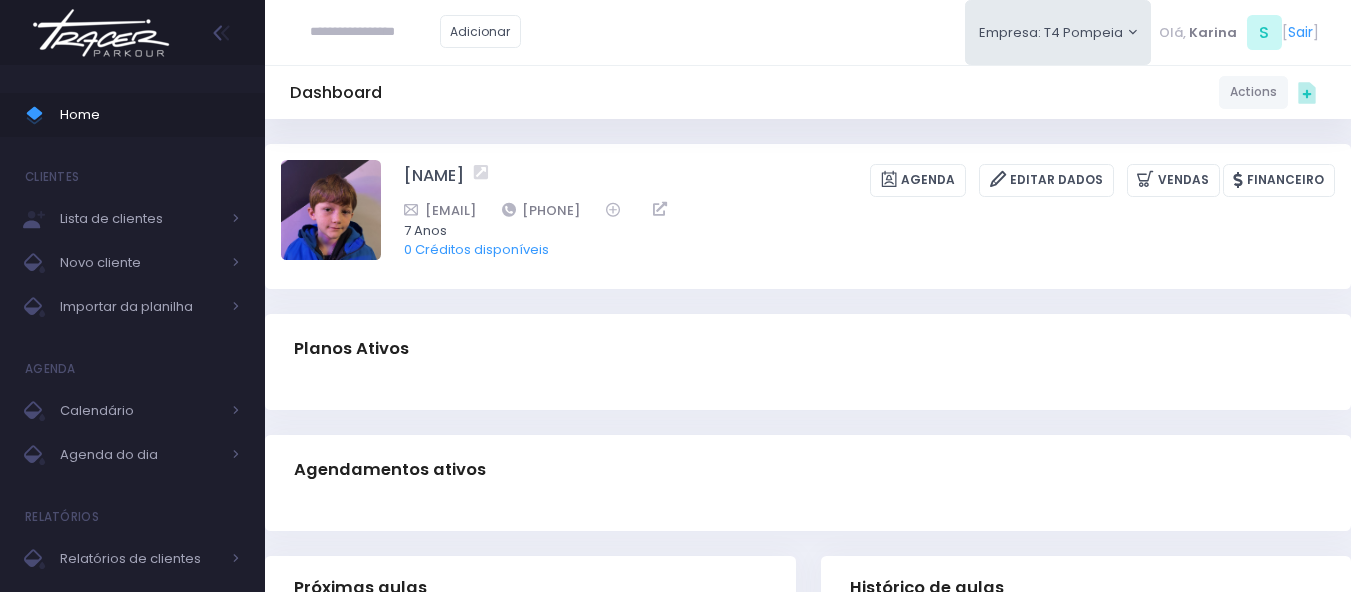scroll, scrollTop: 0, scrollLeft: 0, axis: both 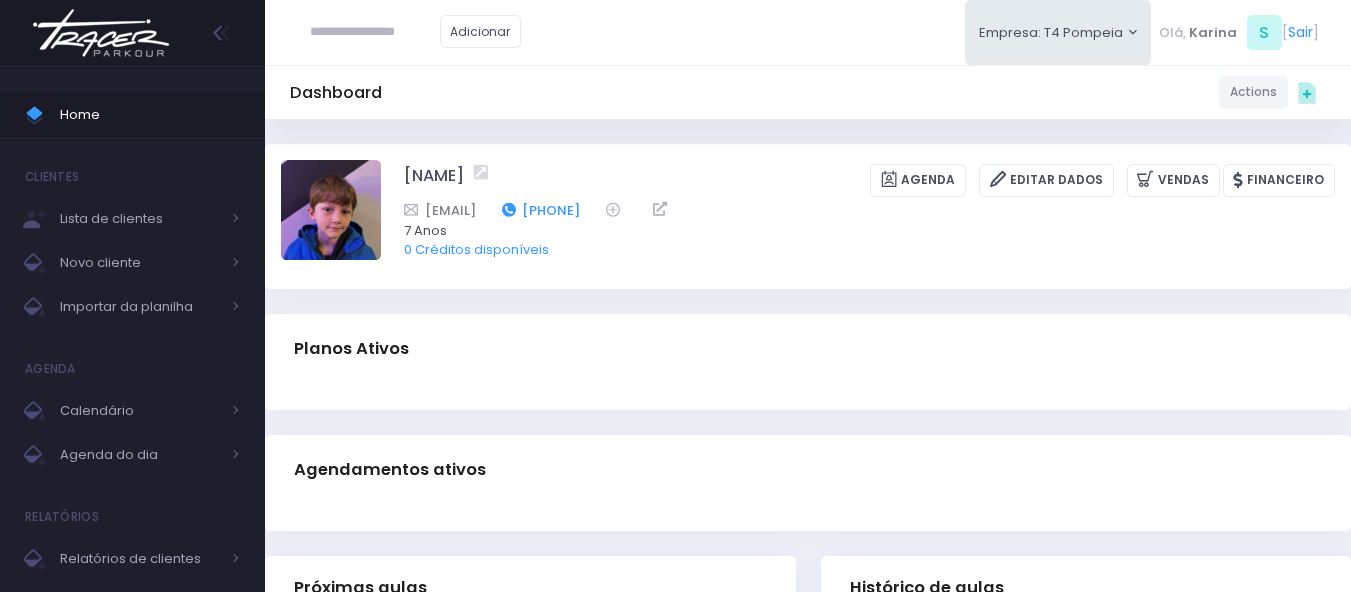 drag, startPoint x: 669, startPoint y: 210, endPoint x: 618, endPoint y: 216, distance: 51.351727 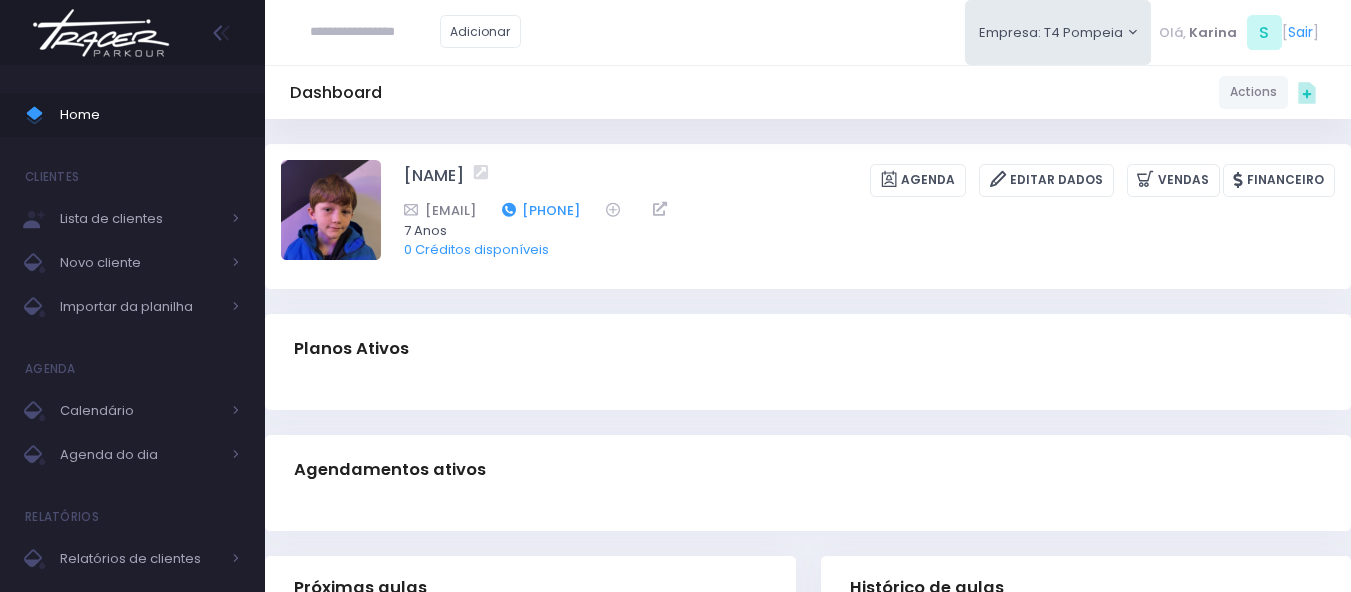 copy on "11970247369" 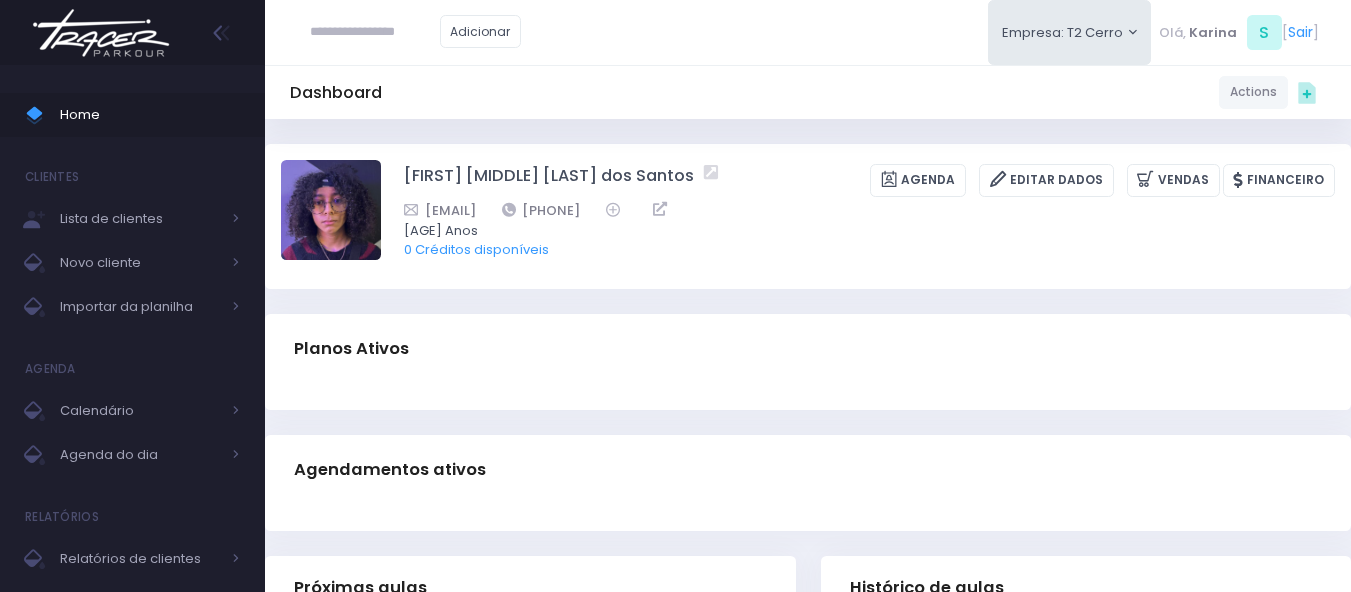 scroll, scrollTop: 0, scrollLeft: 0, axis: both 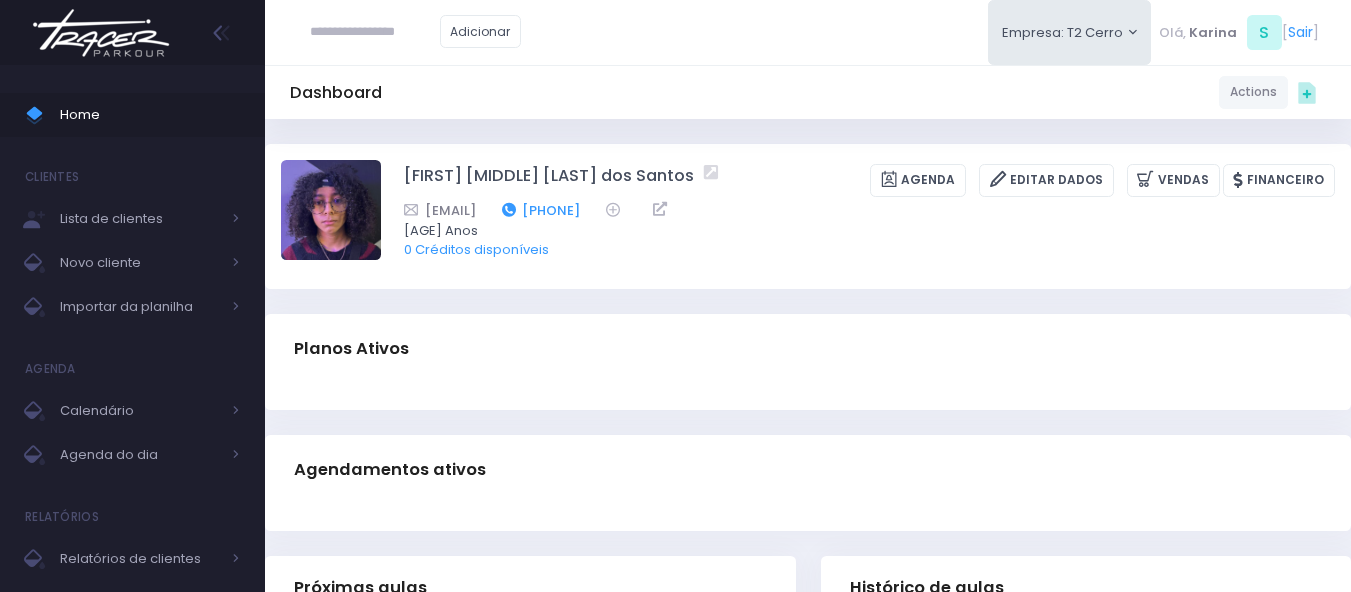 drag, startPoint x: 728, startPoint y: 211, endPoint x: 641, endPoint y: 214, distance: 87.05171 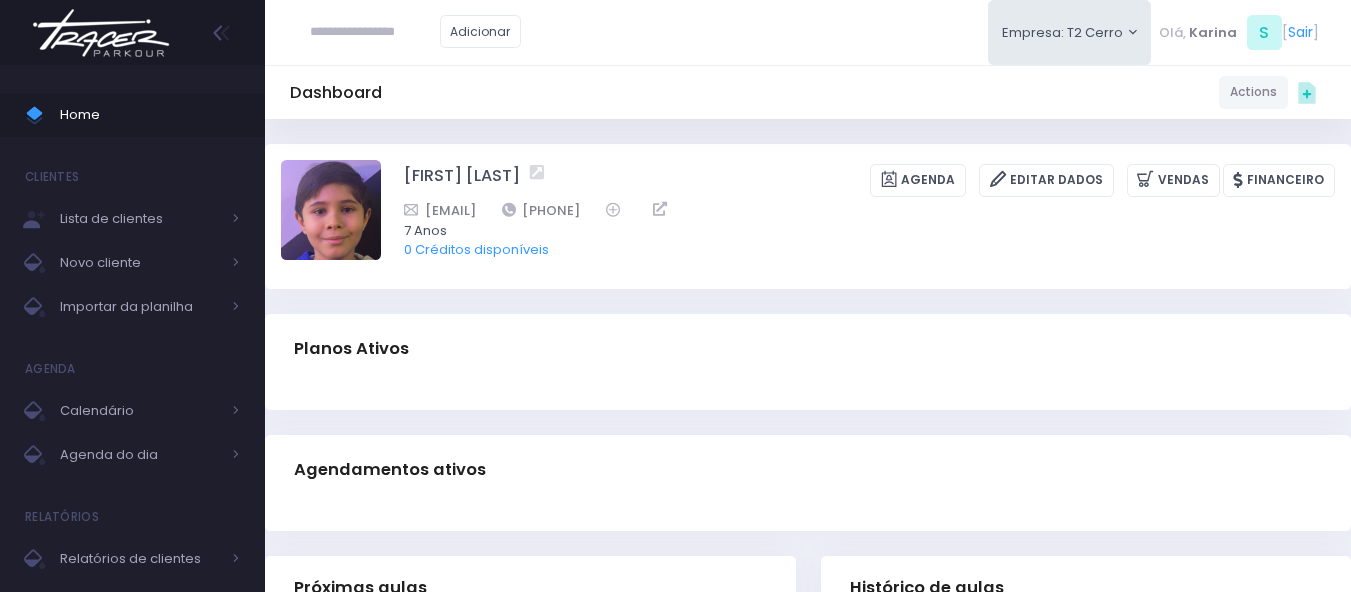 scroll, scrollTop: 0, scrollLeft: 0, axis: both 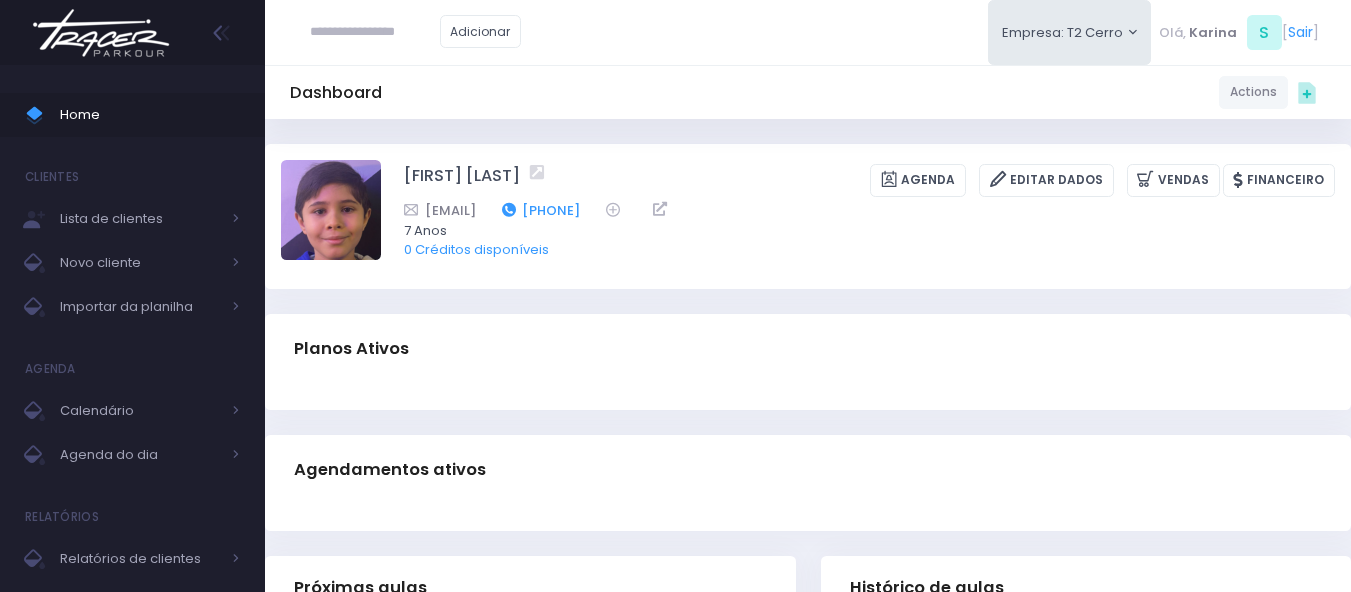 drag, startPoint x: 619, startPoint y: 206, endPoint x: 528, endPoint y: 213, distance: 91.26884 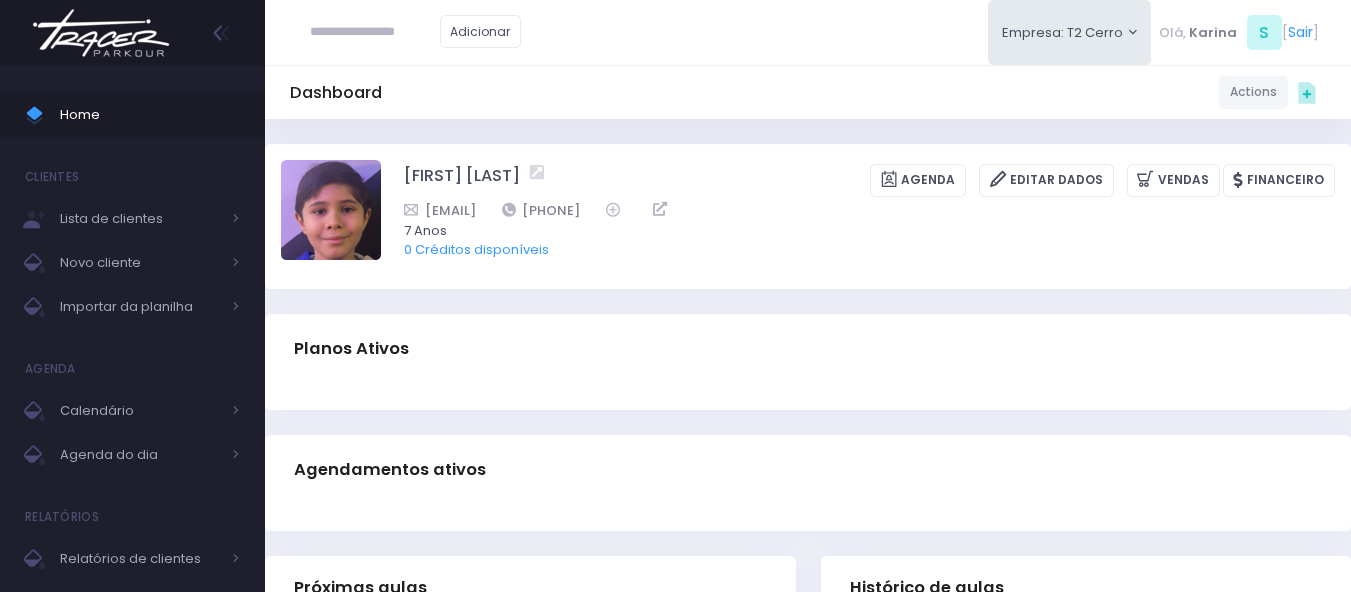 click at bounding box center [808, 397] 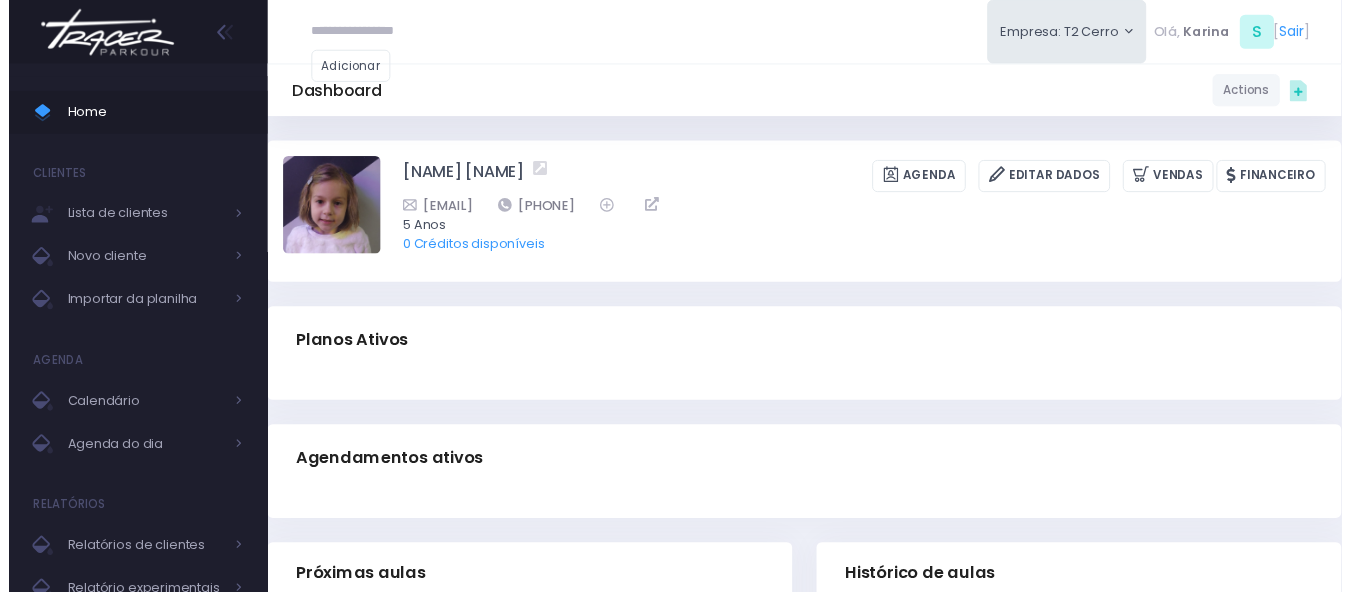 scroll, scrollTop: 0, scrollLeft: 0, axis: both 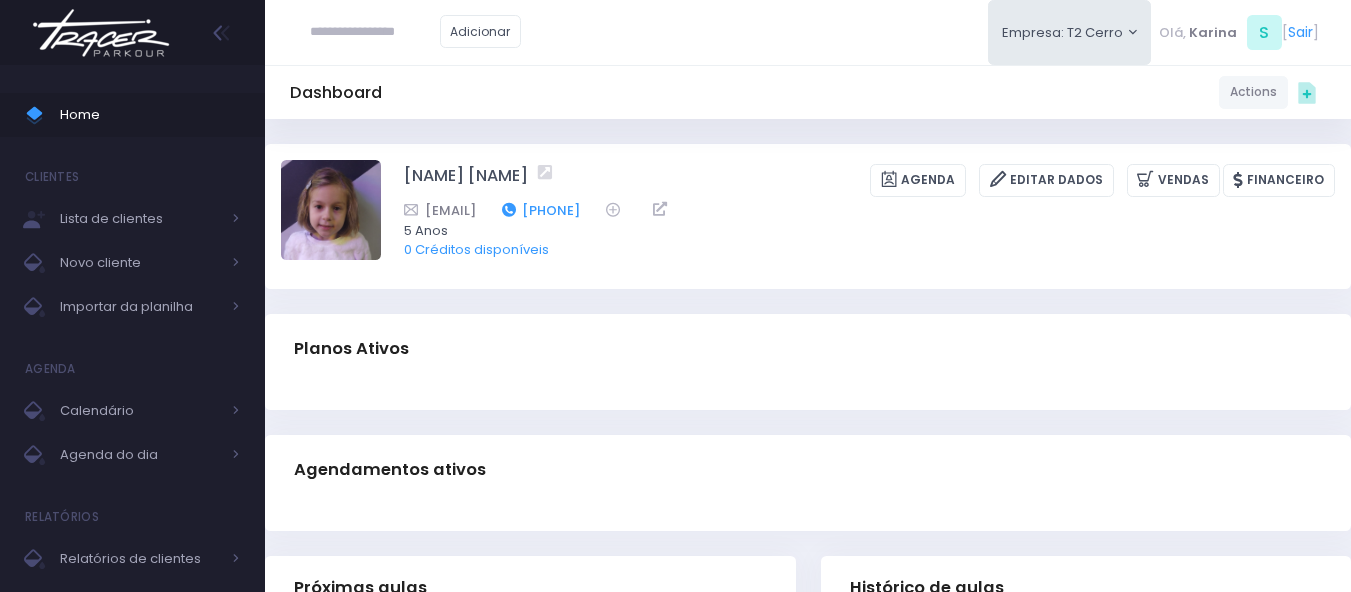 drag, startPoint x: 740, startPoint y: 209, endPoint x: 643, endPoint y: 214, distance: 97.128784 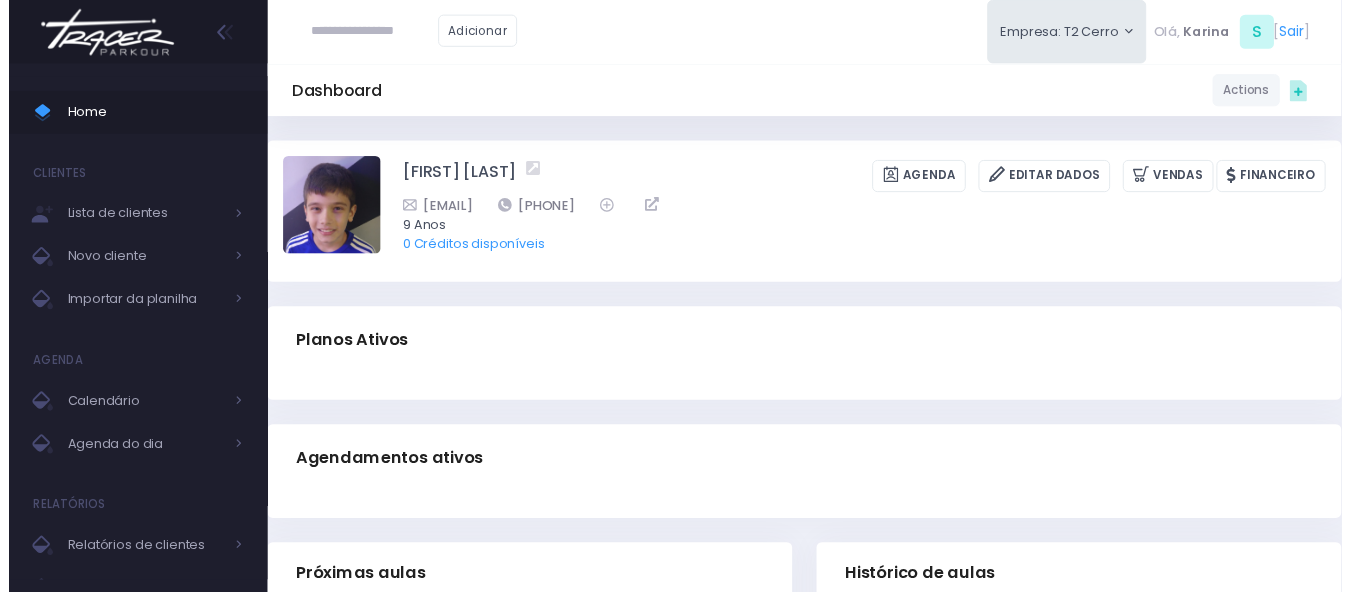 scroll, scrollTop: 0, scrollLeft: 0, axis: both 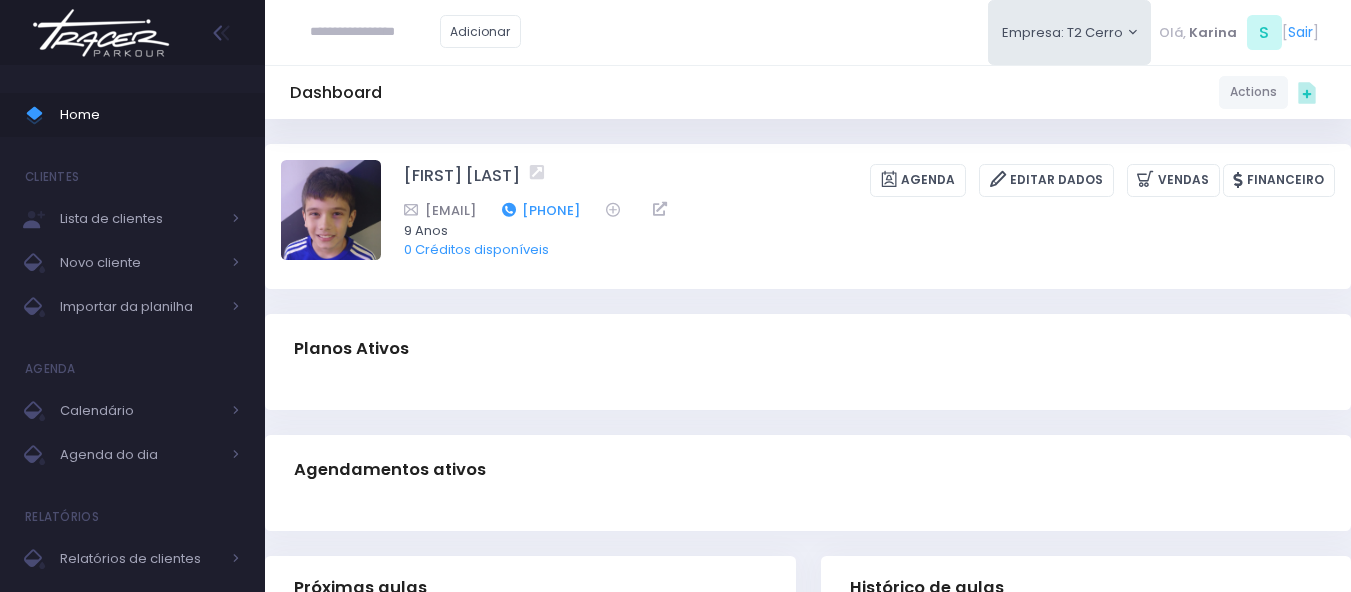 drag, startPoint x: 767, startPoint y: 206, endPoint x: 678, endPoint y: 210, distance: 89.08984 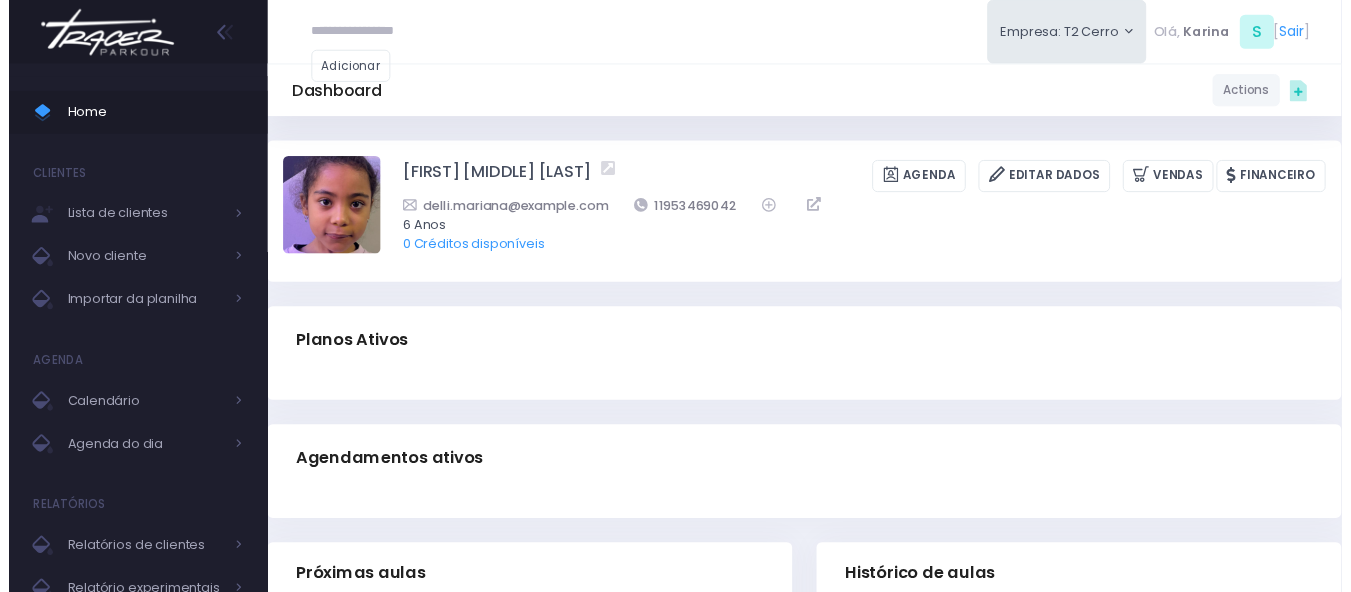 scroll, scrollTop: 0, scrollLeft: 0, axis: both 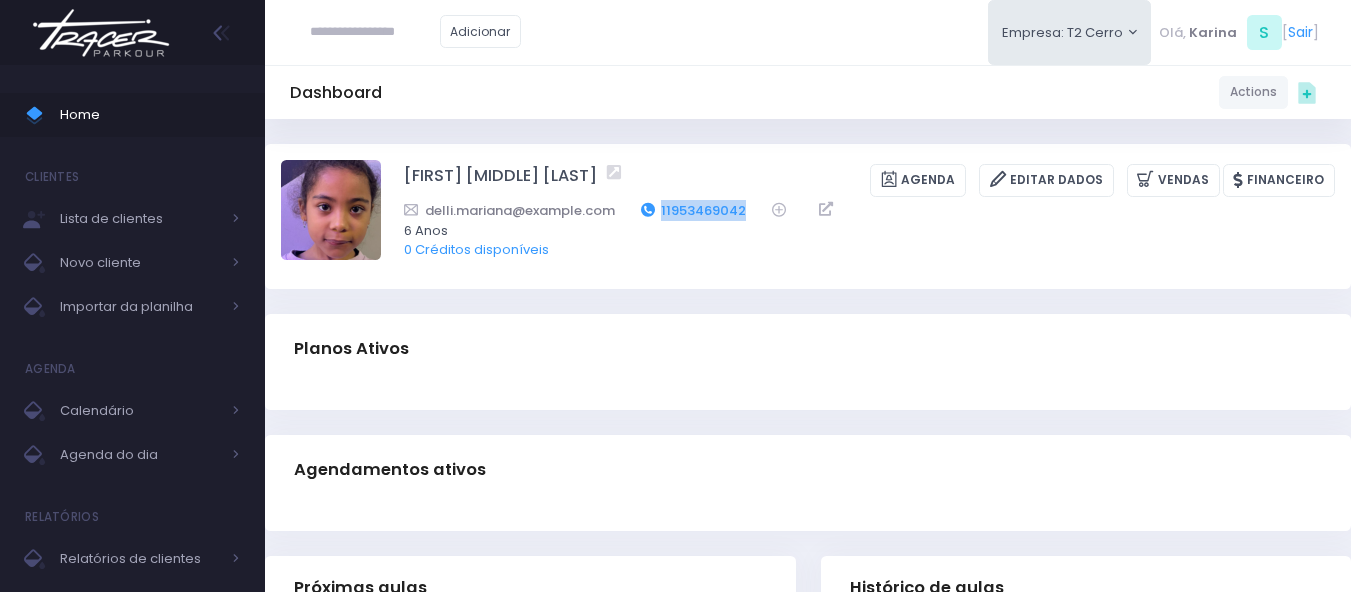 drag, startPoint x: 732, startPoint y: 209, endPoint x: 635, endPoint y: 216, distance: 97.25225 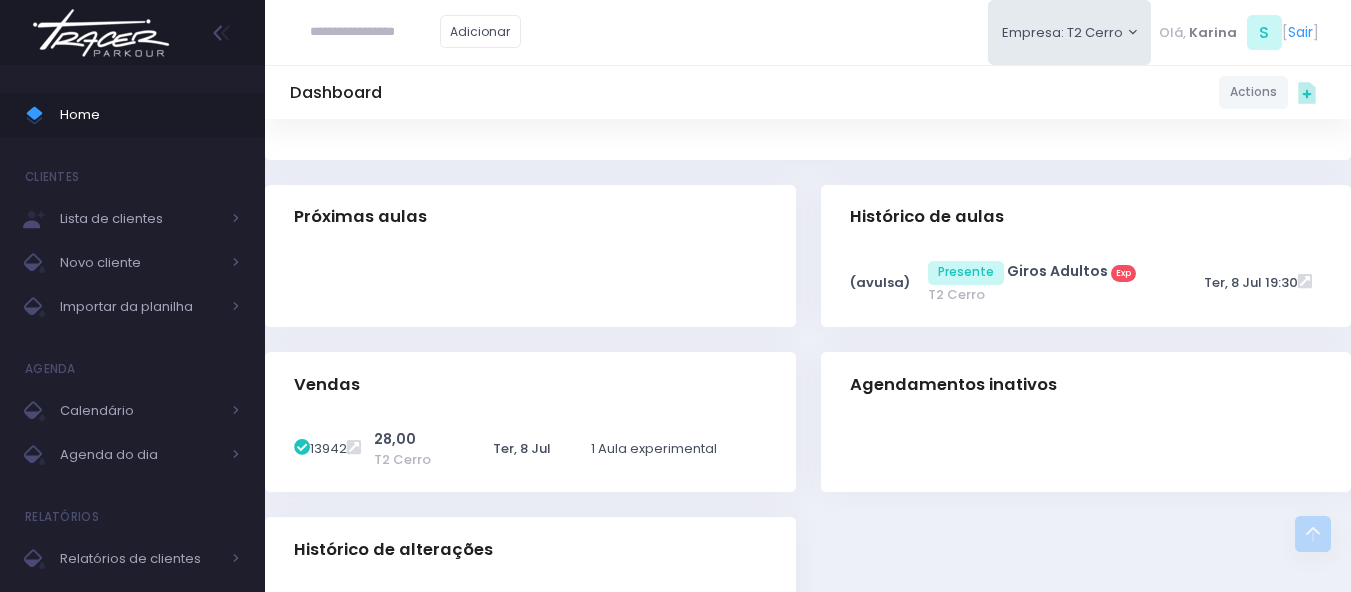 scroll, scrollTop: 0, scrollLeft: 0, axis: both 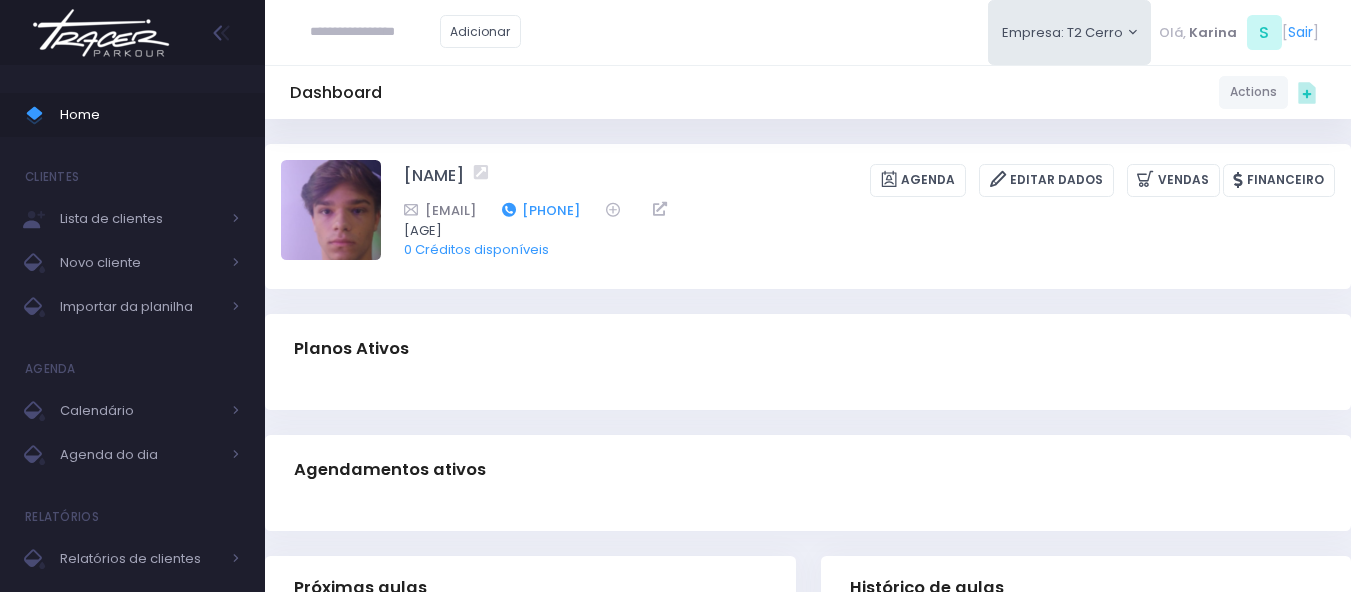 drag, startPoint x: 637, startPoint y: 209, endPoint x: 545, endPoint y: 215, distance: 92.19544 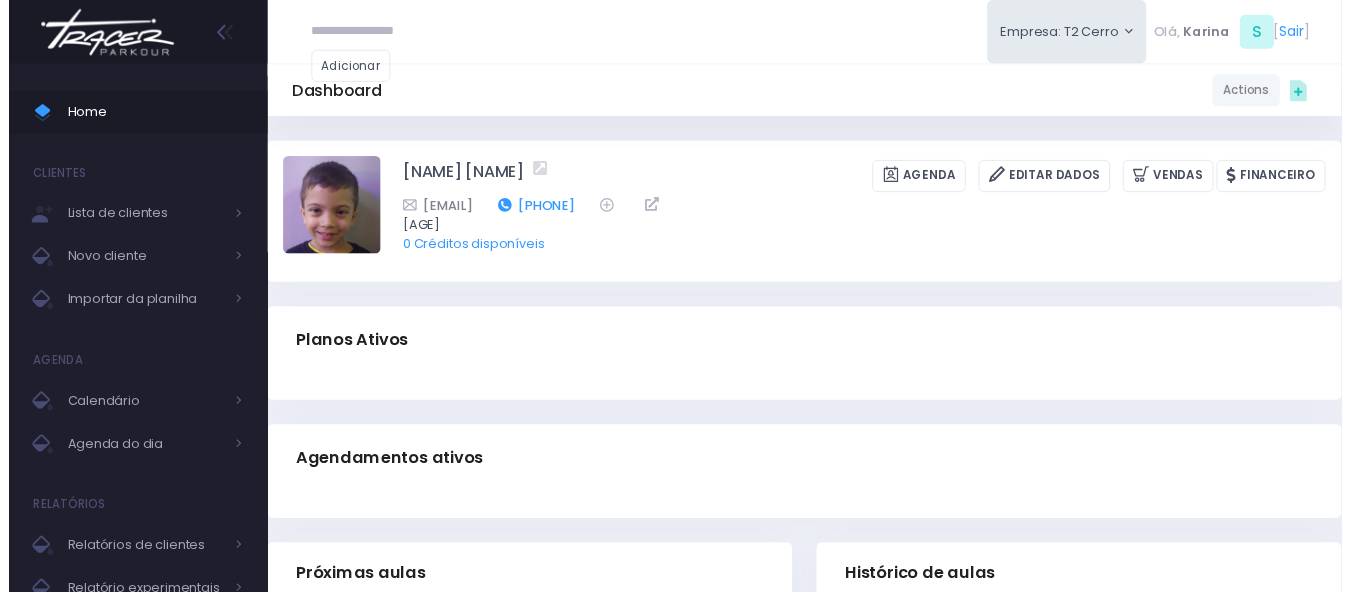 scroll, scrollTop: 0, scrollLeft: 0, axis: both 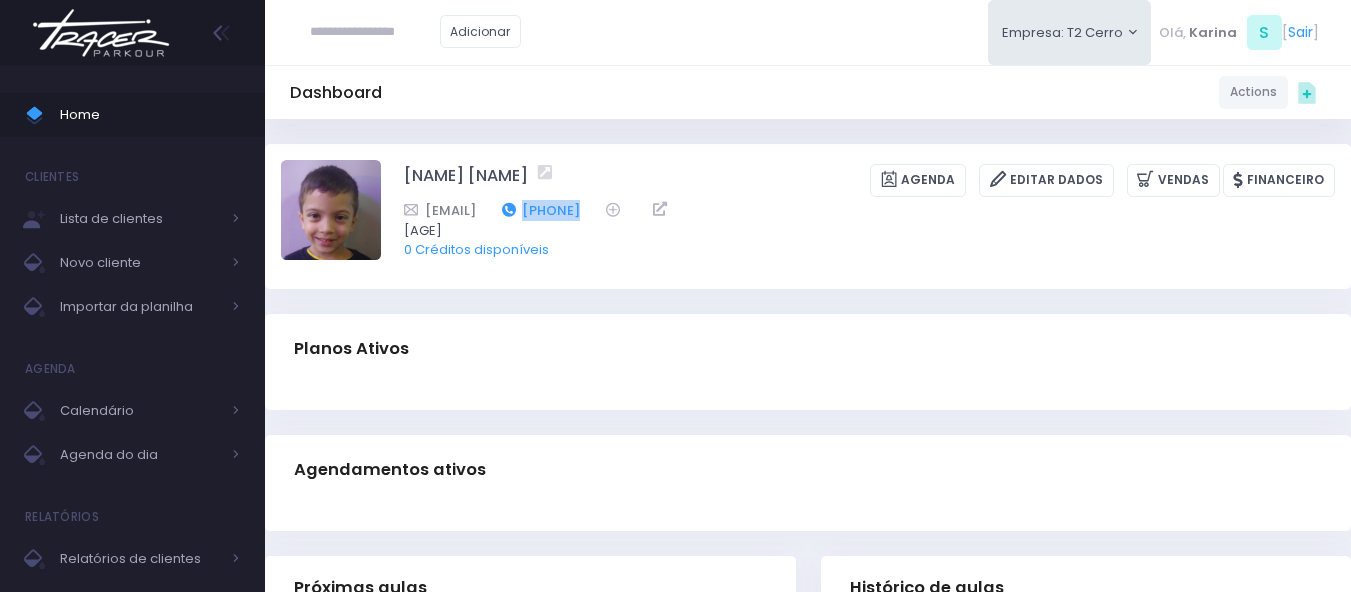 drag, startPoint x: 781, startPoint y: 209, endPoint x: 681, endPoint y: 210, distance: 100.005 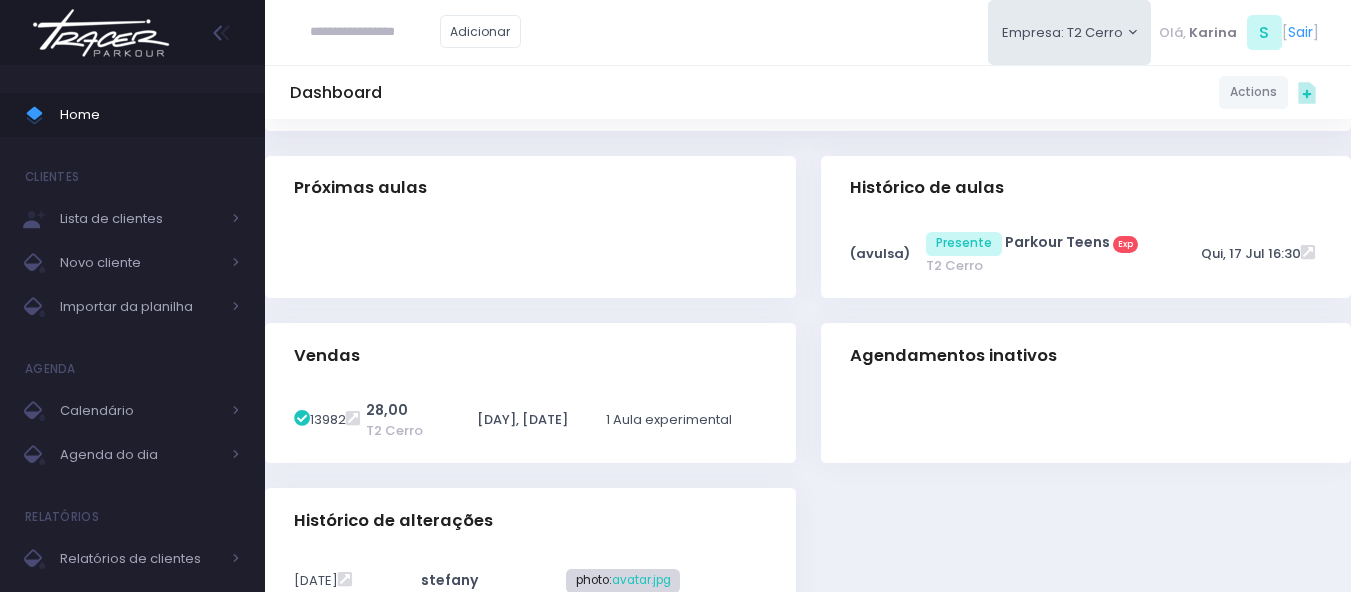 scroll, scrollTop: 0, scrollLeft: 0, axis: both 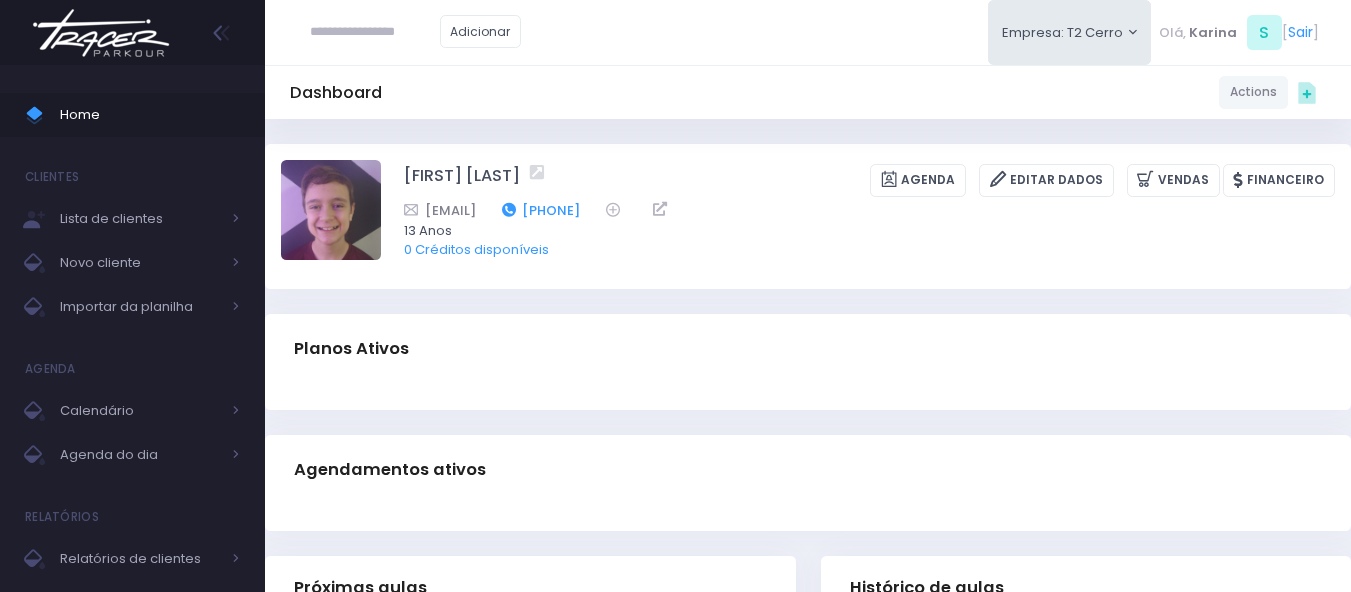 drag, startPoint x: 720, startPoint y: 212, endPoint x: 618, endPoint y: 216, distance: 102.0784 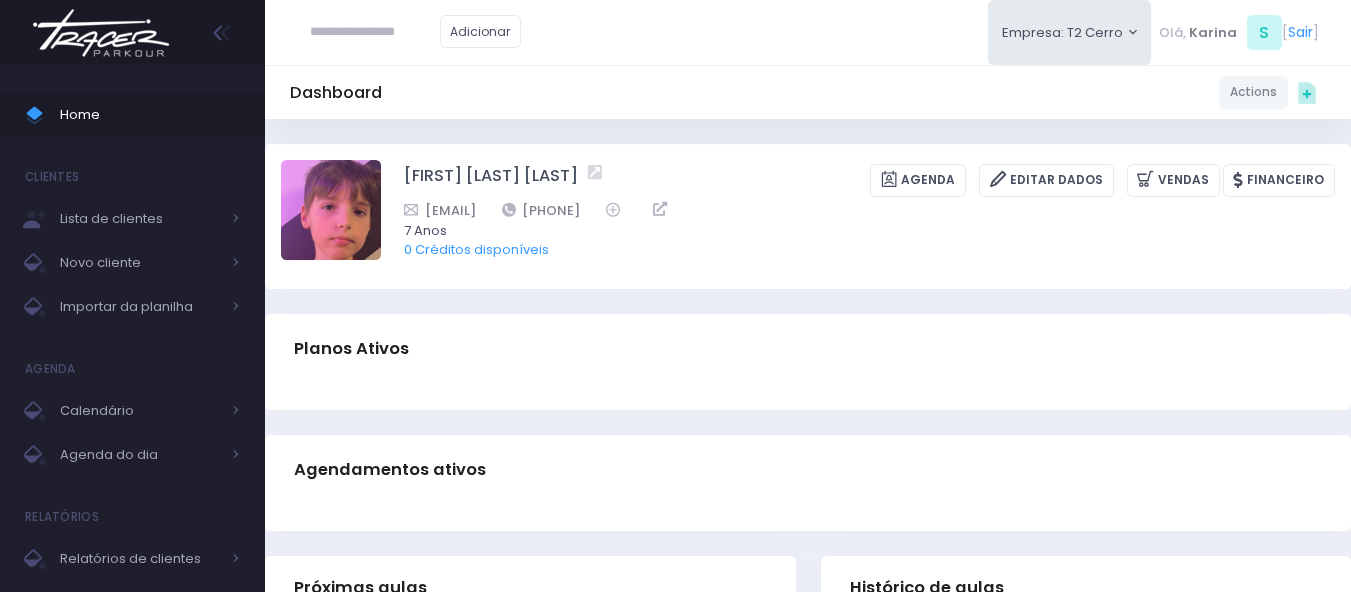 scroll, scrollTop: 0, scrollLeft: 0, axis: both 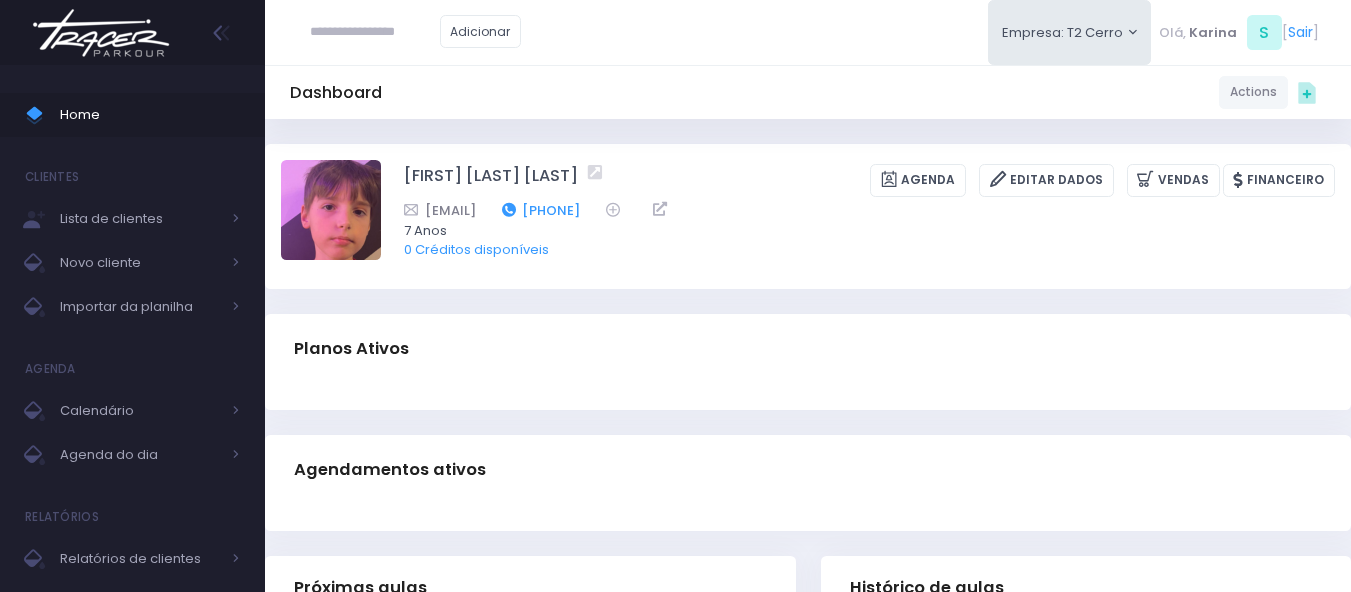 drag, startPoint x: 789, startPoint y: 208, endPoint x: 692, endPoint y: 216, distance: 97.32934 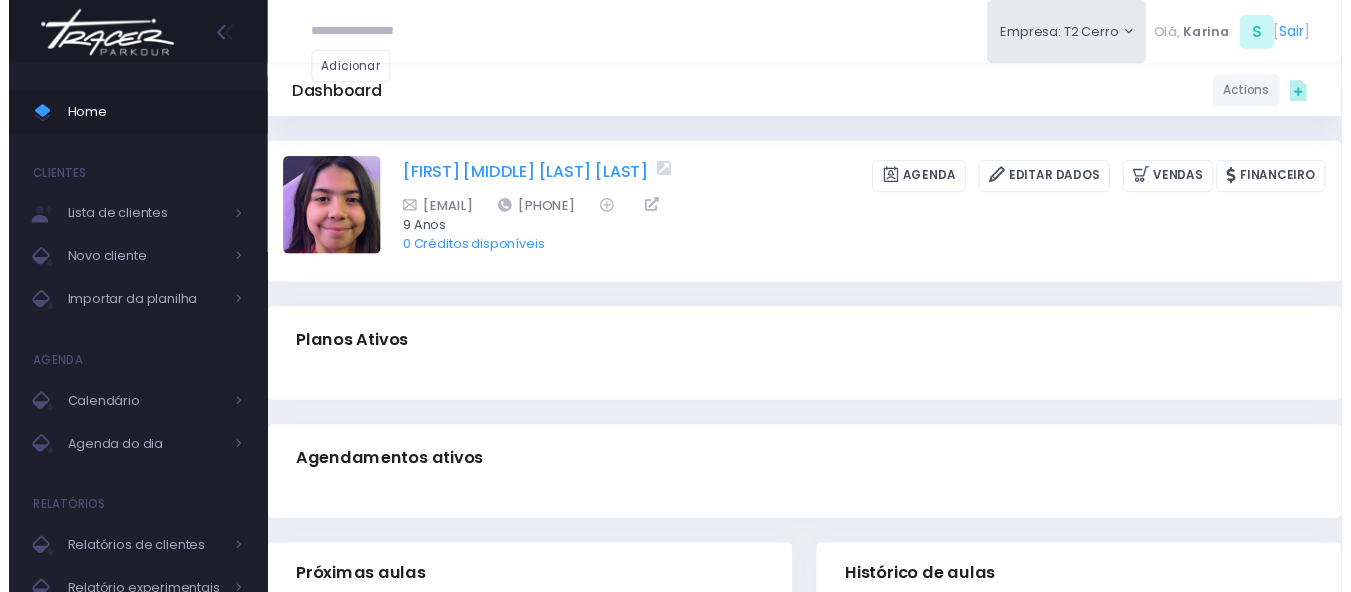 scroll, scrollTop: 0, scrollLeft: 0, axis: both 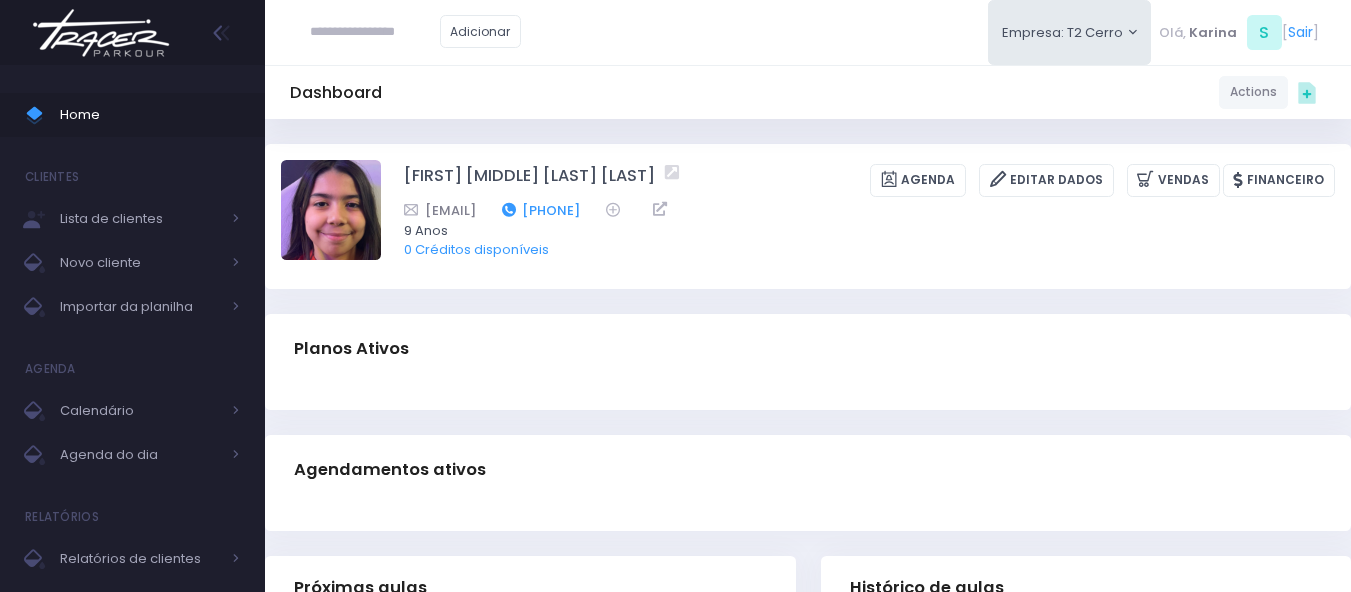 drag, startPoint x: 699, startPoint y: 205, endPoint x: 593, endPoint y: 214, distance: 106.381386 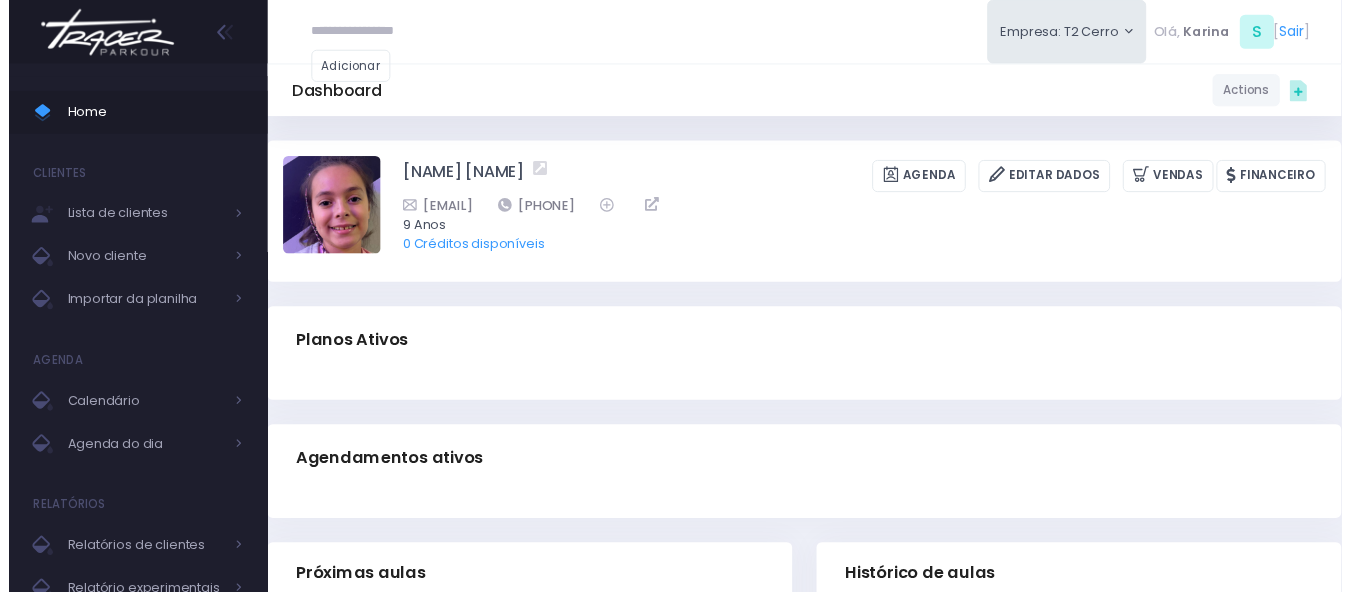 scroll, scrollTop: 0, scrollLeft: 0, axis: both 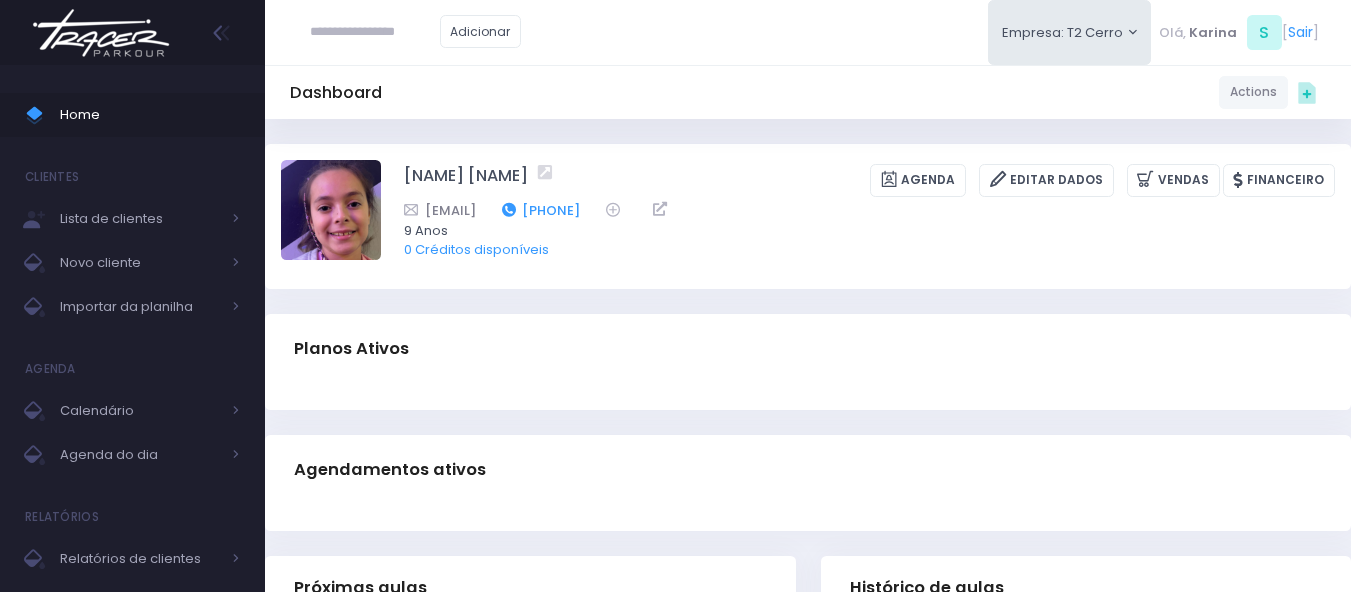 drag, startPoint x: 729, startPoint y: 206, endPoint x: 645, endPoint y: 218, distance: 84.85281 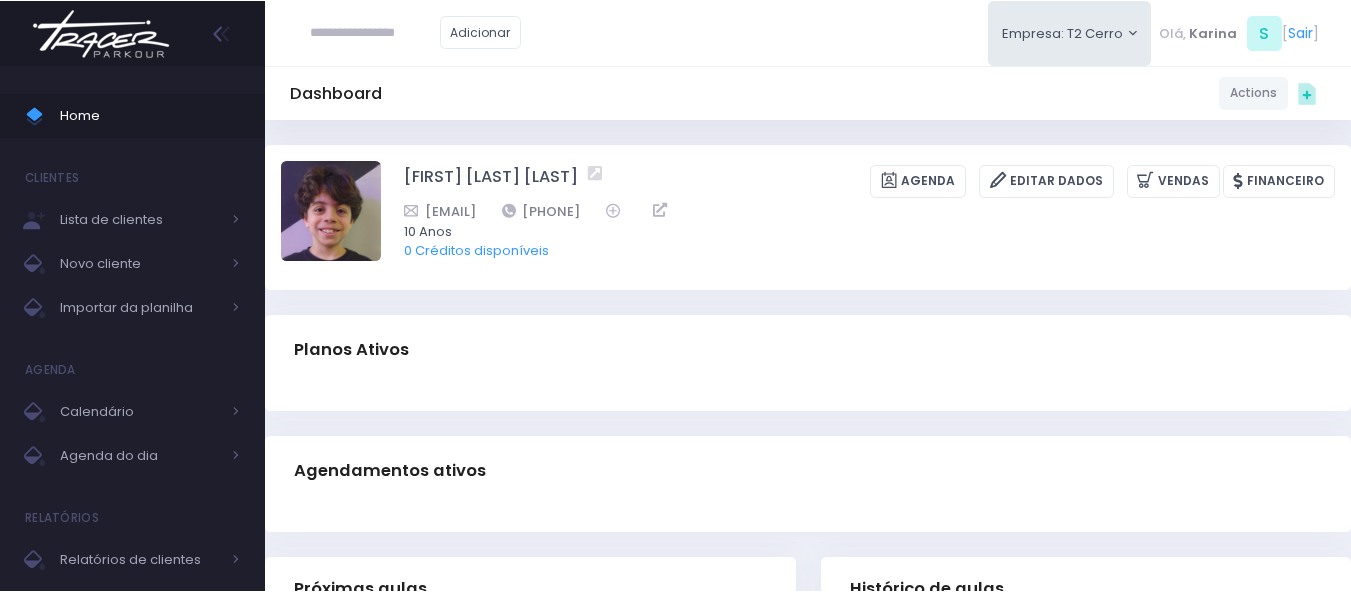 scroll, scrollTop: 0, scrollLeft: 0, axis: both 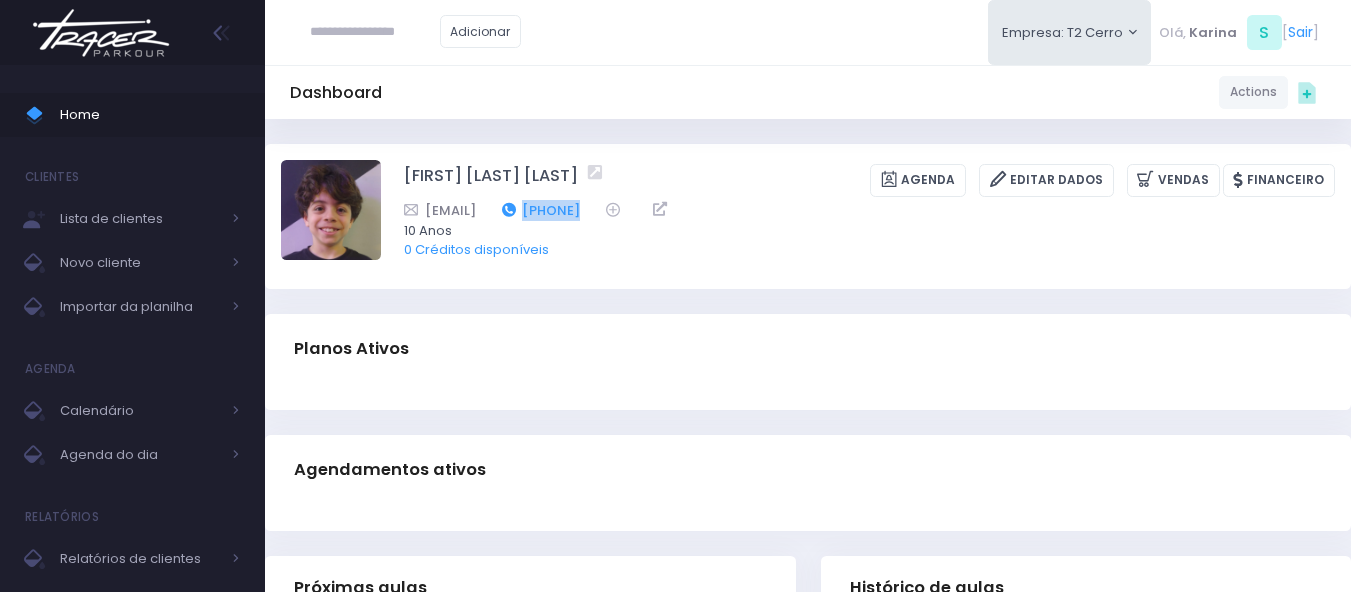 drag, startPoint x: 670, startPoint y: 209, endPoint x: 610, endPoint y: 212, distance: 60.074955 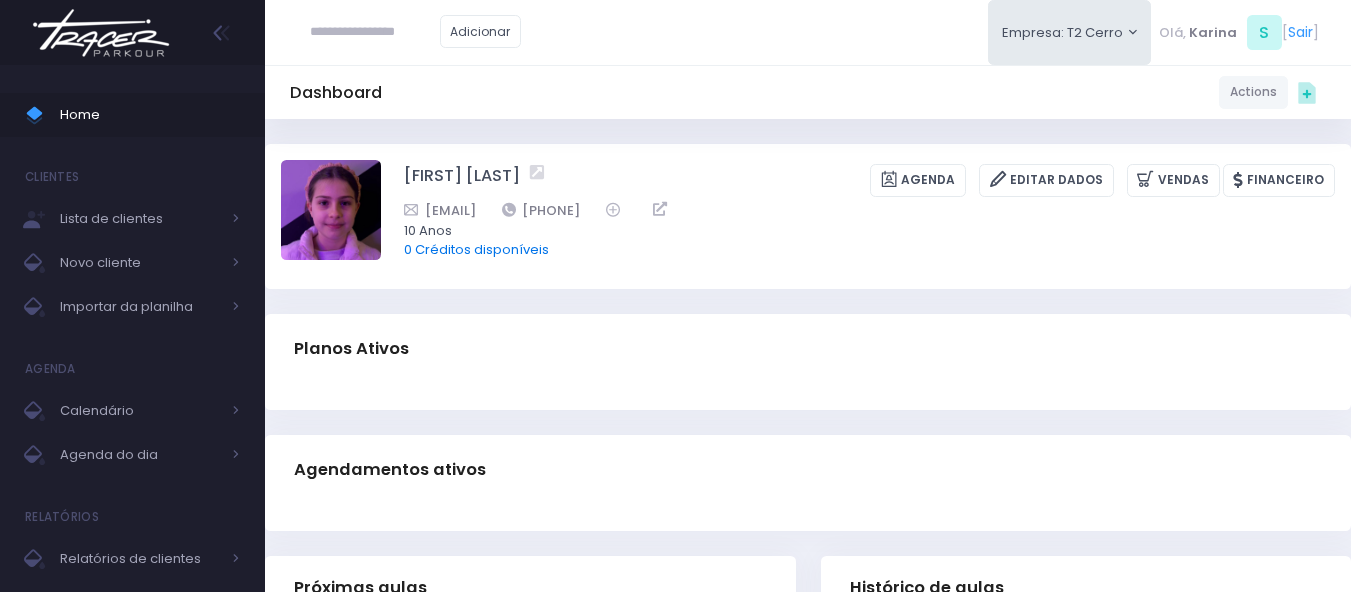scroll, scrollTop: 0, scrollLeft: 0, axis: both 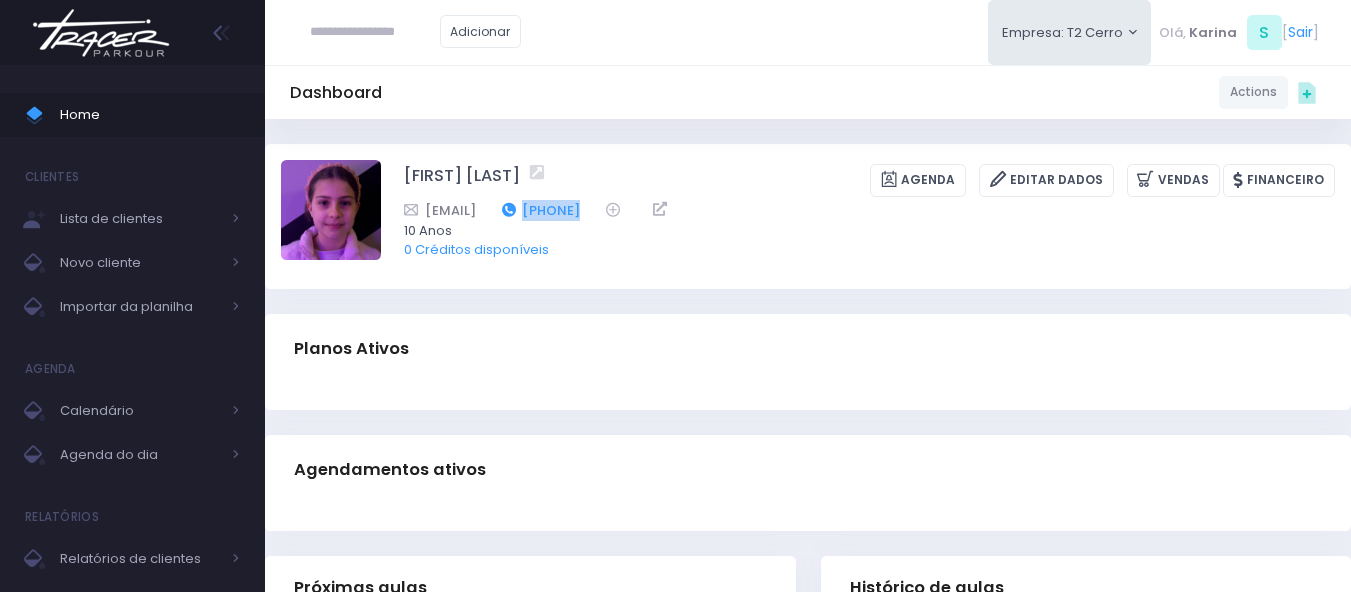 drag, startPoint x: 719, startPoint y: 205, endPoint x: 625, endPoint y: 207, distance: 94.02127 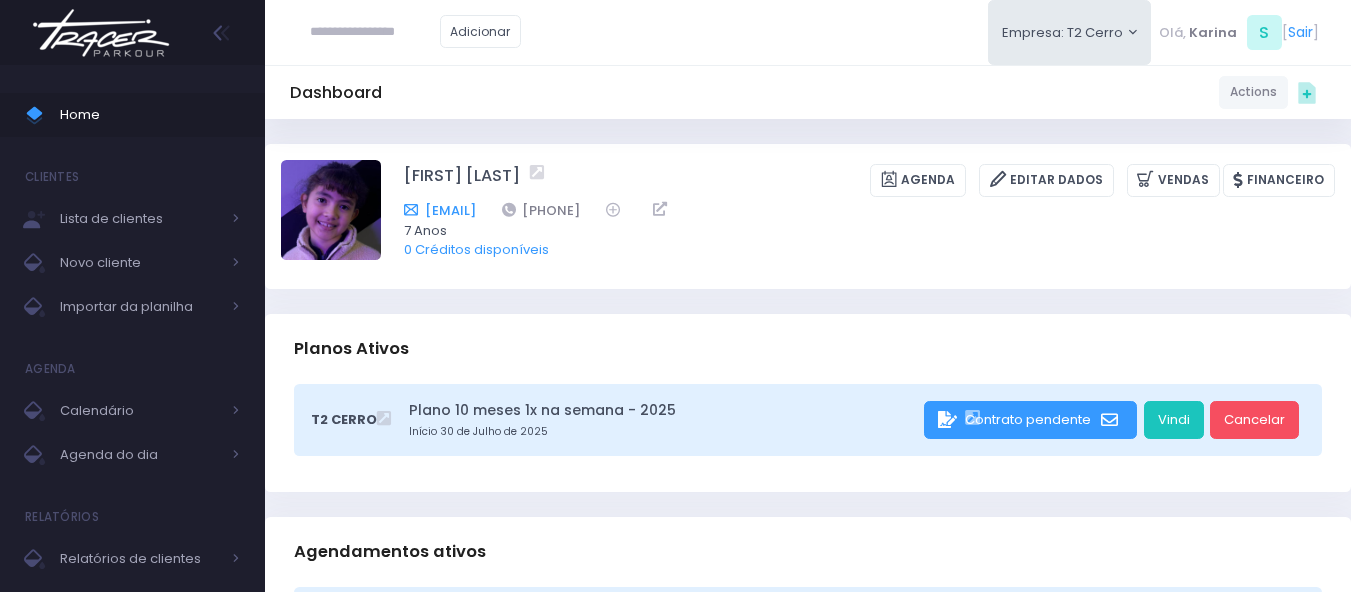scroll, scrollTop: 0, scrollLeft: 0, axis: both 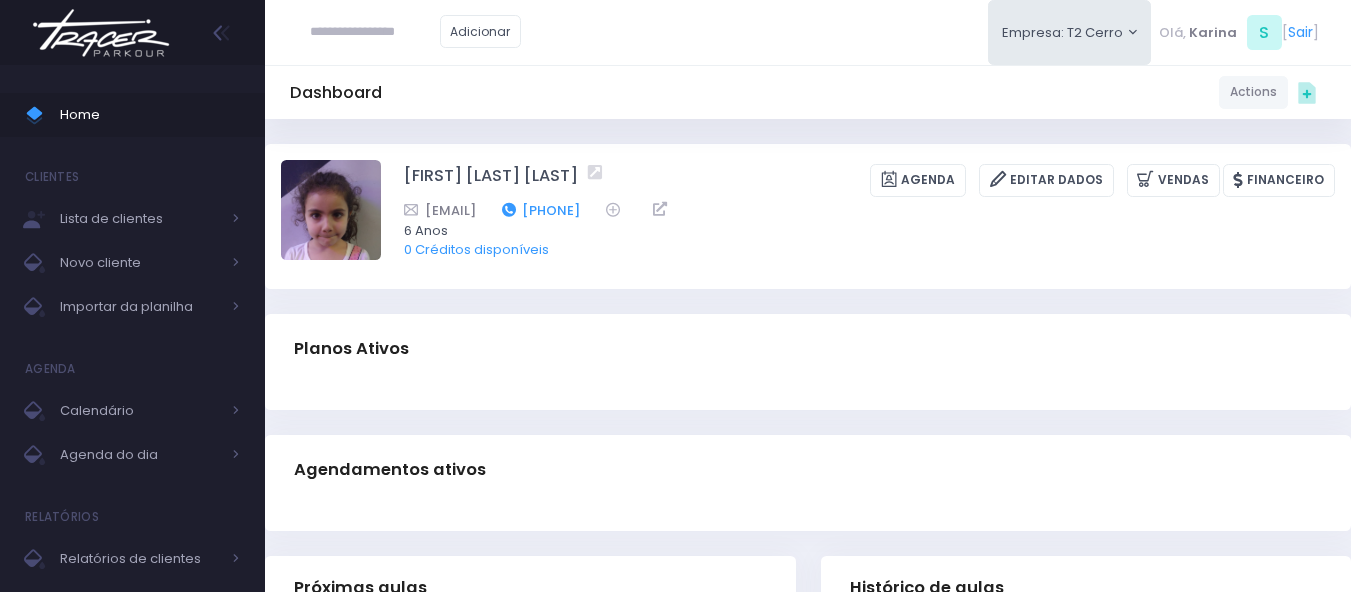 drag, startPoint x: 707, startPoint y: 205, endPoint x: 612, endPoint y: 216, distance: 95.63472 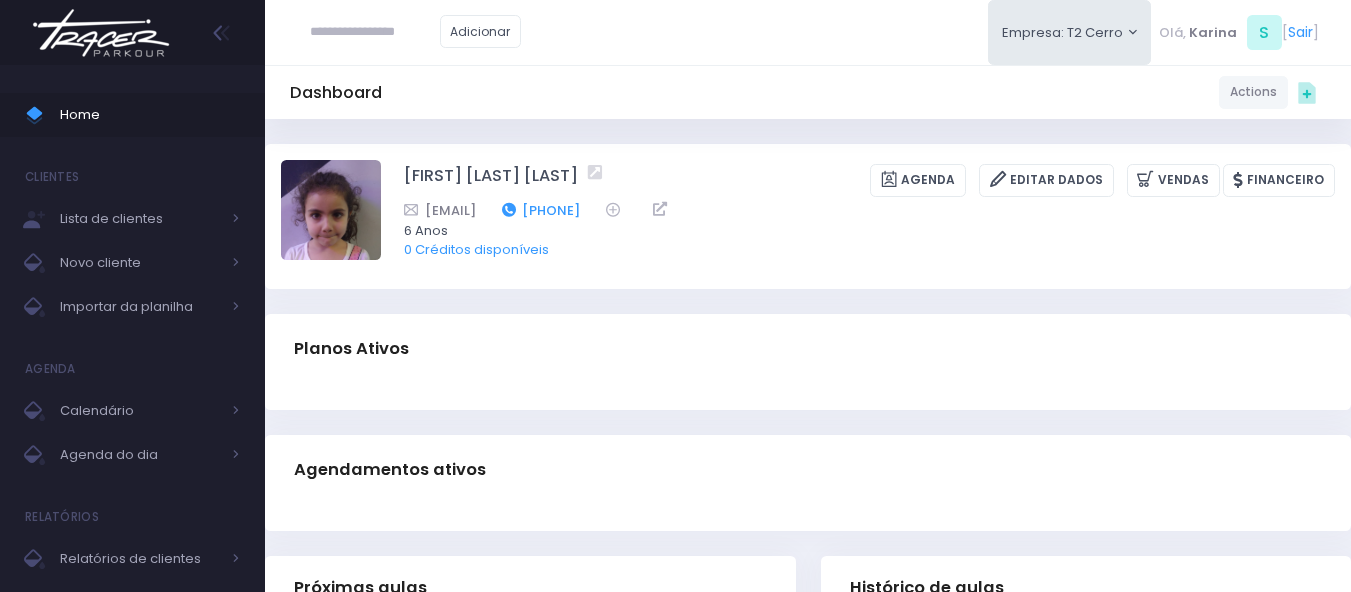 copy on "11993338393" 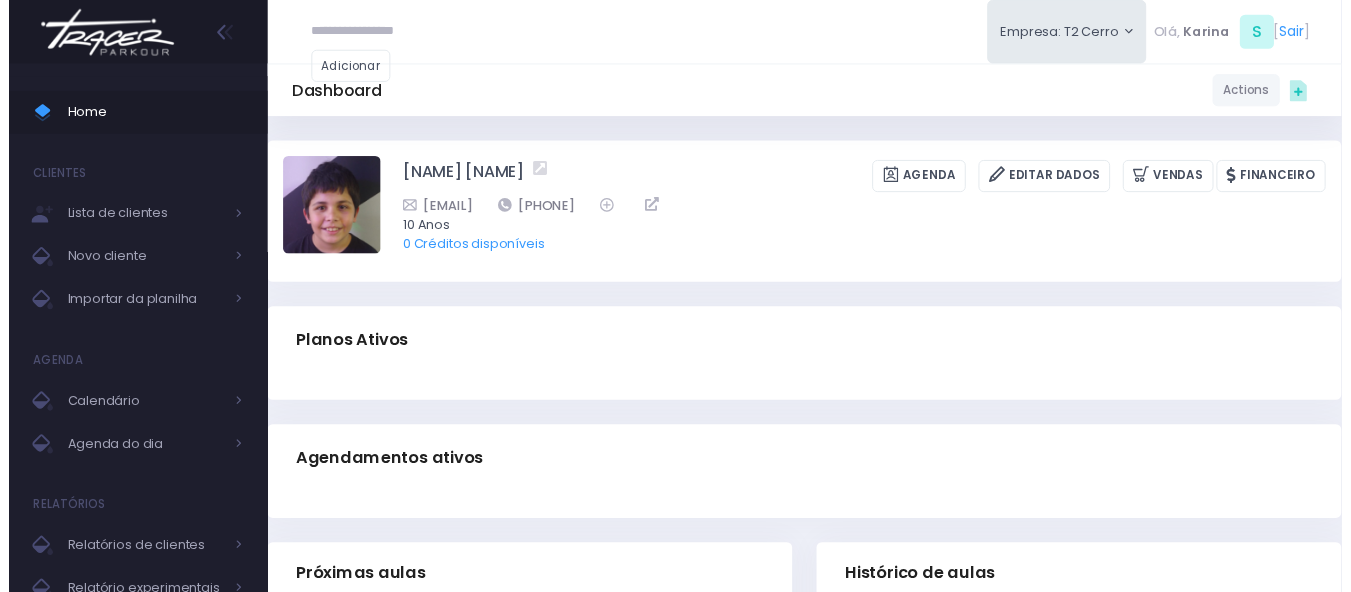 scroll, scrollTop: 0, scrollLeft: 0, axis: both 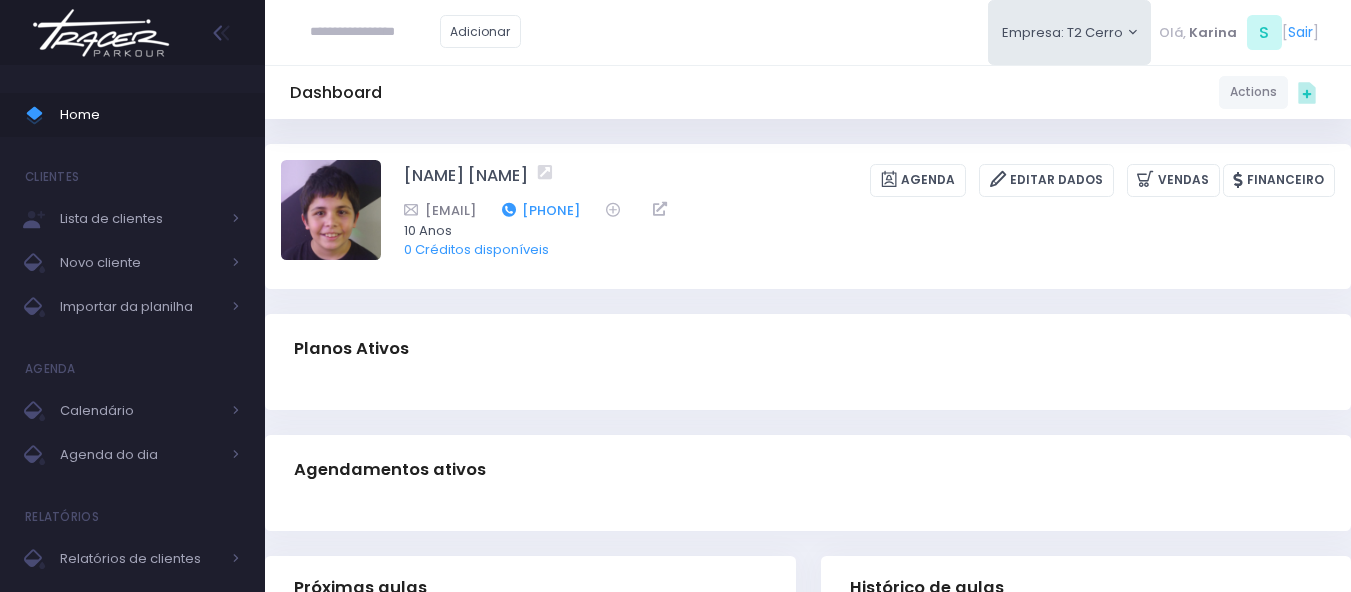 drag, startPoint x: 686, startPoint y: 209, endPoint x: 637, endPoint y: 209, distance: 49 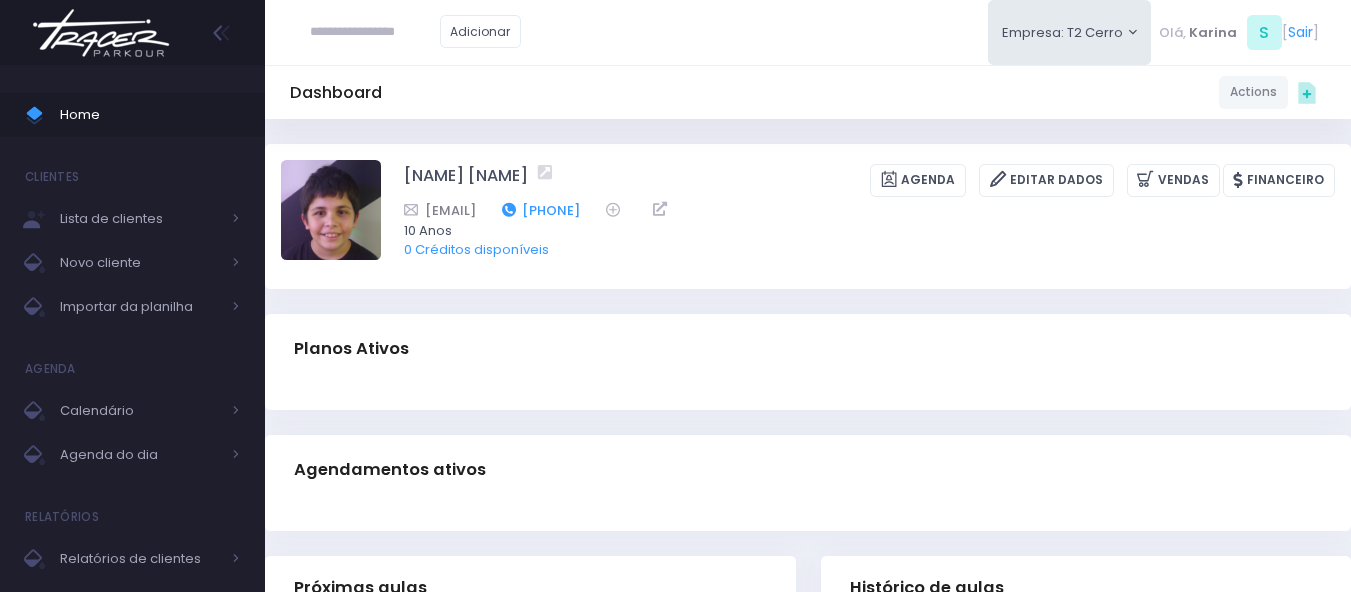 copy on "11995553072" 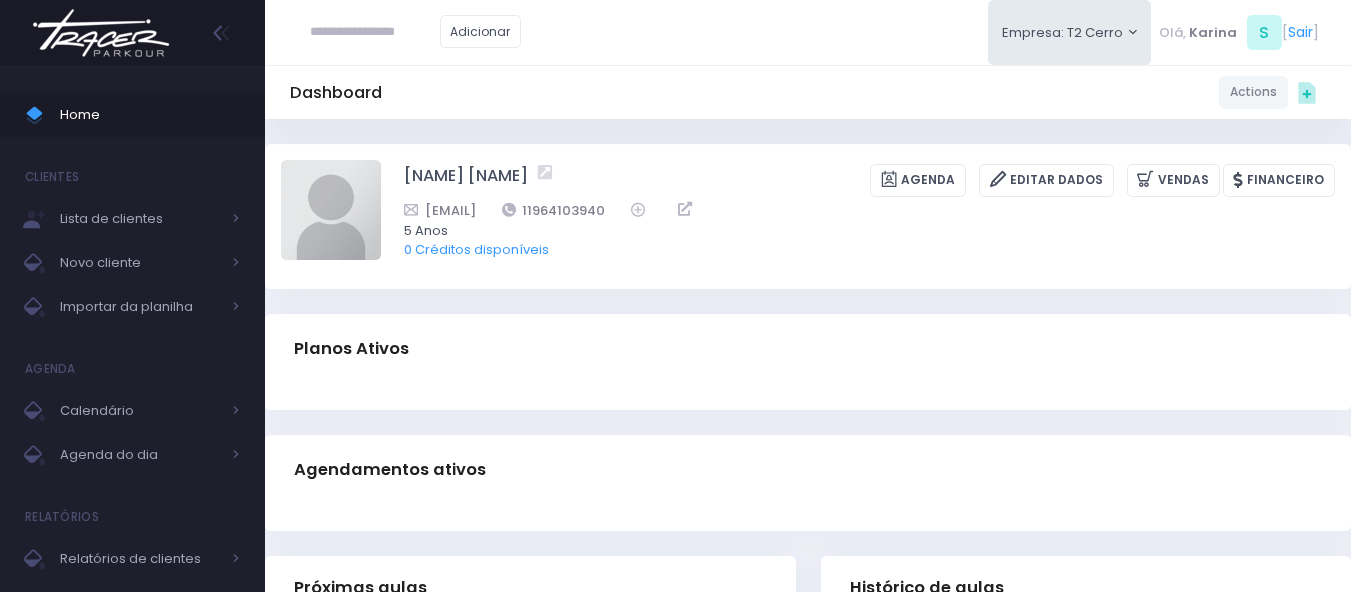 scroll, scrollTop: 0, scrollLeft: 0, axis: both 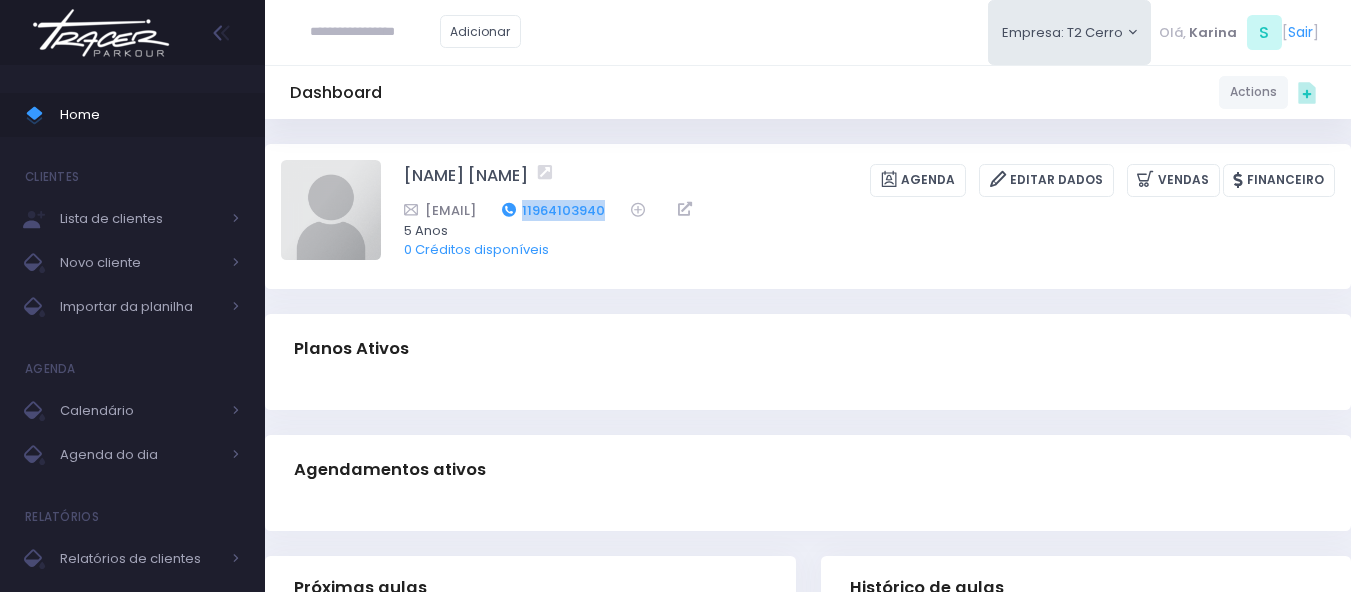 drag, startPoint x: 772, startPoint y: 208, endPoint x: 681, endPoint y: 211, distance: 91.04944 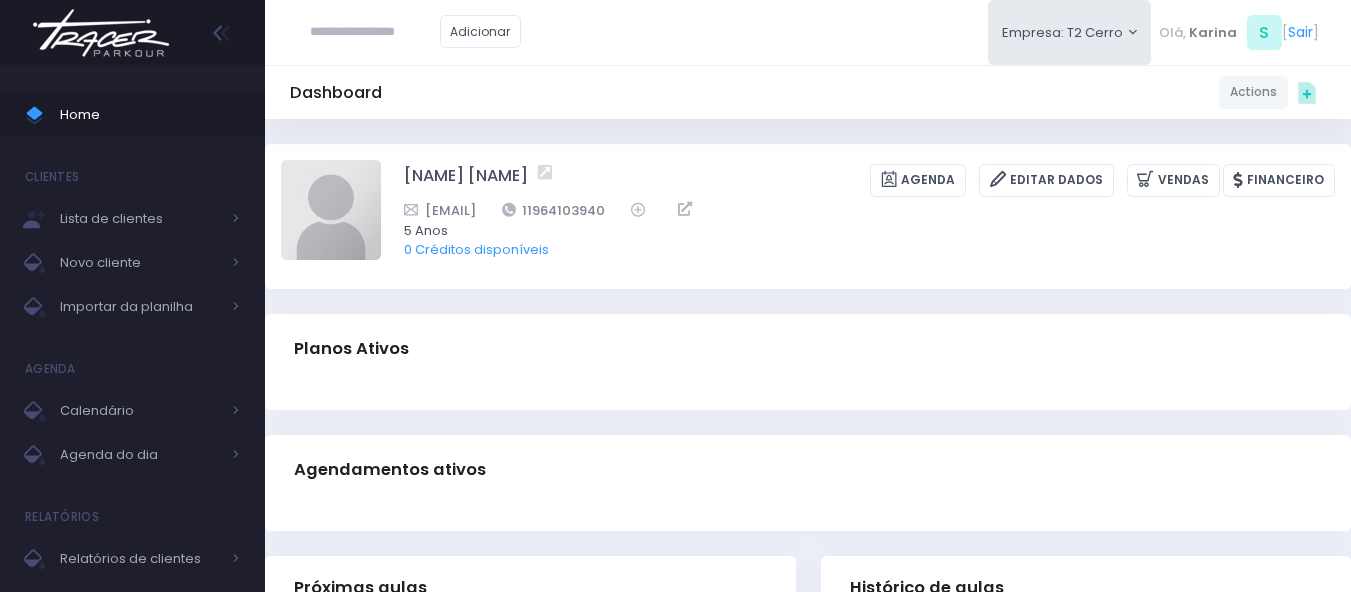 click on "Dashboard
Actions
Choose Label:
Customer
Partner
Suplier
Member
Staff
Add new" at bounding box center [808, 92] 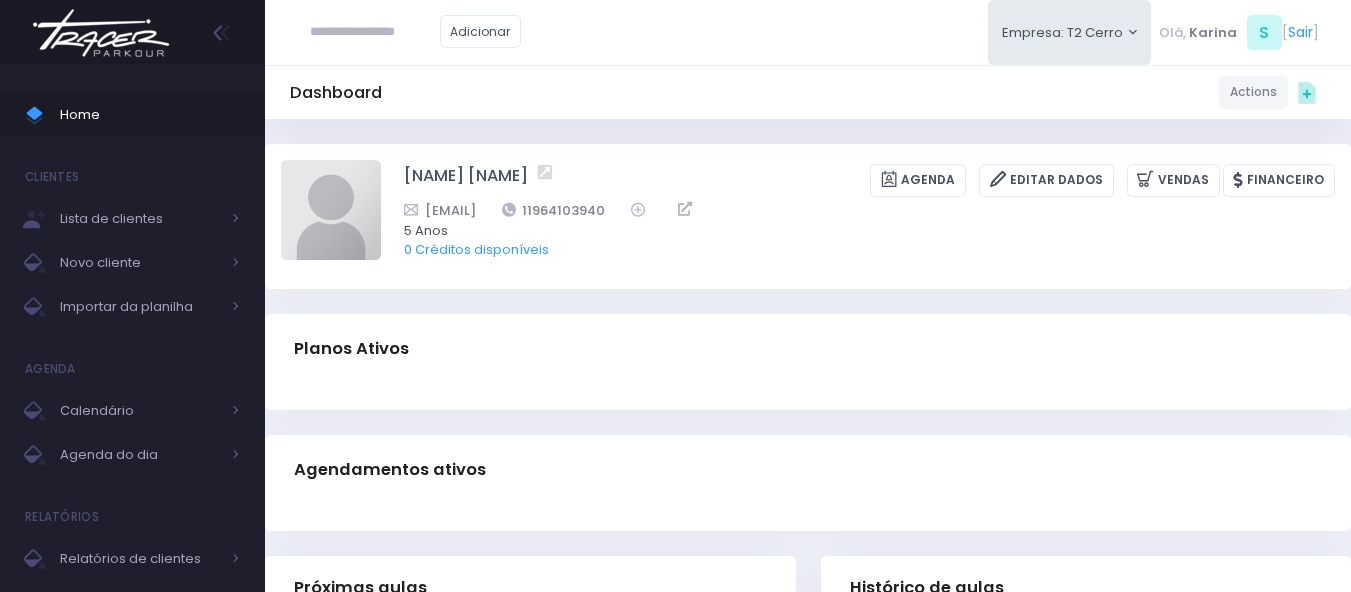 click on "Dashboard
Actions
Choose Label:
Customer
Partner
Suplier
Member
Staff
Add new" at bounding box center [808, 92] 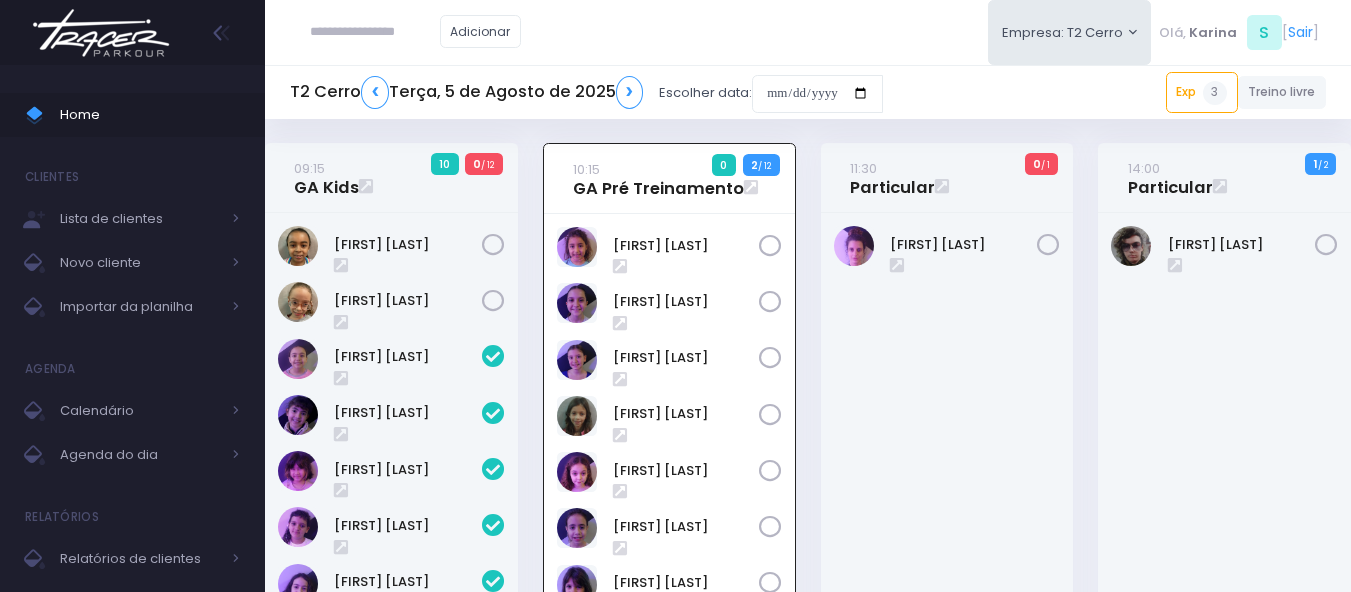 scroll, scrollTop: 0, scrollLeft: 0, axis: both 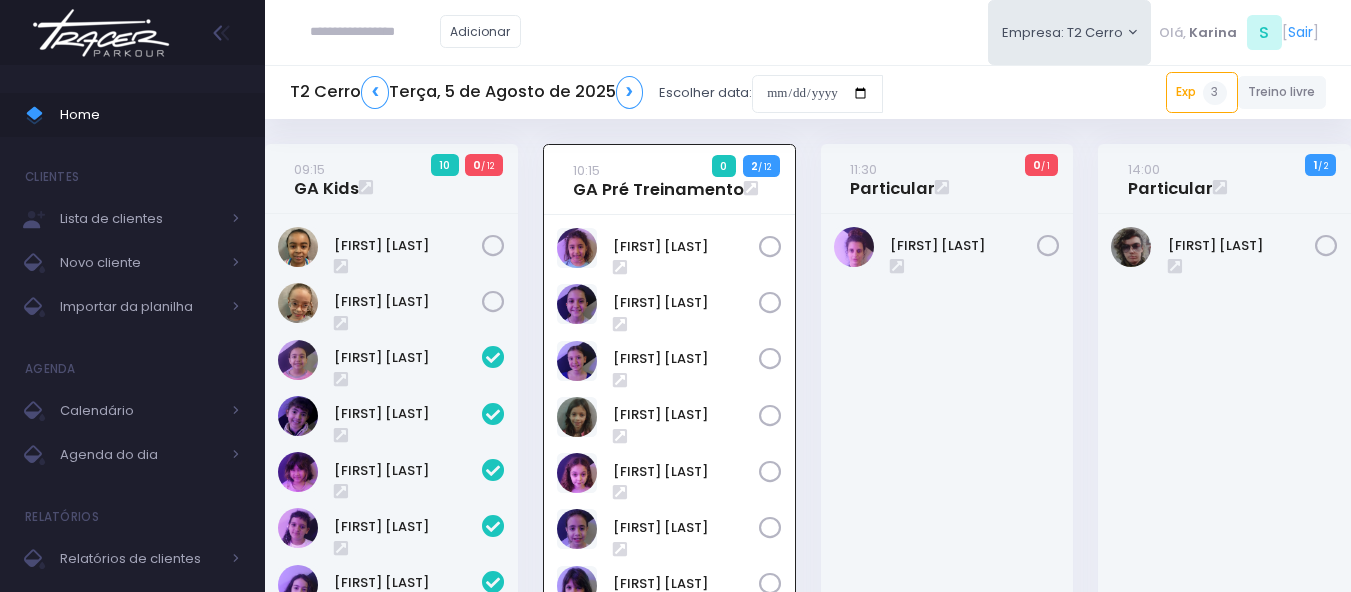 click on "[FIRST] [LAST]" at bounding box center [947, 564] 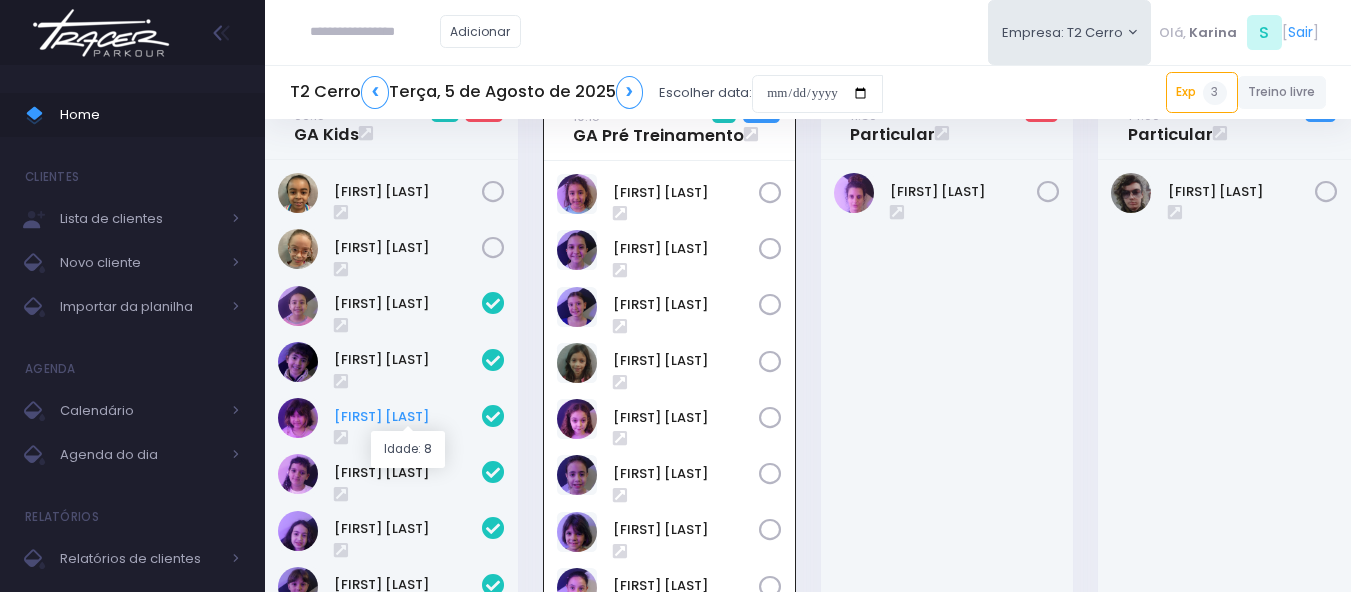 scroll, scrollTop: 200, scrollLeft: 0, axis: vertical 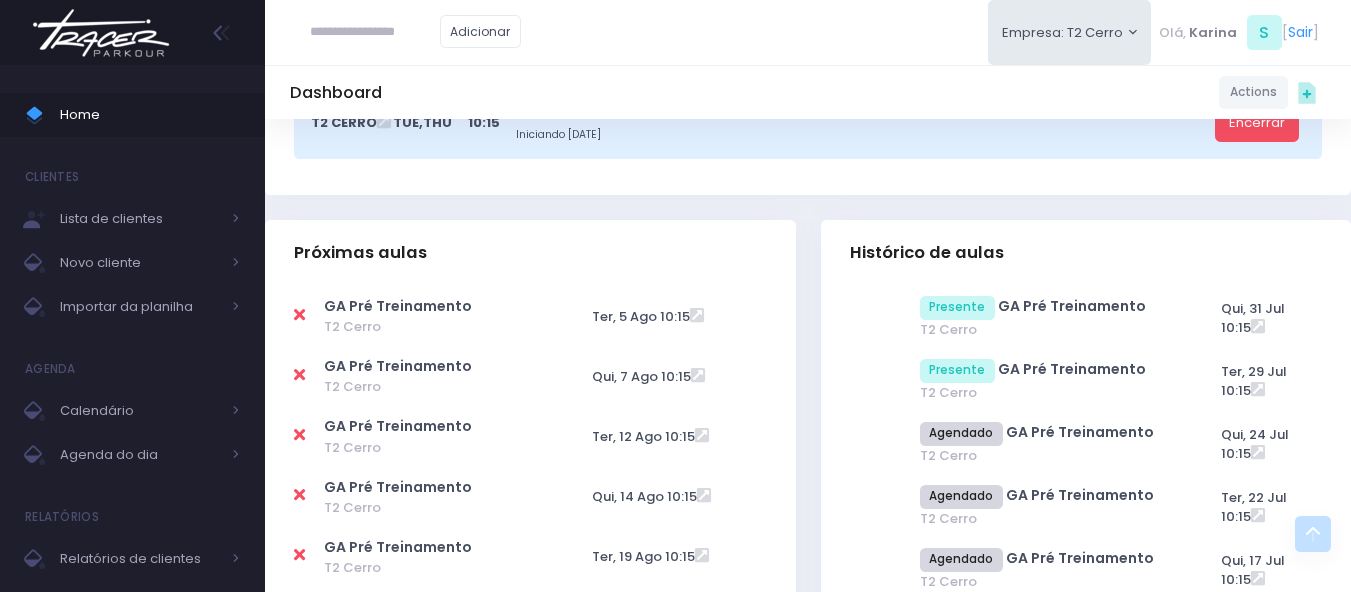 click at bounding box center [299, 375] 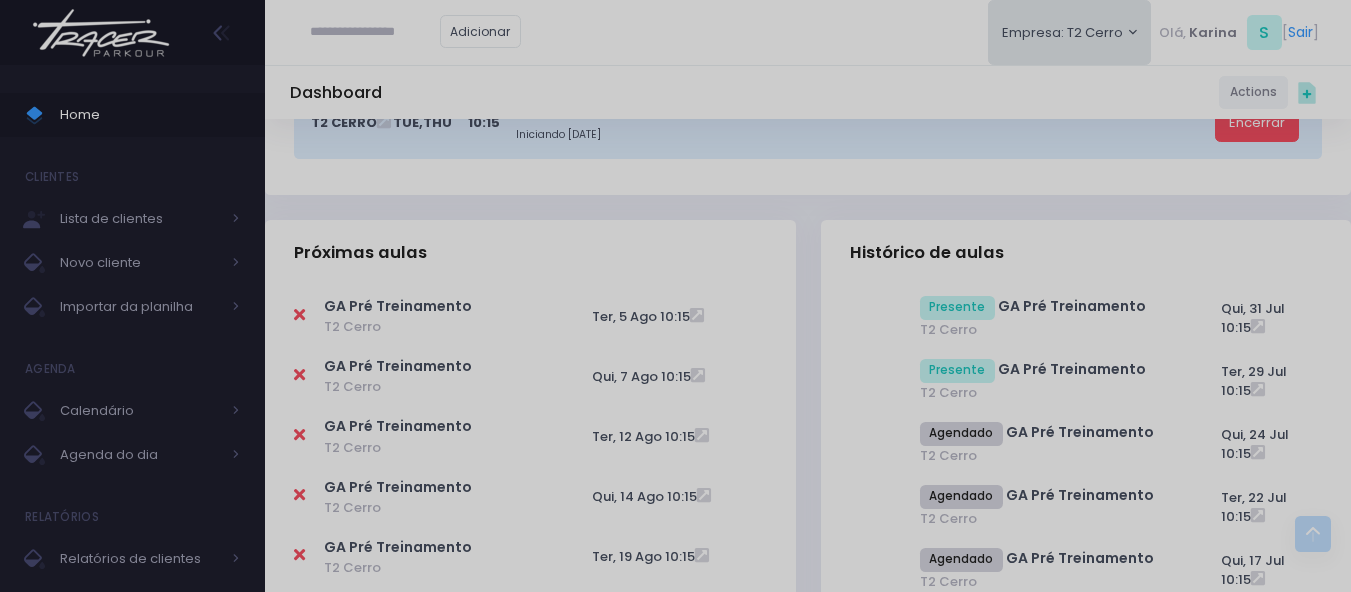 scroll, scrollTop: 0, scrollLeft: 0, axis: both 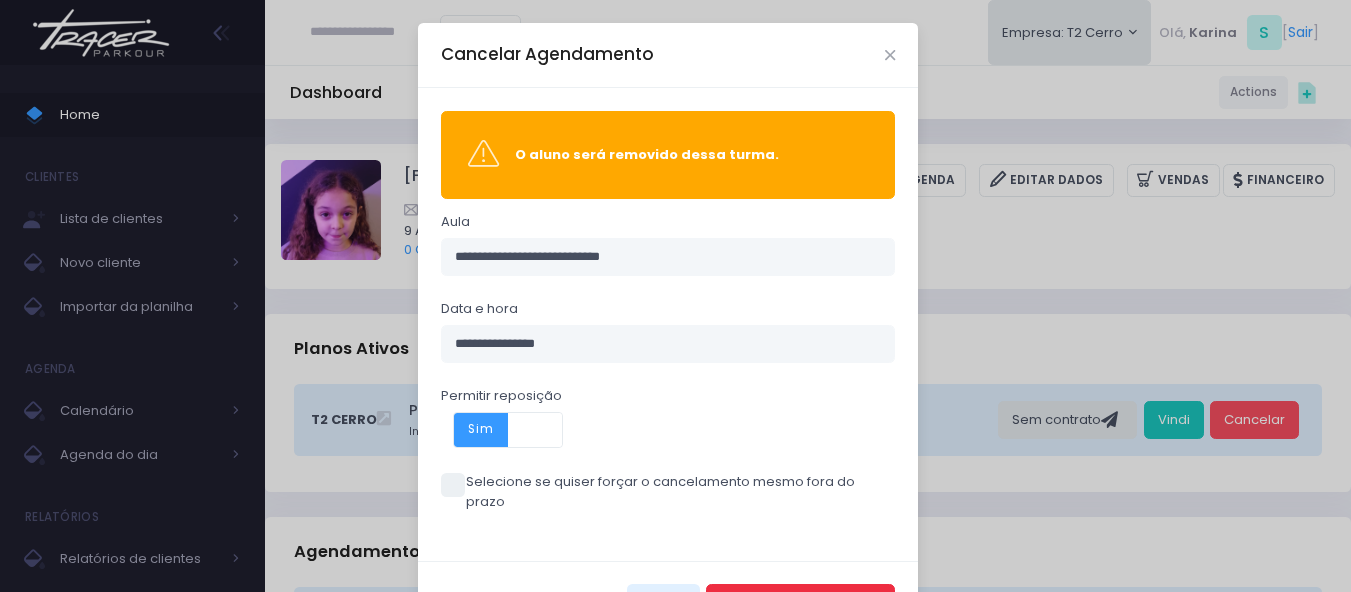 click on "Cancelar Agendamento" at bounding box center [800, 603] 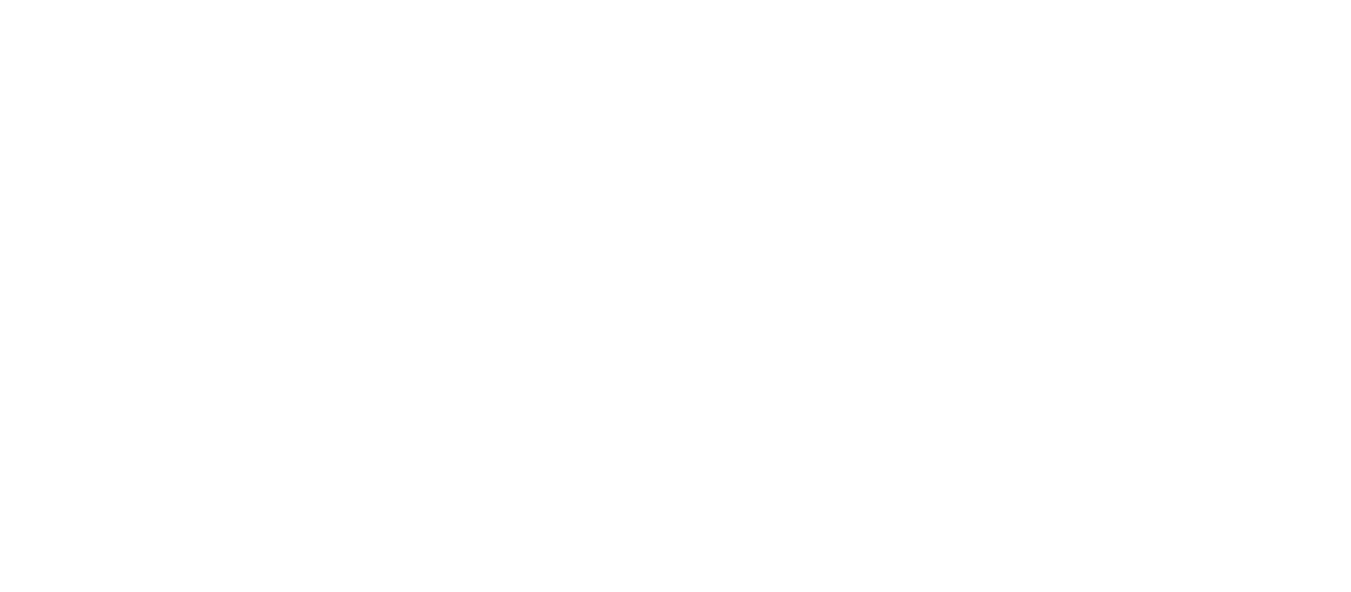 scroll, scrollTop: 0, scrollLeft: 0, axis: both 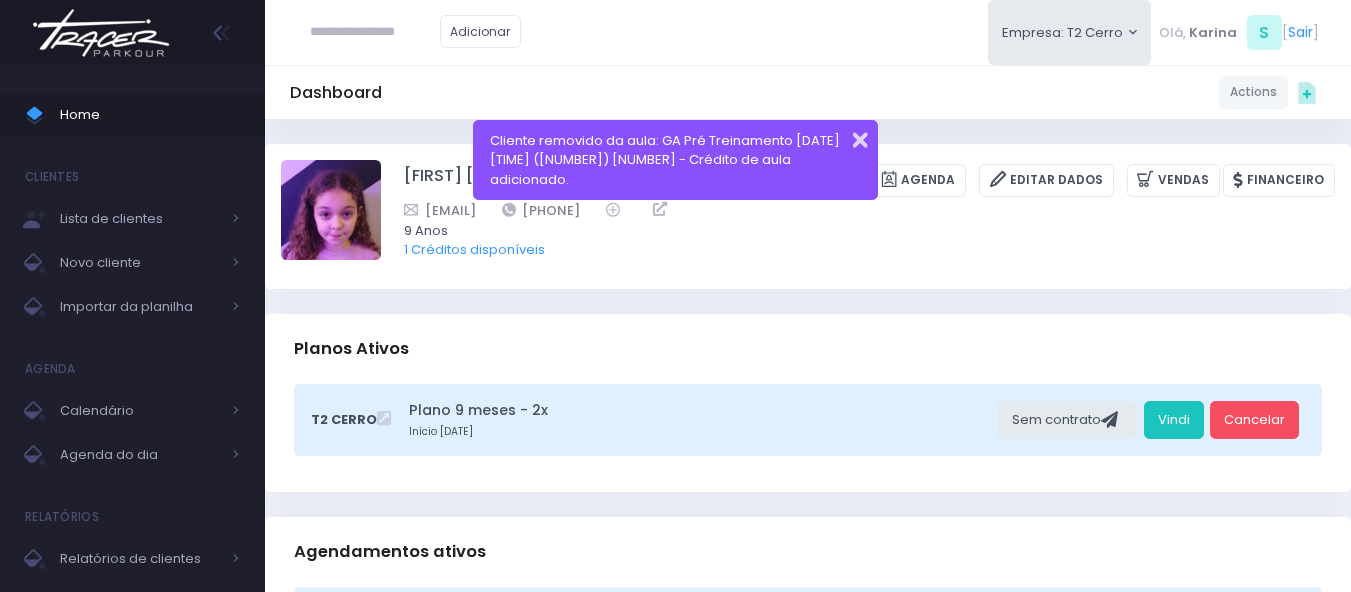 click at bounding box center [847, 137] 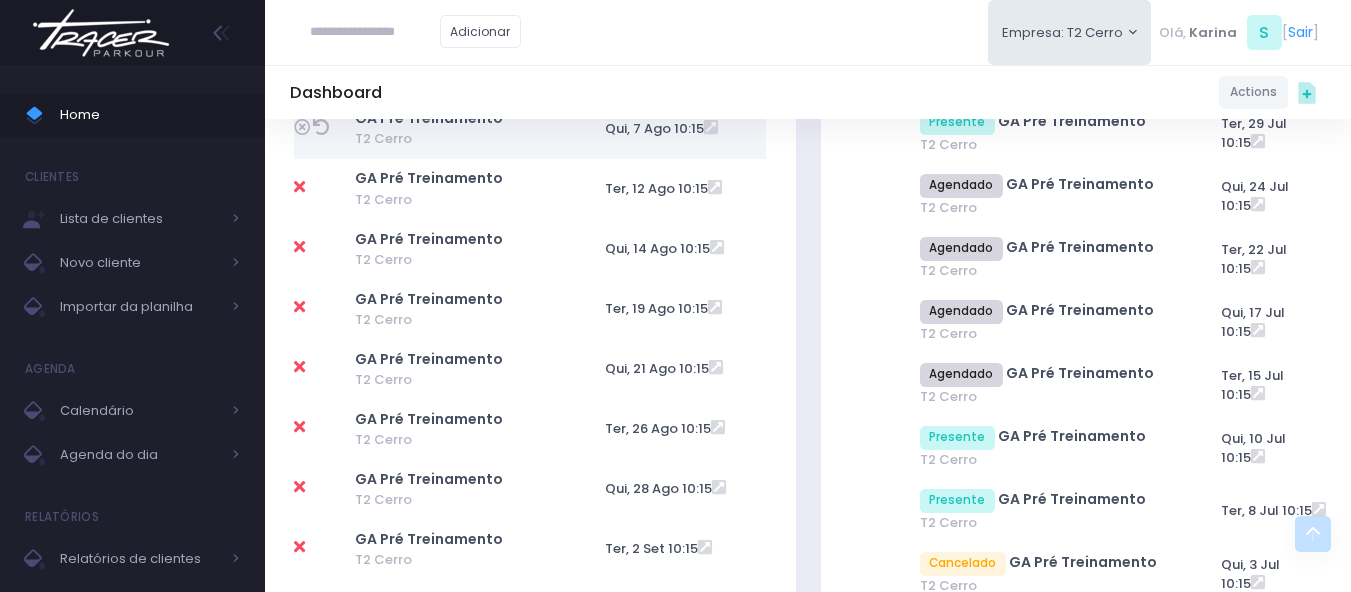 scroll, scrollTop: 700, scrollLeft: 0, axis: vertical 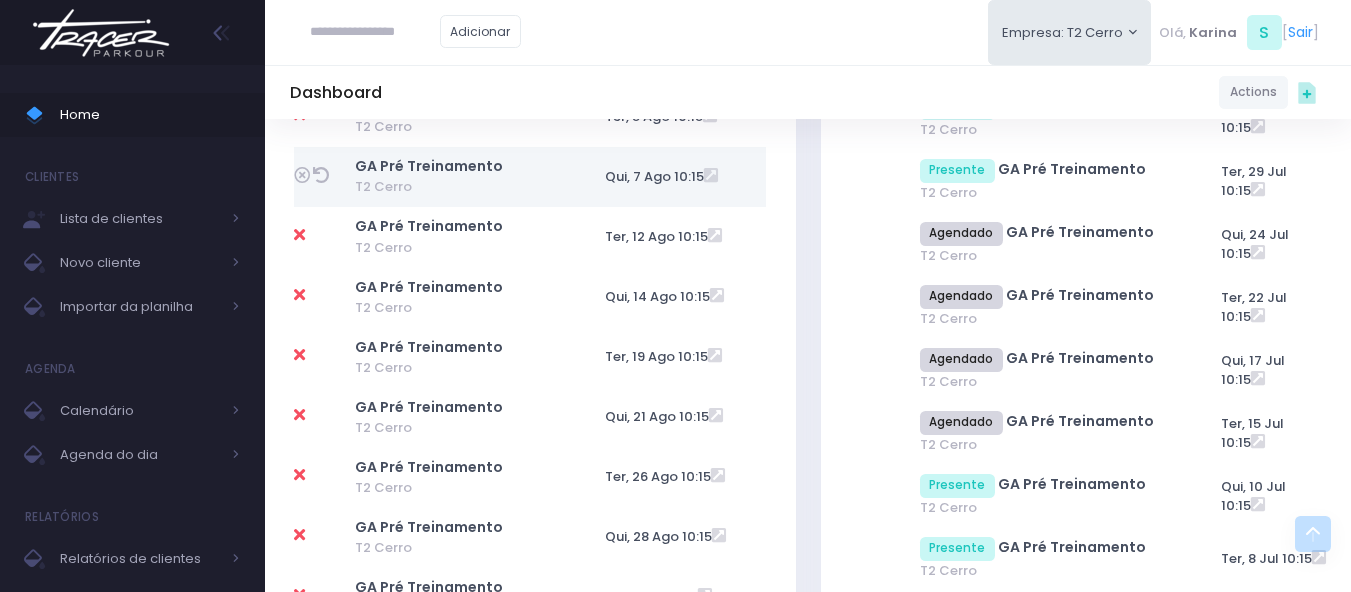 click at bounding box center (324, 357) 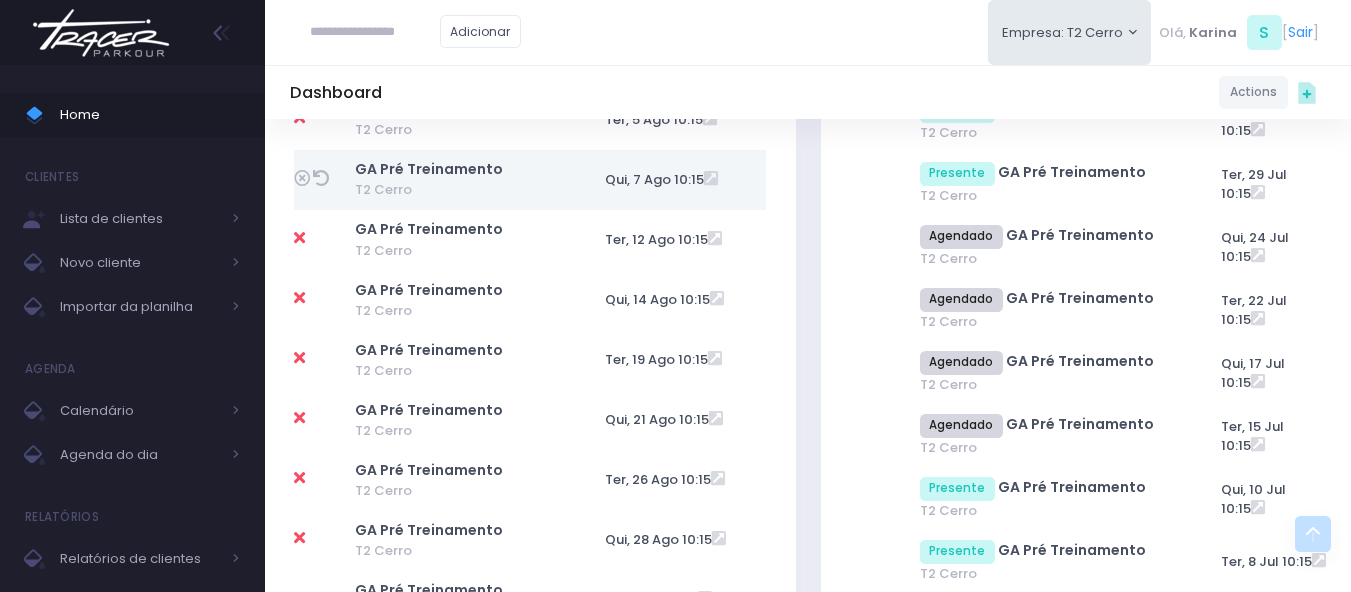 scroll, scrollTop: 700, scrollLeft: 0, axis: vertical 